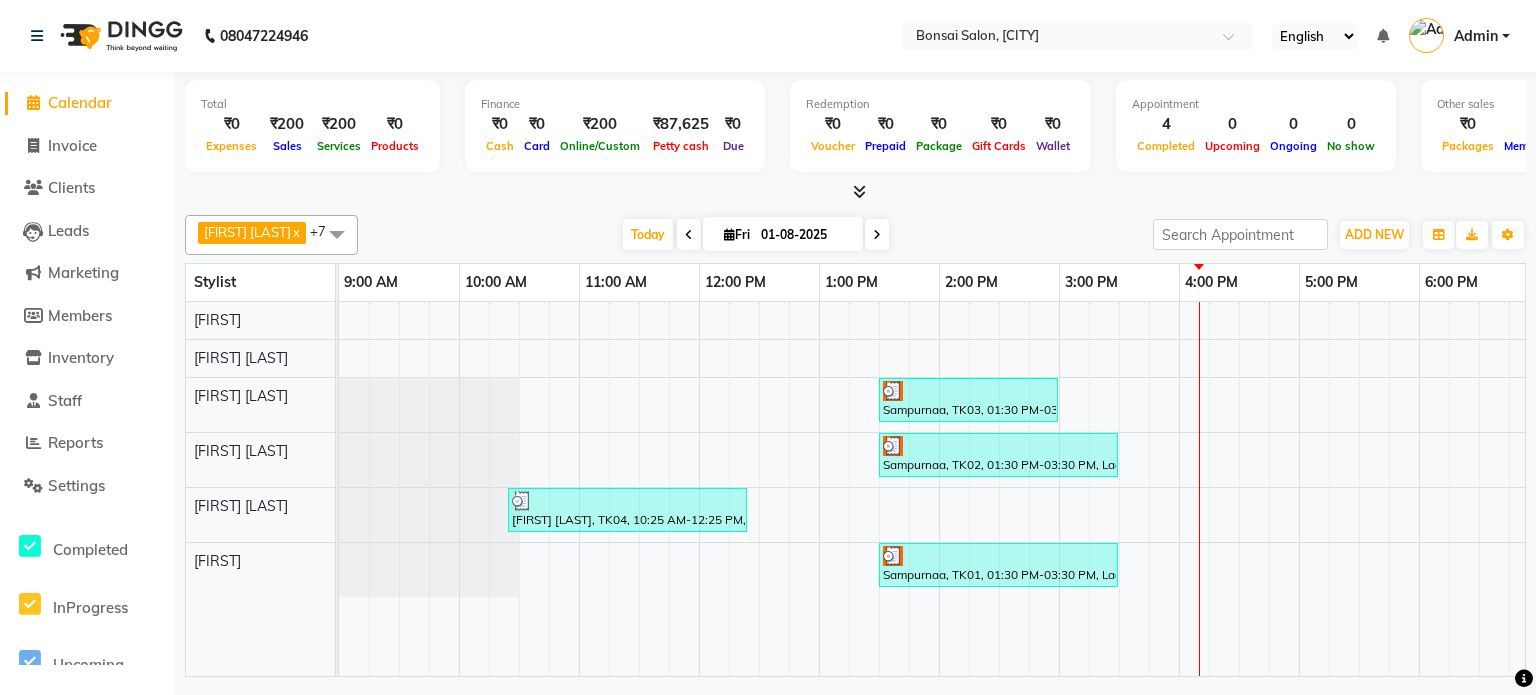 scroll, scrollTop: 0, scrollLeft: 0, axis: both 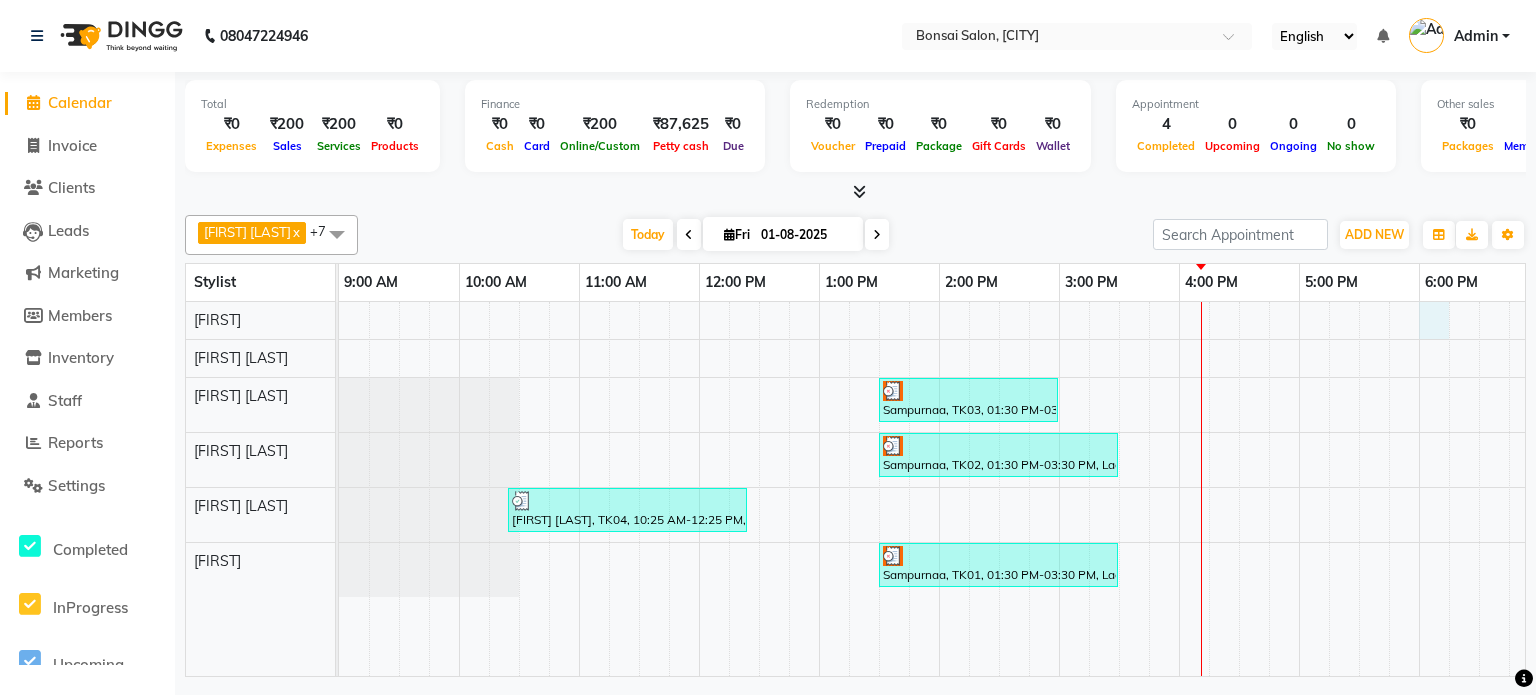 click on "Sampurnaa, TK03, 01:30 PM-03:00 PM, Ladies Colour - Root Touchup     Sampurnaa, TK02, 01:30 PM-03:30 PM, Ladies Hair Spa - Anti Frizz     Sanchita Mondal, TK04, 10:25 AM-12:25 PM, Ladies Threading - Eyebrows,Ladies Threading - Forehead     Sampurnaa, TK01, 01:30 PM-03:30 PM, Ladies Hair Spa - Anti Frizz" at bounding box center (999, 489) 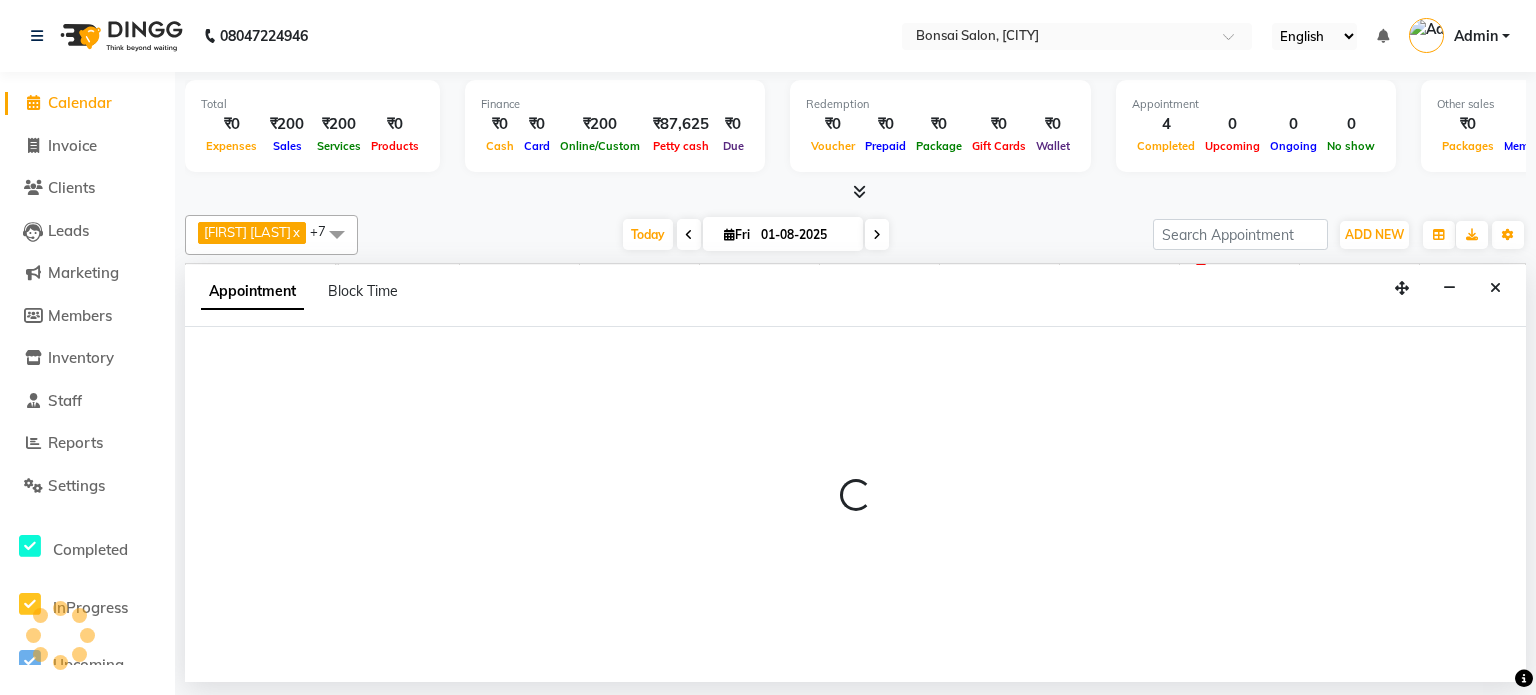 select on "53173" 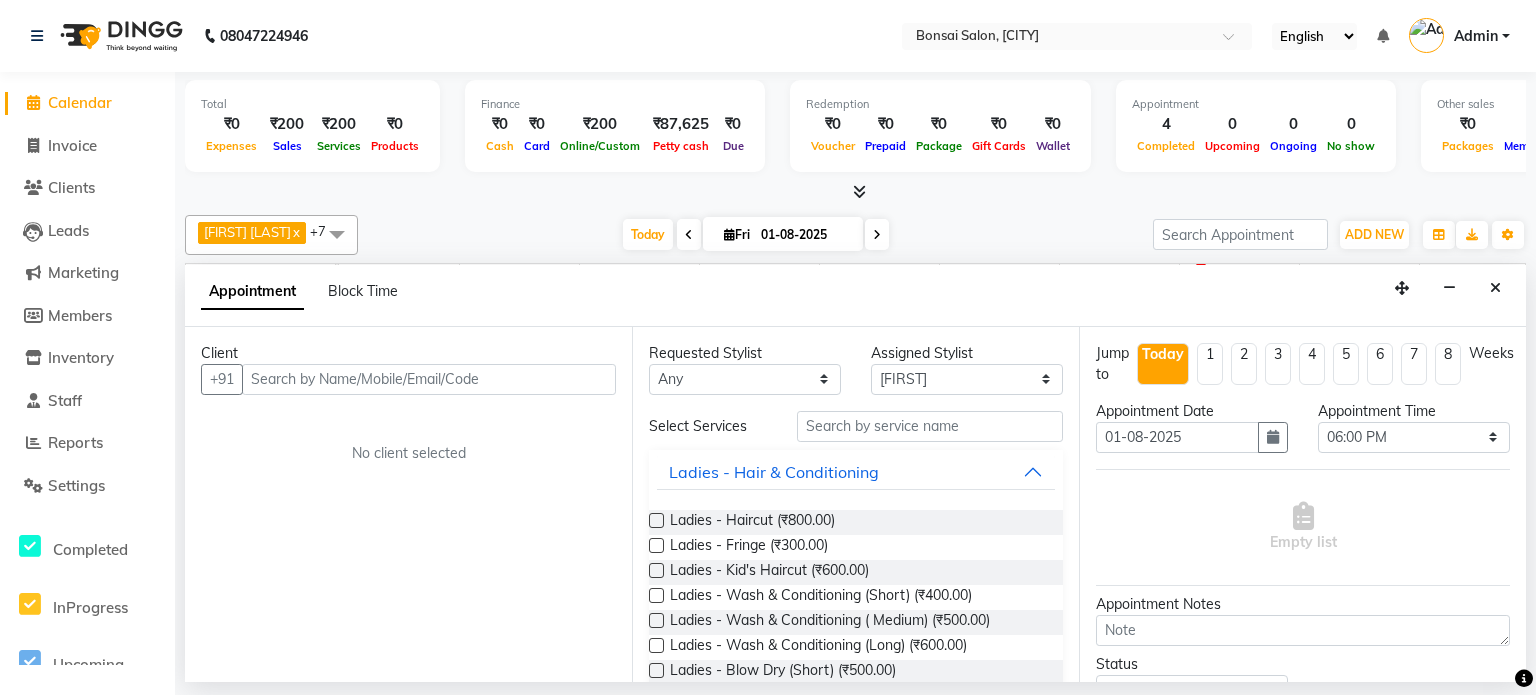 click at bounding box center [429, 379] 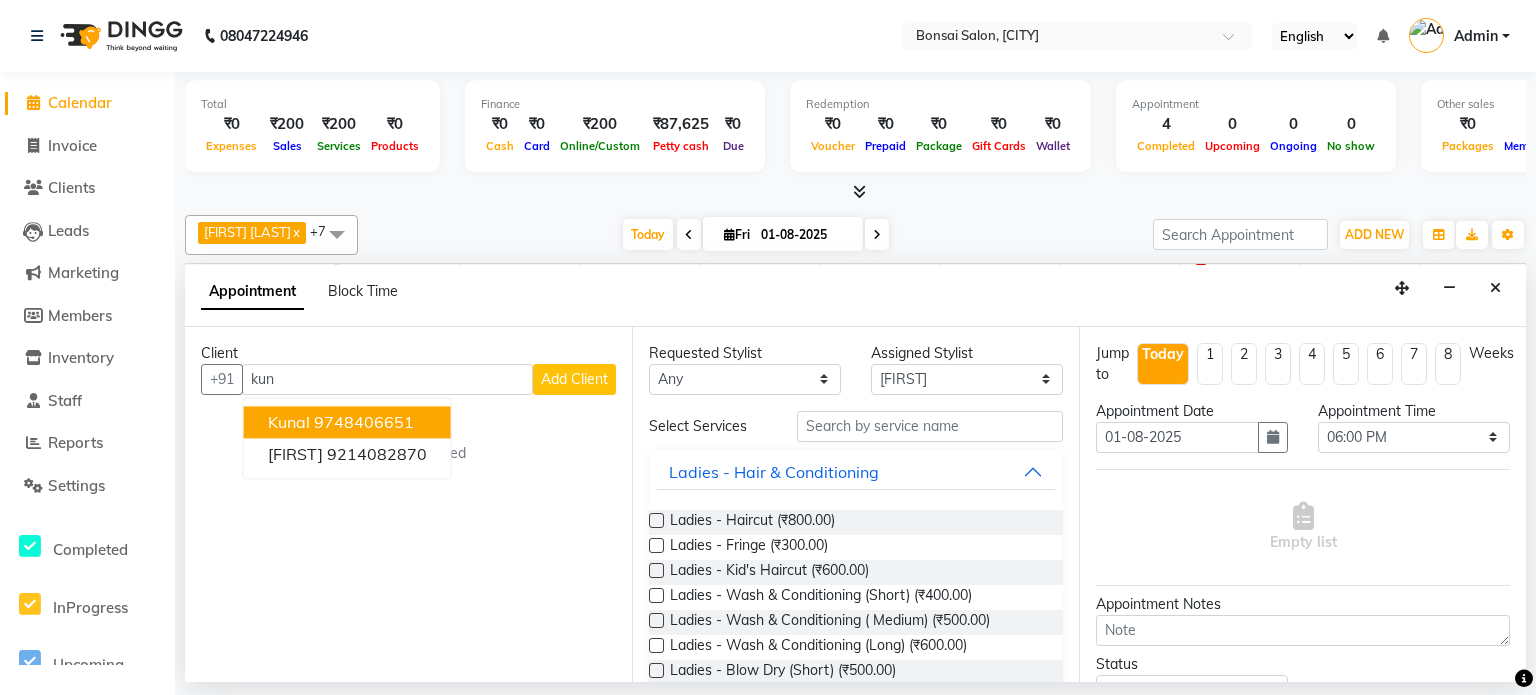 click on "9748406651" at bounding box center (364, 422) 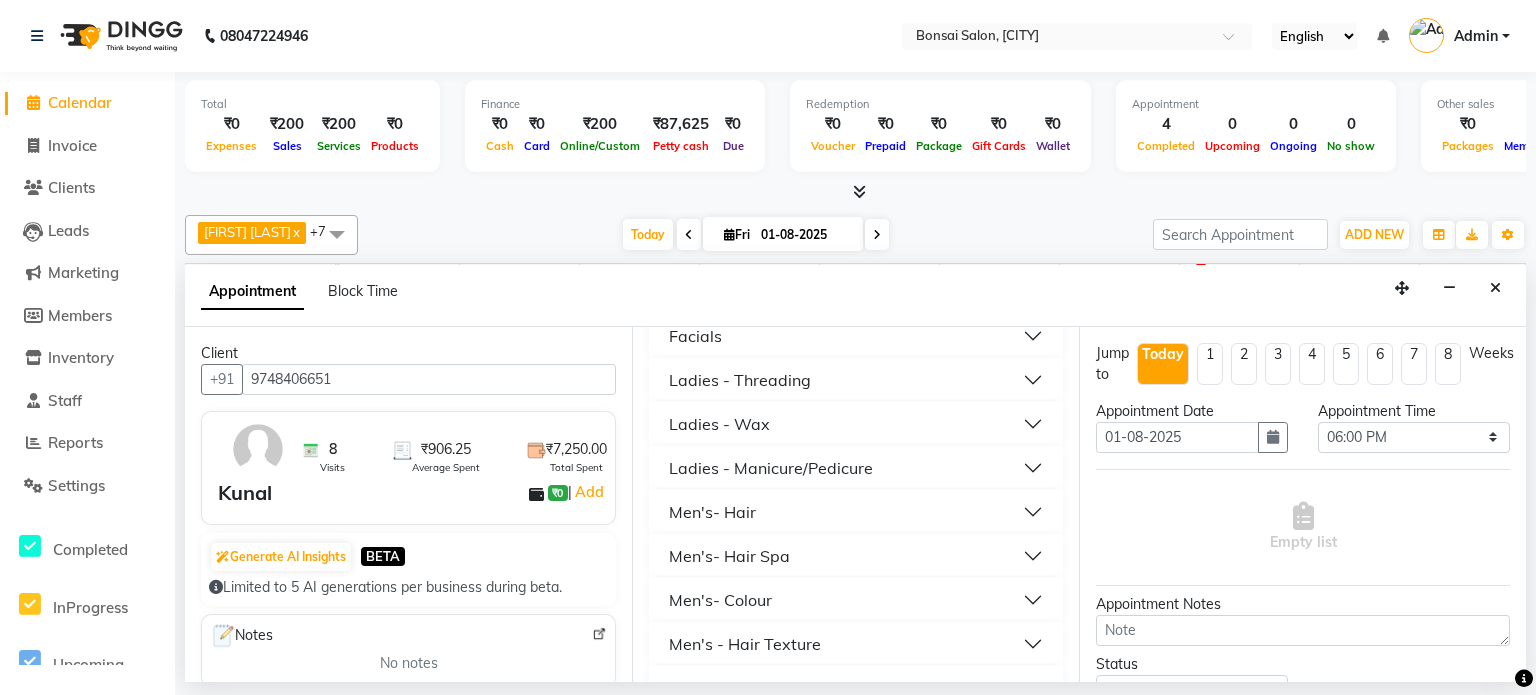 scroll, scrollTop: 900, scrollLeft: 0, axis: vertical 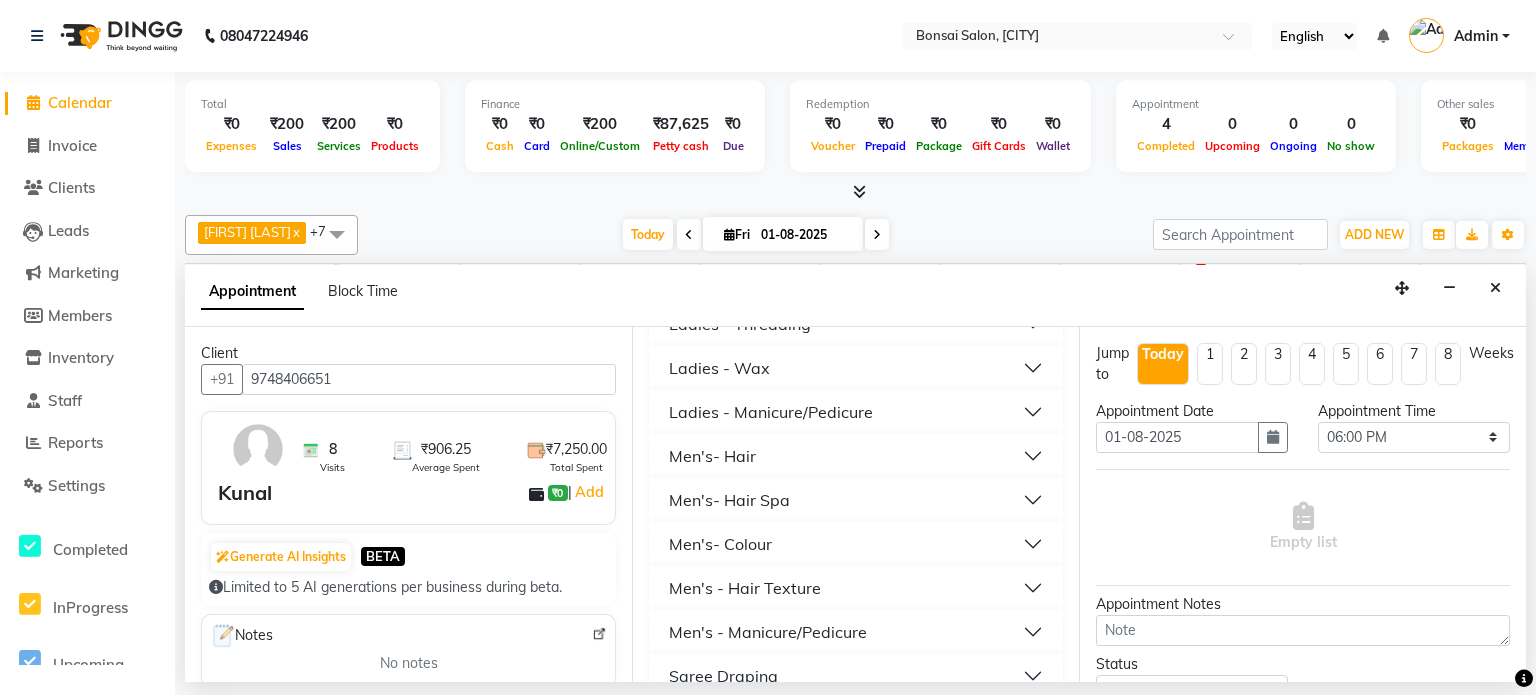 type on "9748406651" 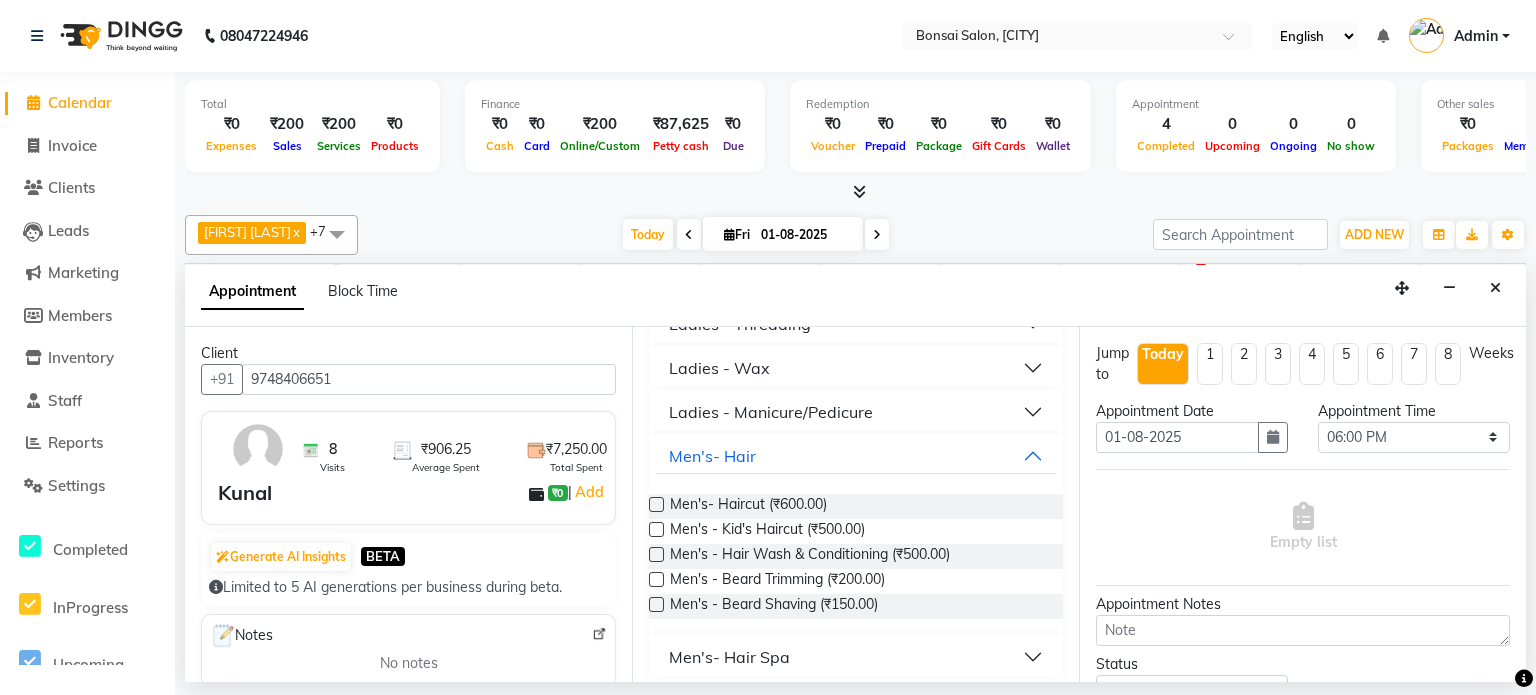 click at bounding box center (656, 504) 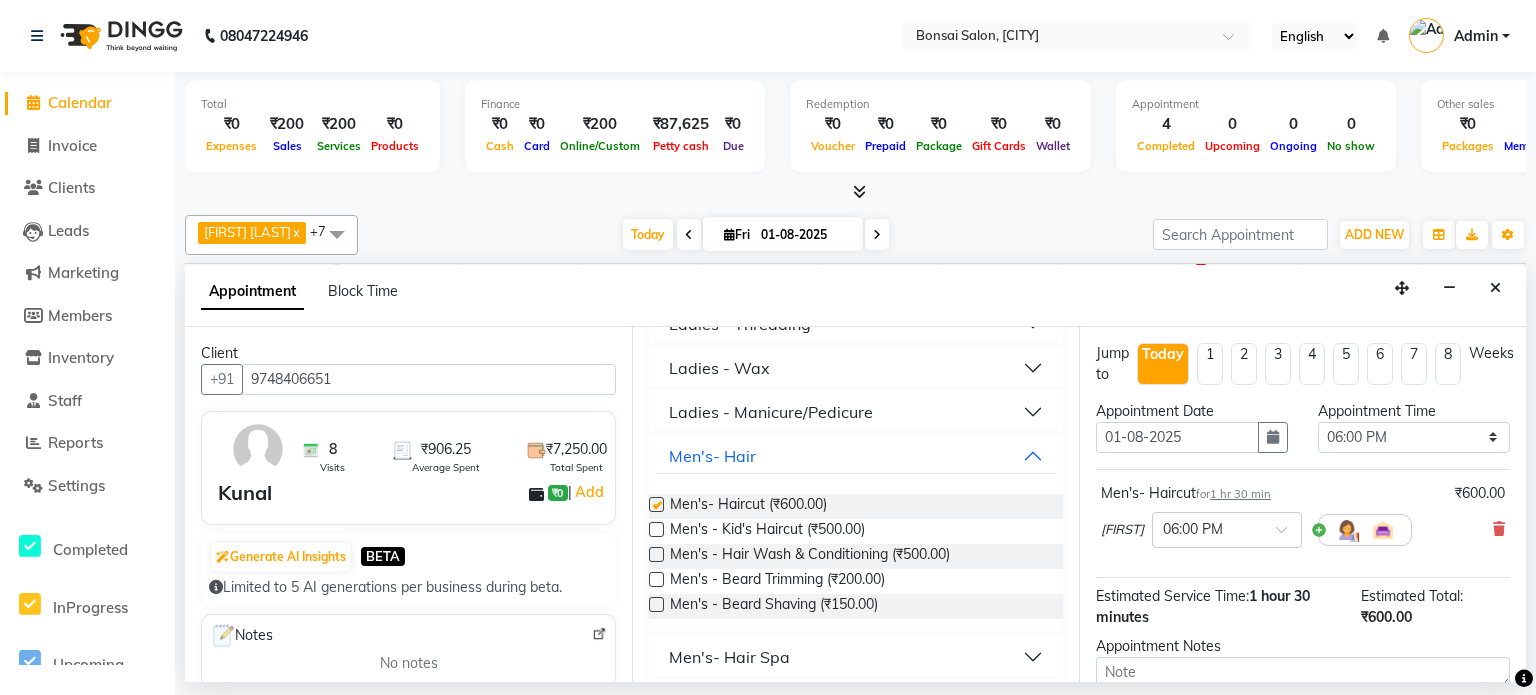 checkbox on "false" 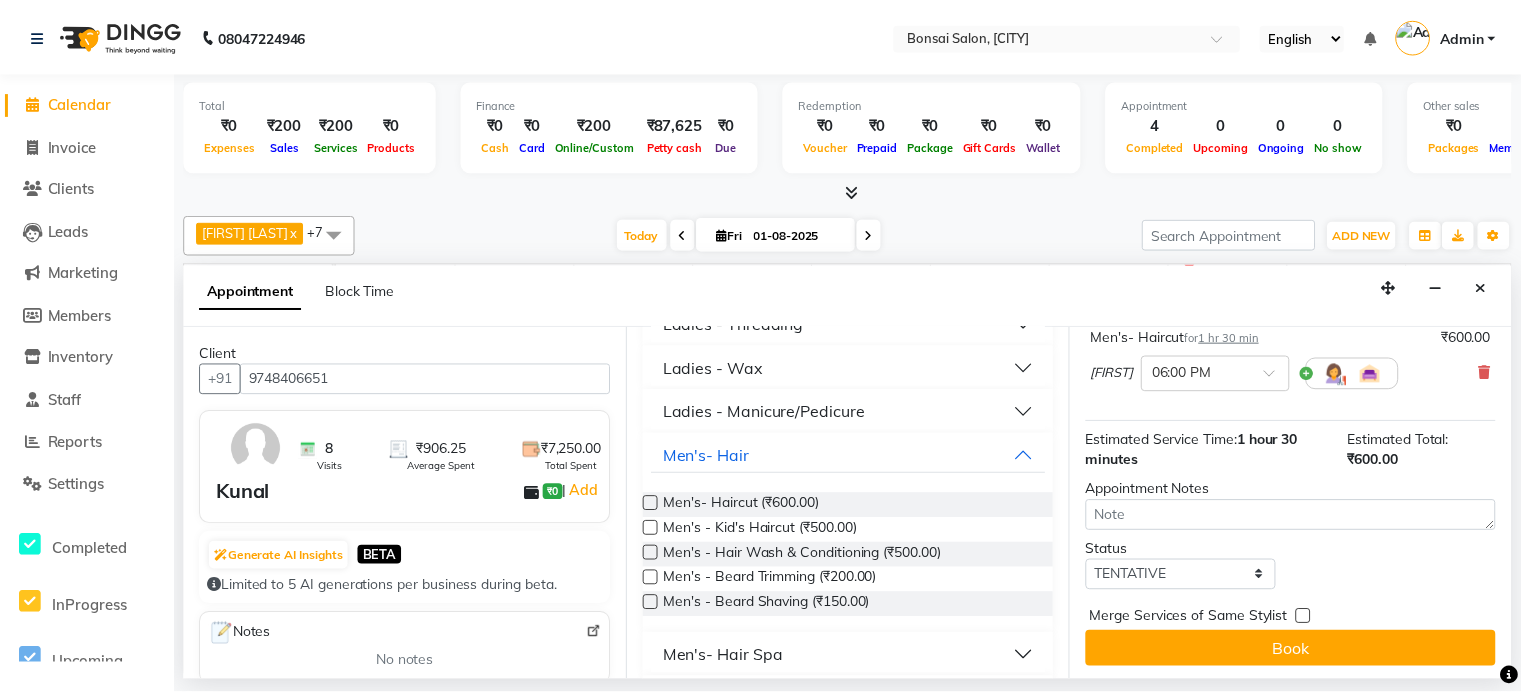 scroll, scrollTop: 158, scrollLeft: 0, axis: vertical 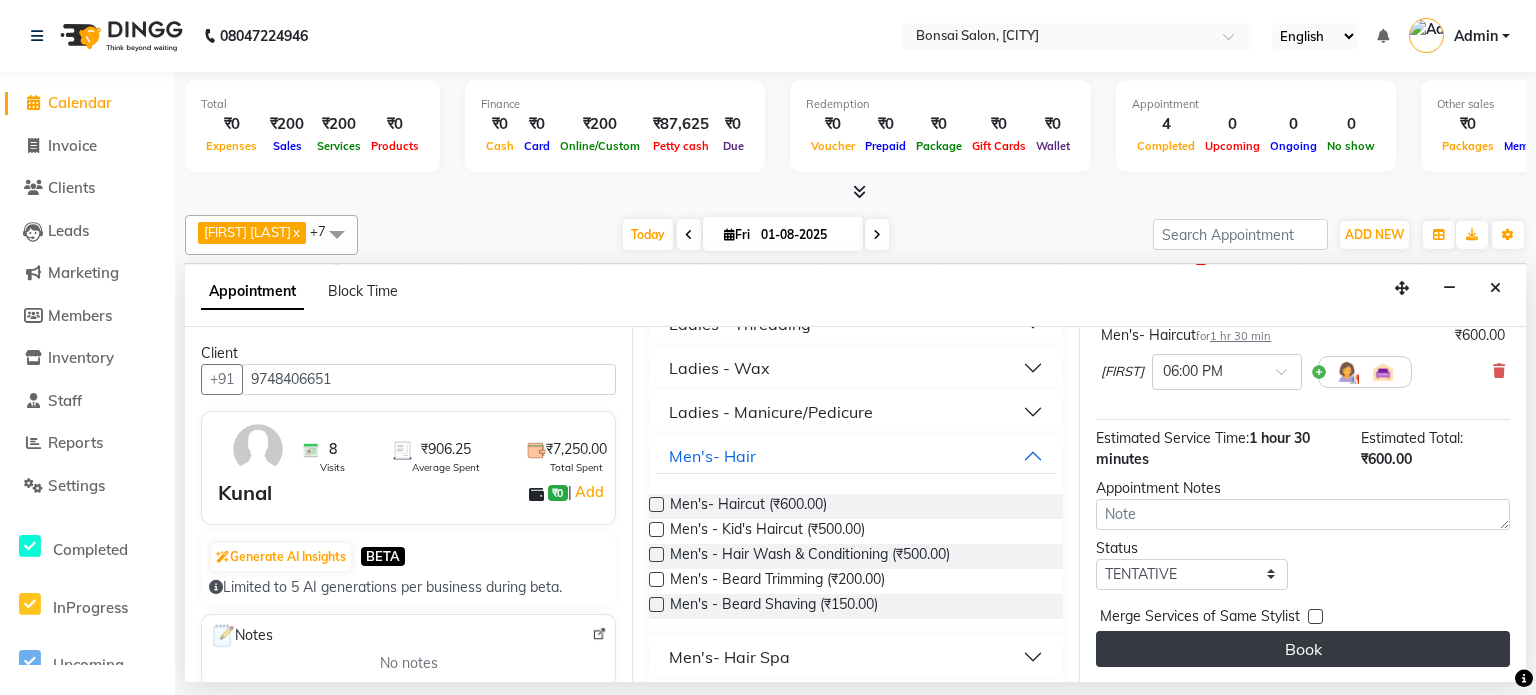 click on "Book" at bounding box center (1303, 649) 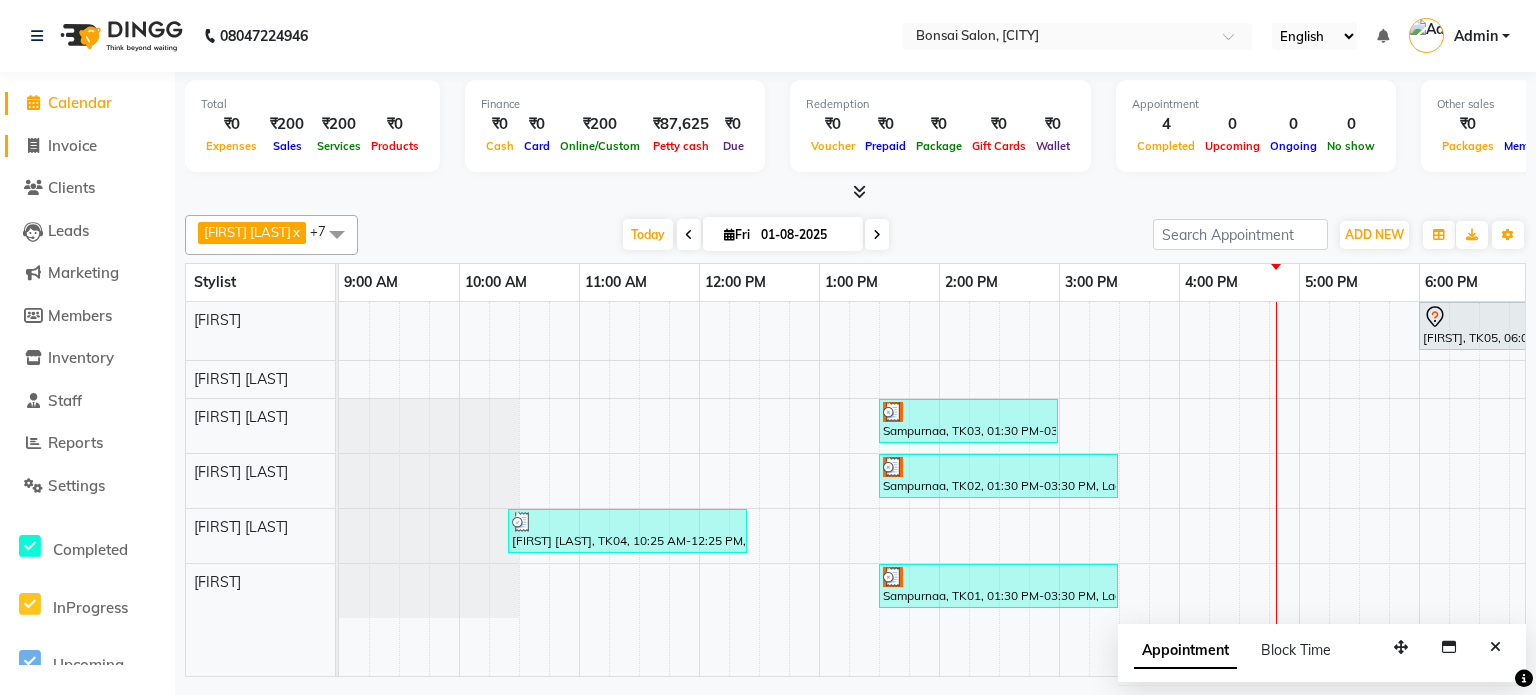 click on "Invoice" 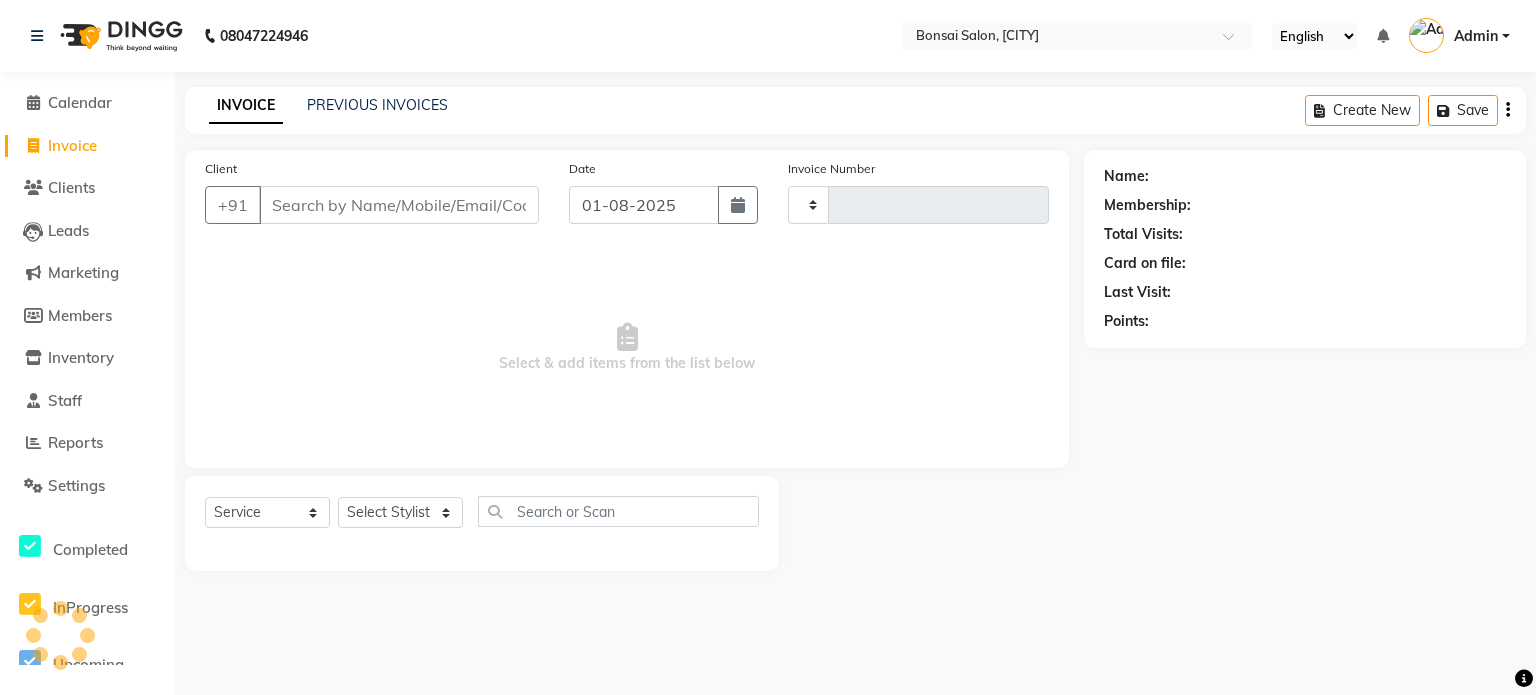 type on "0617" 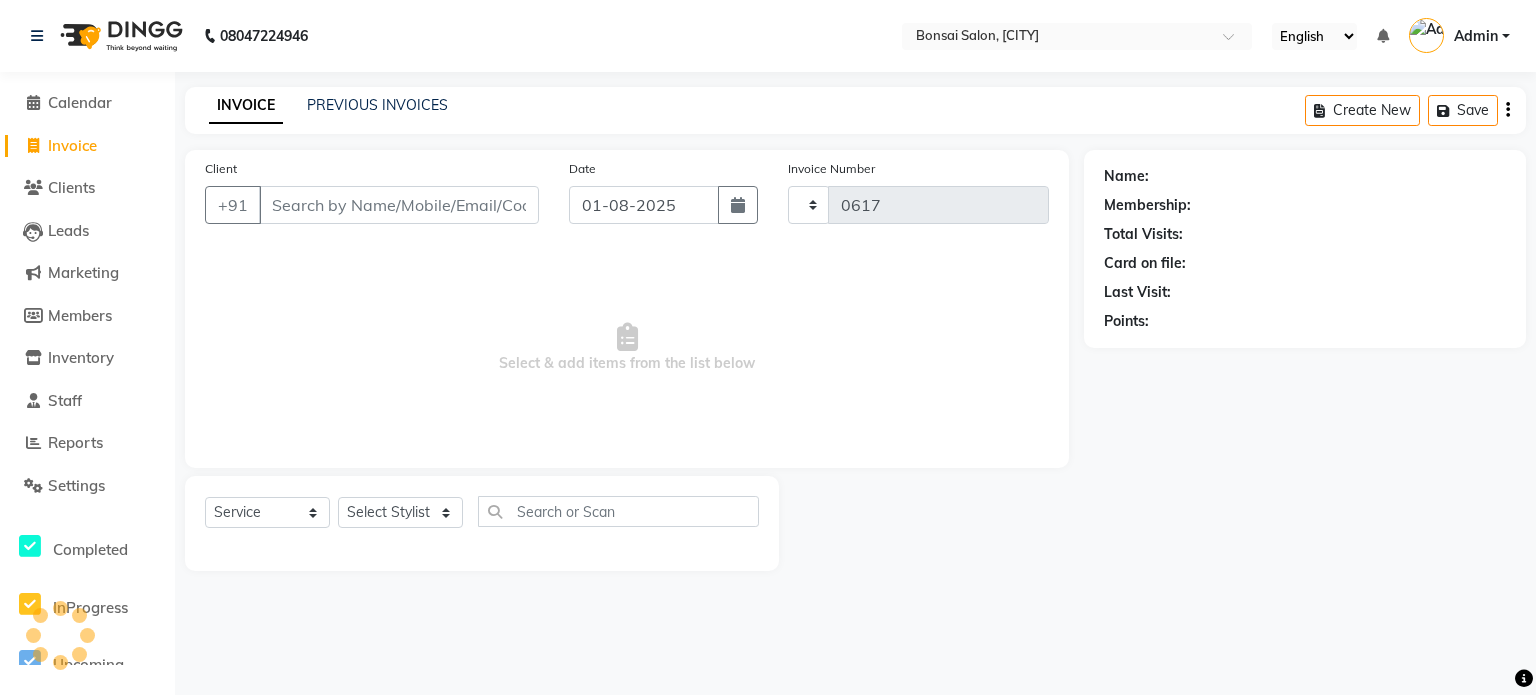 select on "6719" 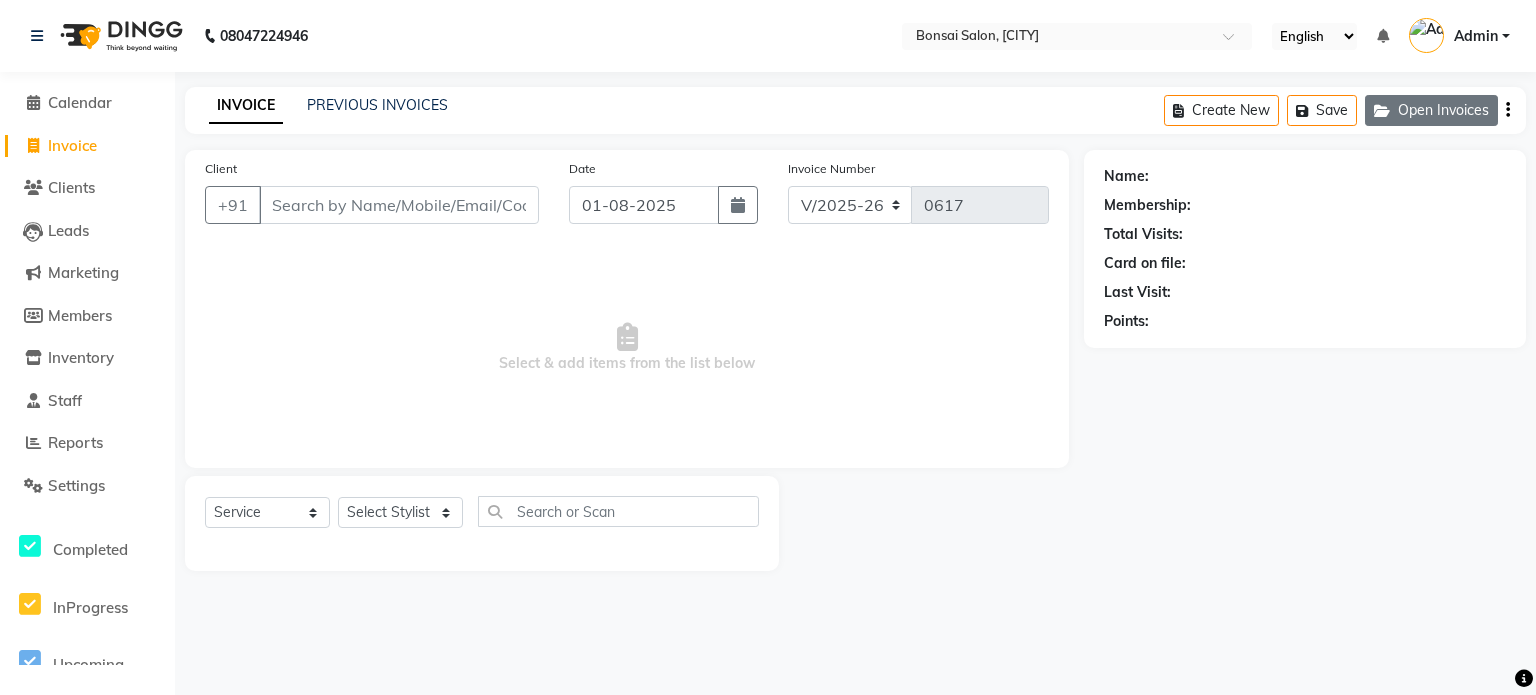 click on "Open Invoices" 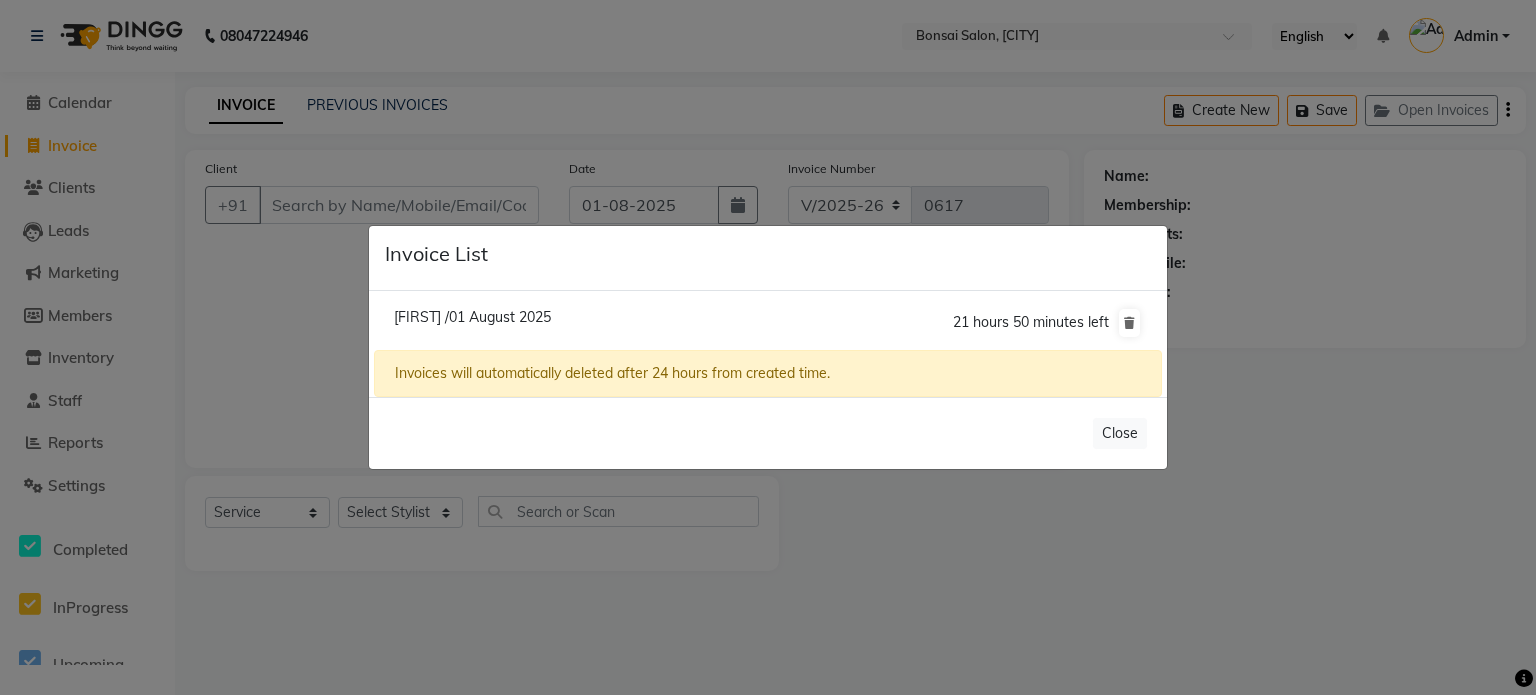click on "Sampurnaa /01 August 2025" 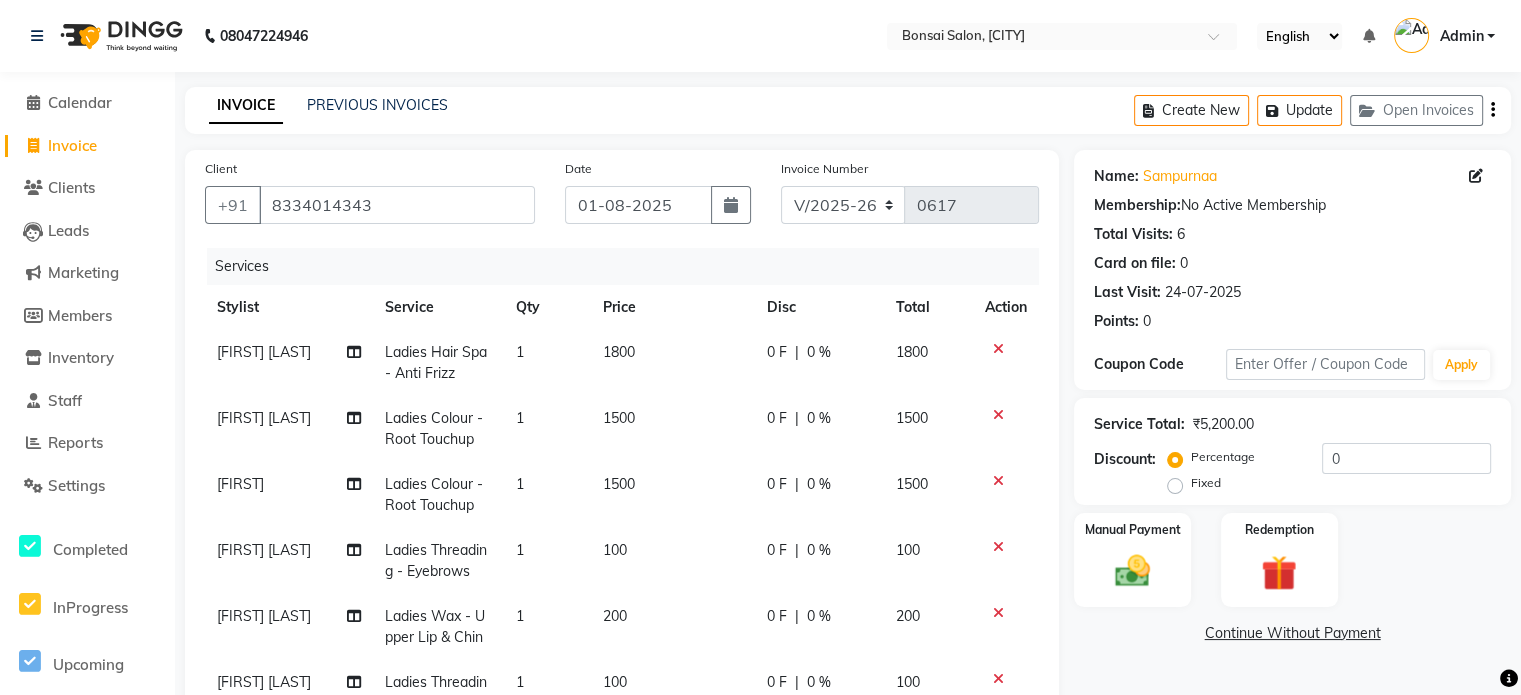 scroll, scrollTop: 9, scrollLeft: 0, axis: vertical 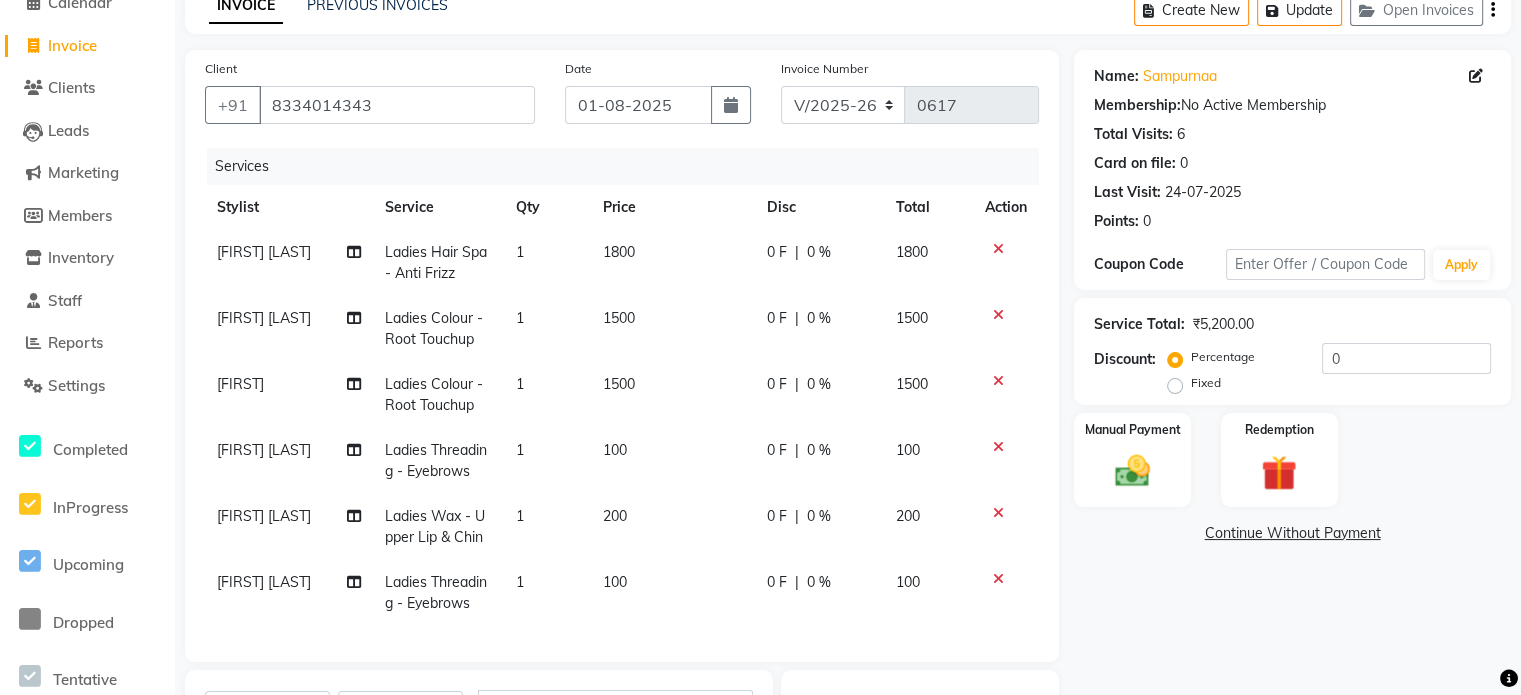 click 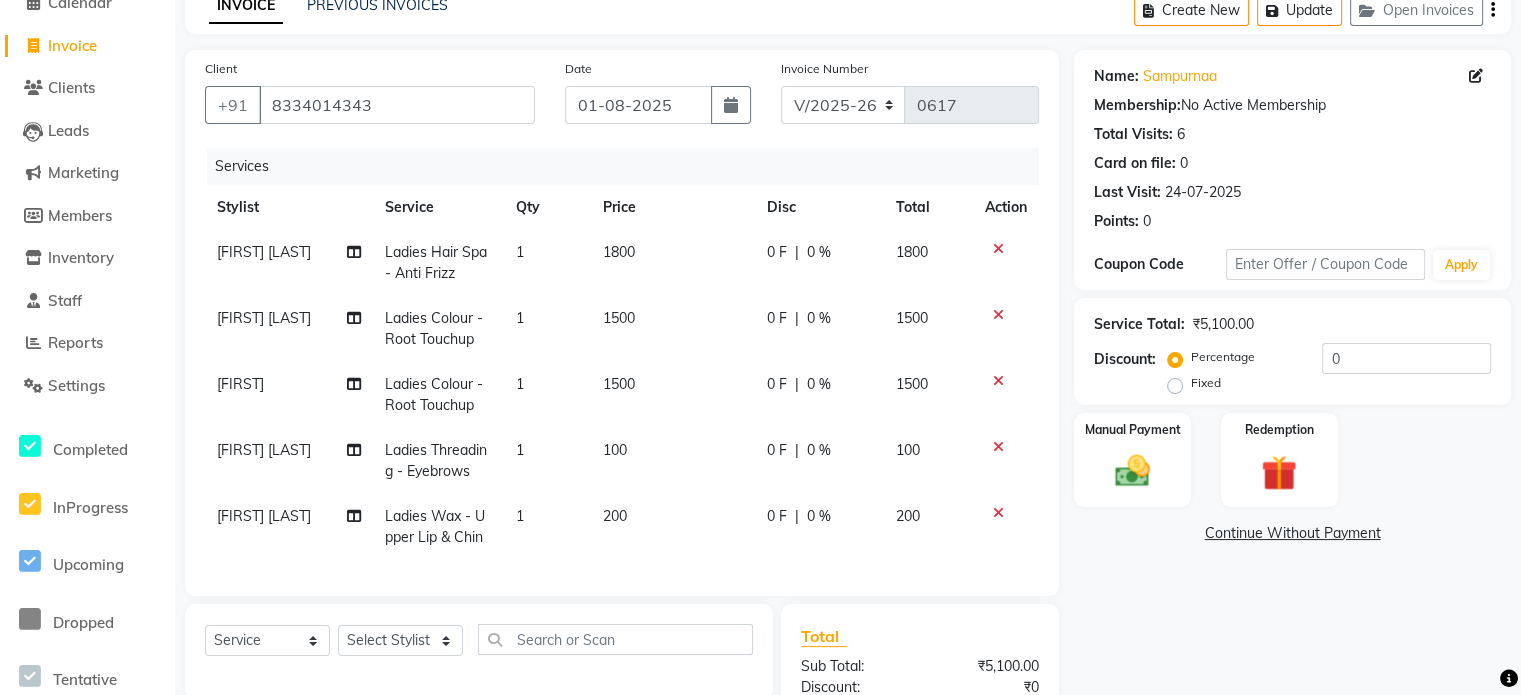 scroll, scrollTop: 0, scrollLeft: 0, axis: both 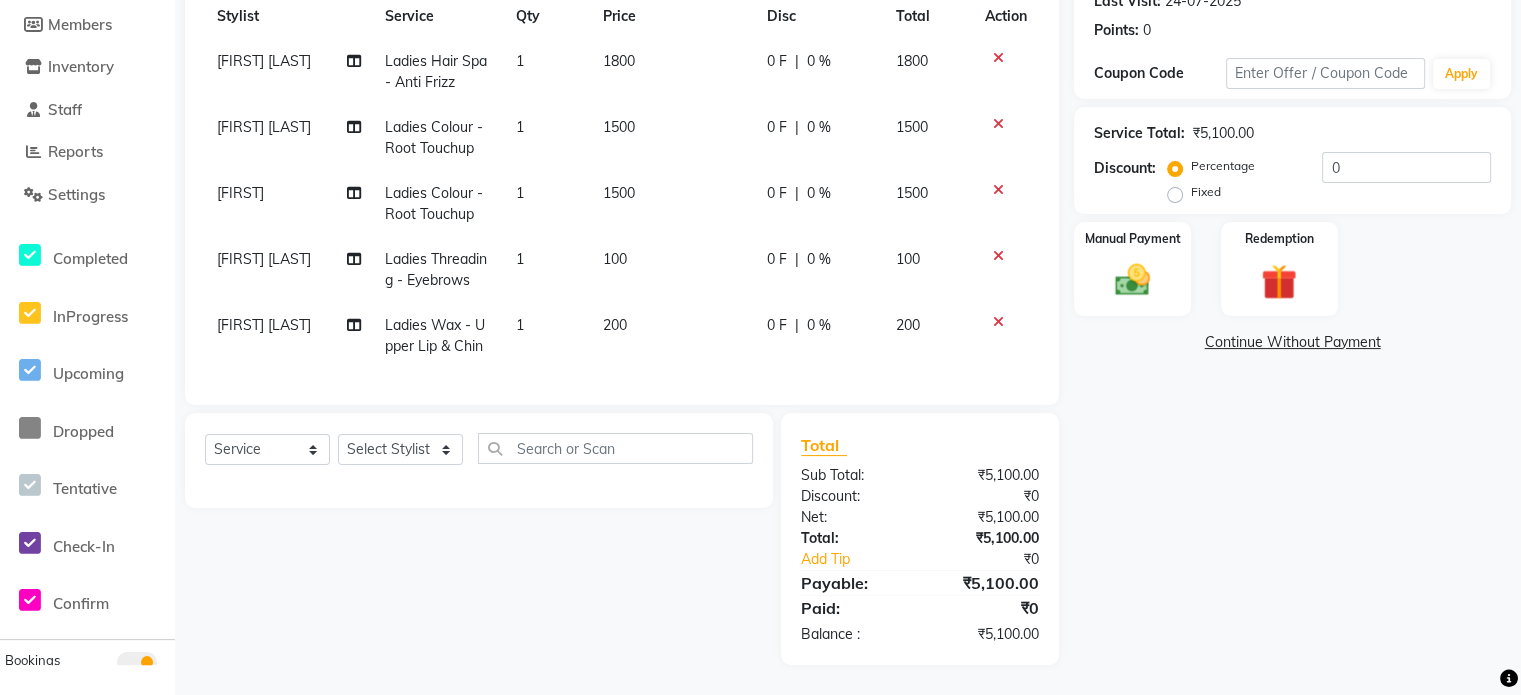 click on "Continue Without Payment" 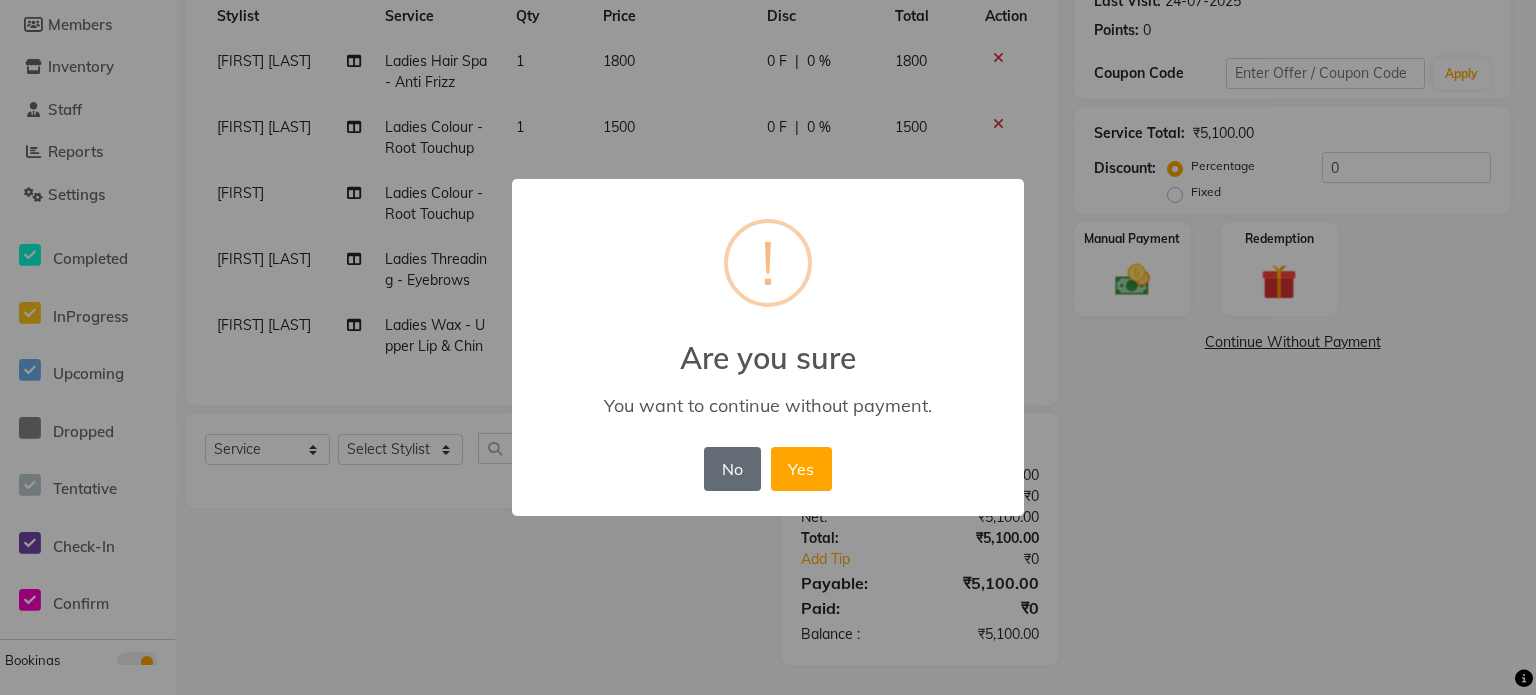 click on "No" at bounding box center [732, 469] 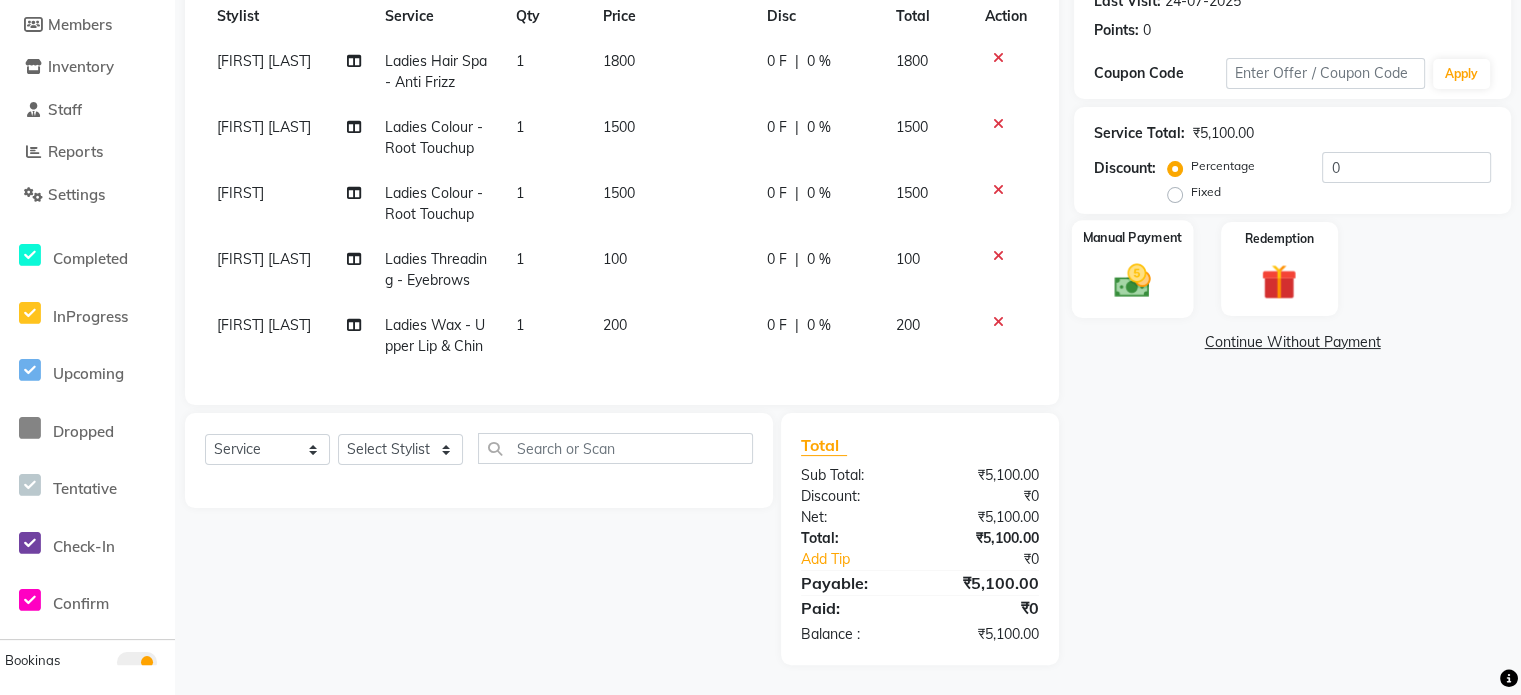 click 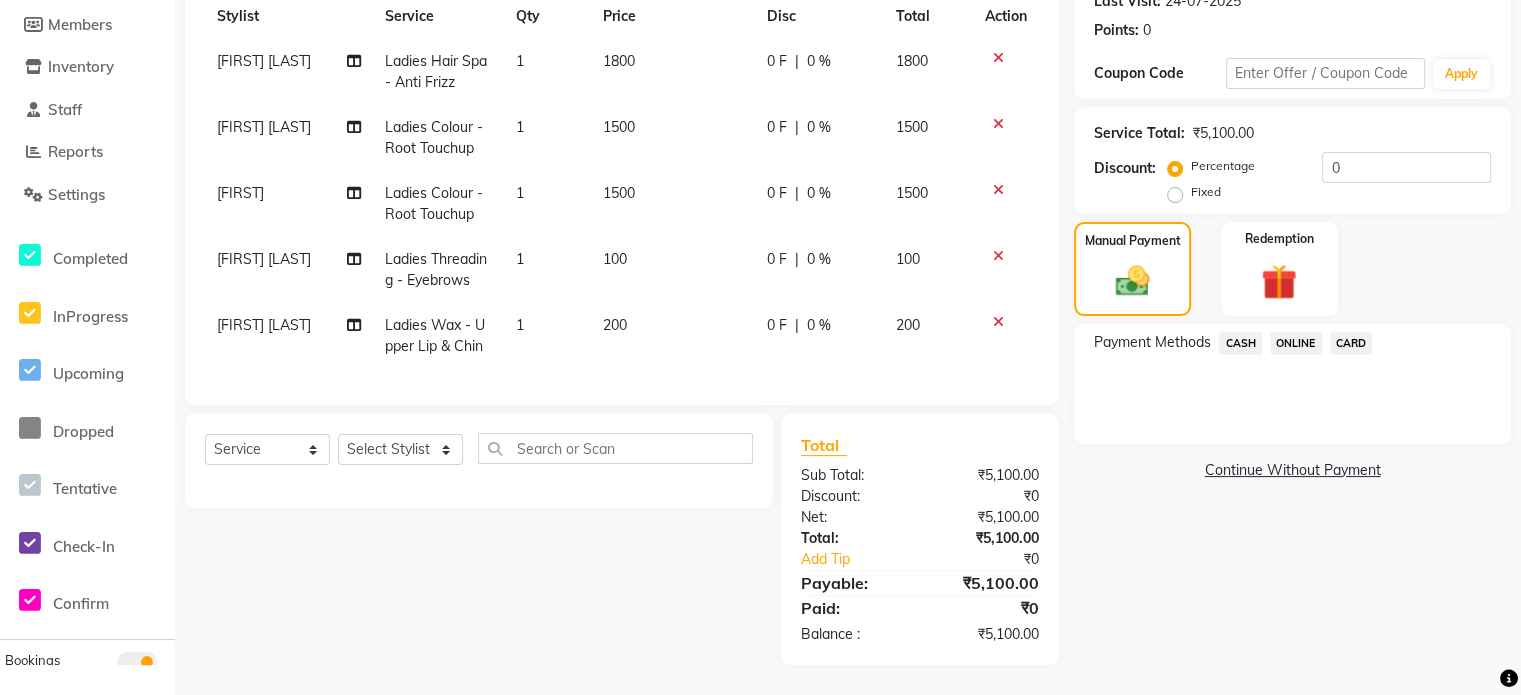 click on "CARD" 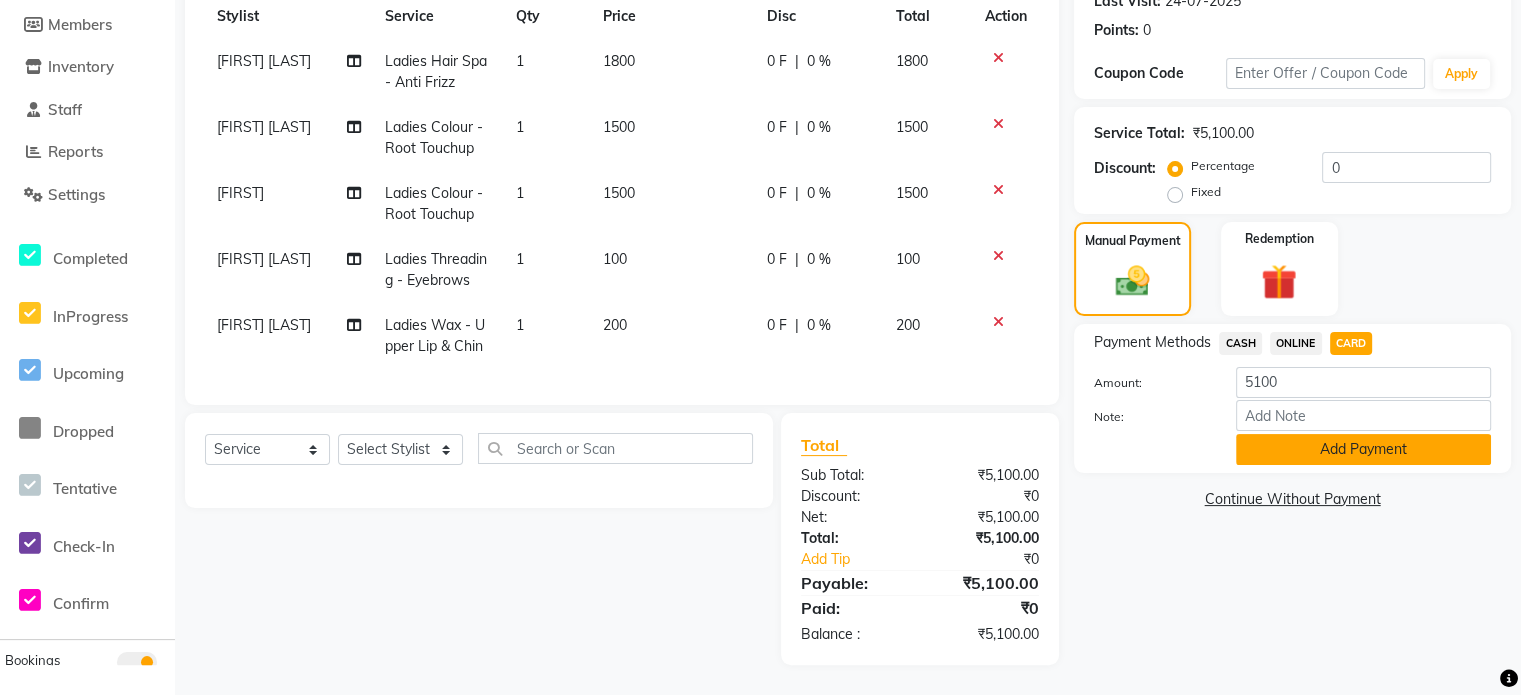 click on "Add Payment" 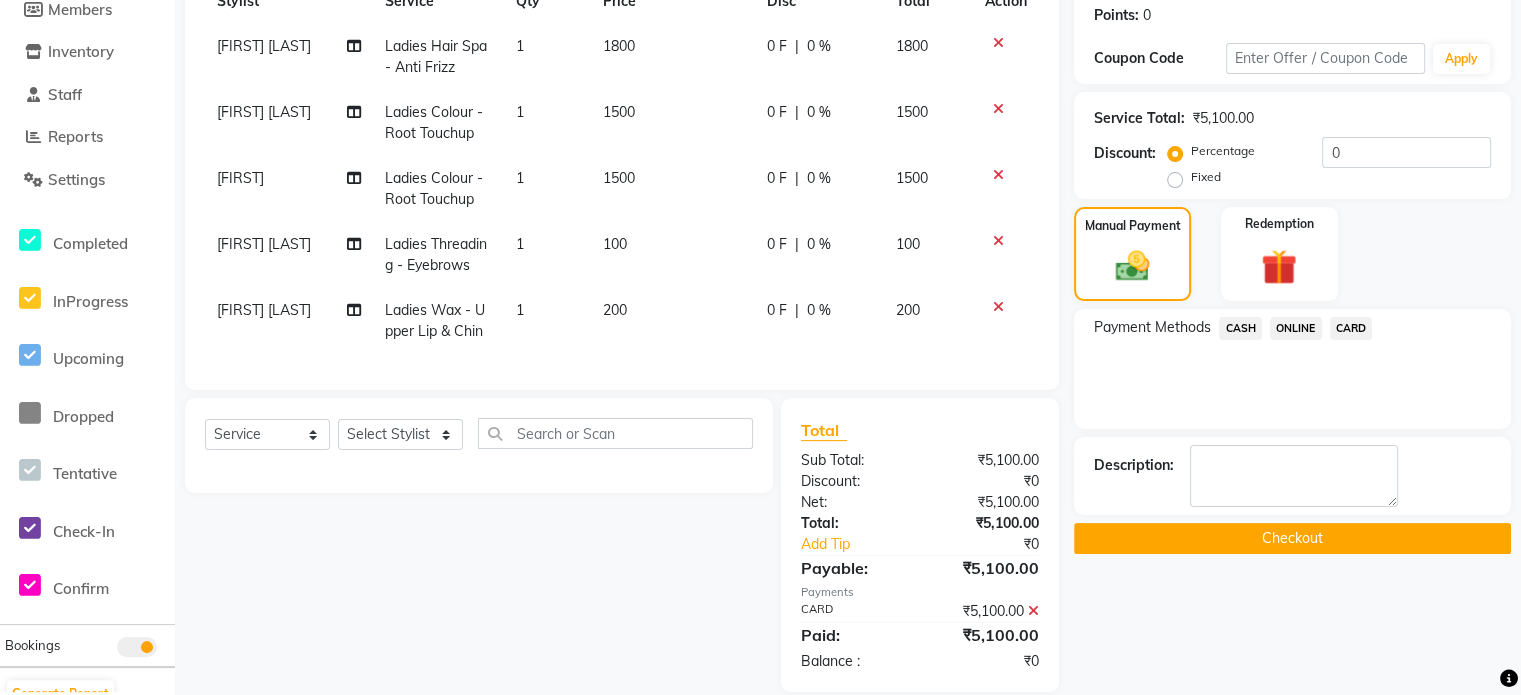 click on "Checkout" 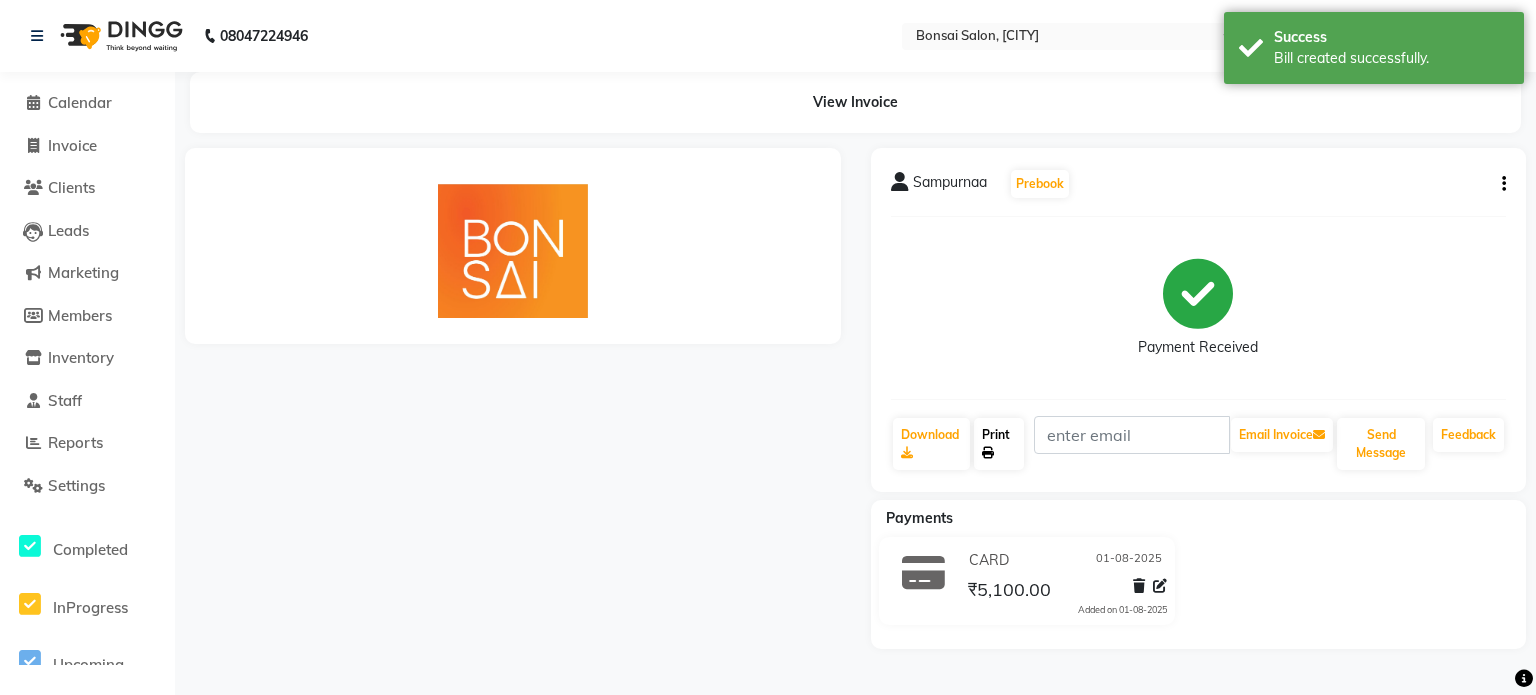 scroll, scrollTop: 0, scrollLeft: 0, axis: both 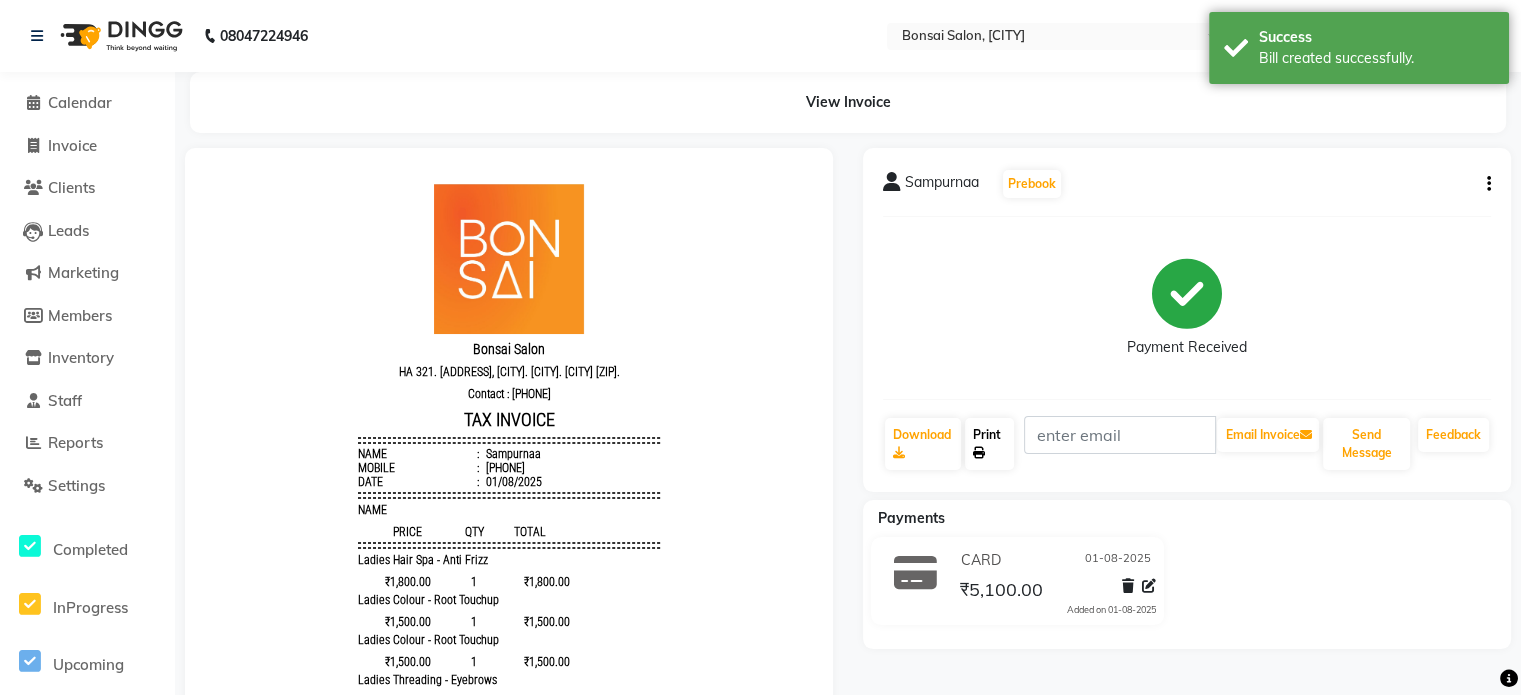 click on "Print" 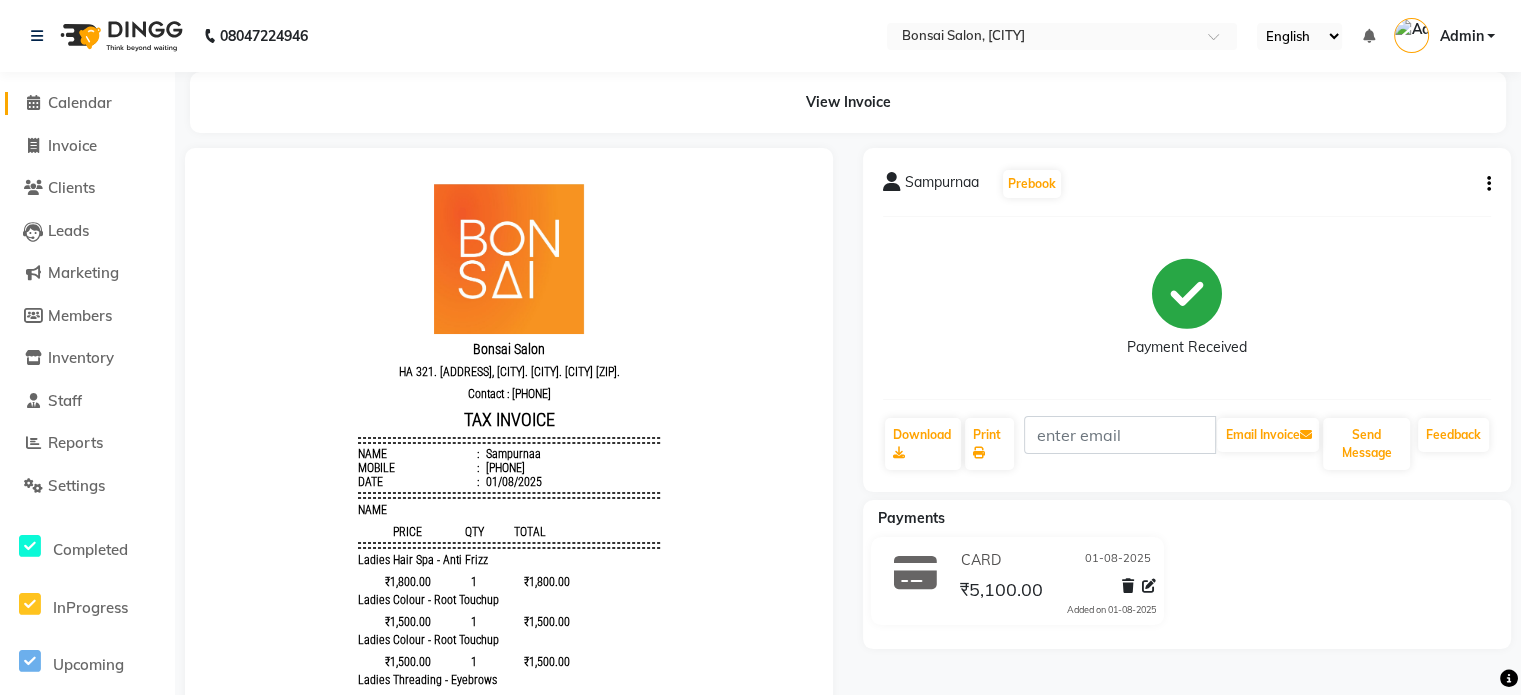 click on "Calendar" 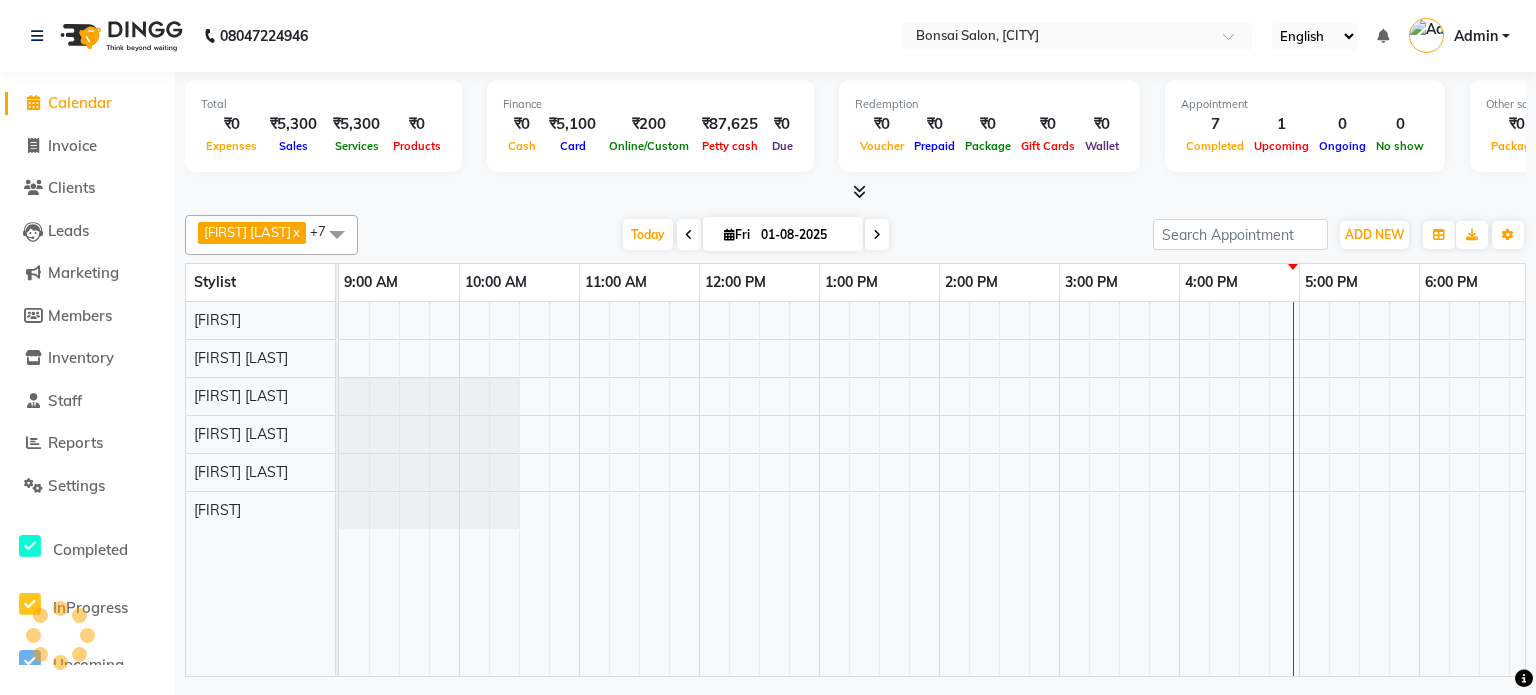 scroll, scrollTop: 0, scrollLeft: 0, axis: both 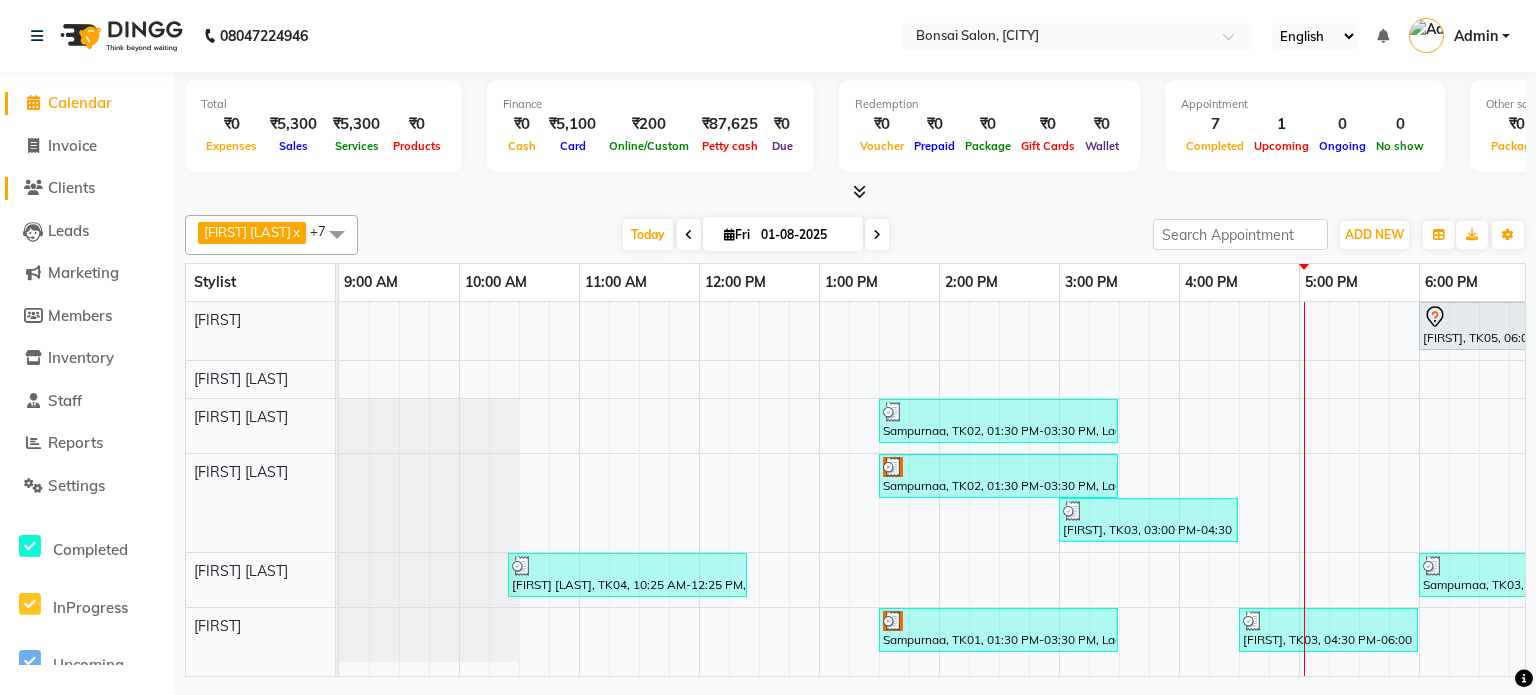 click on "Clients" 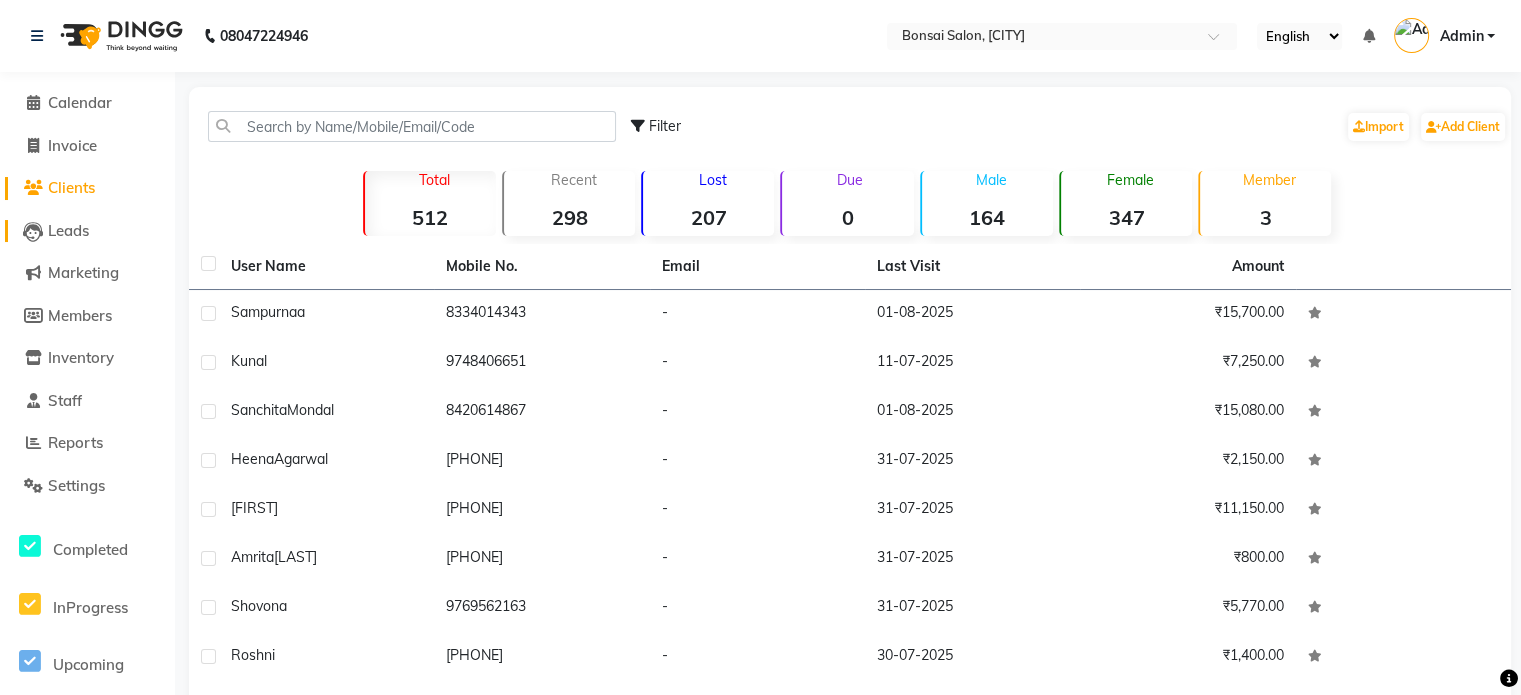 click on "Leads" 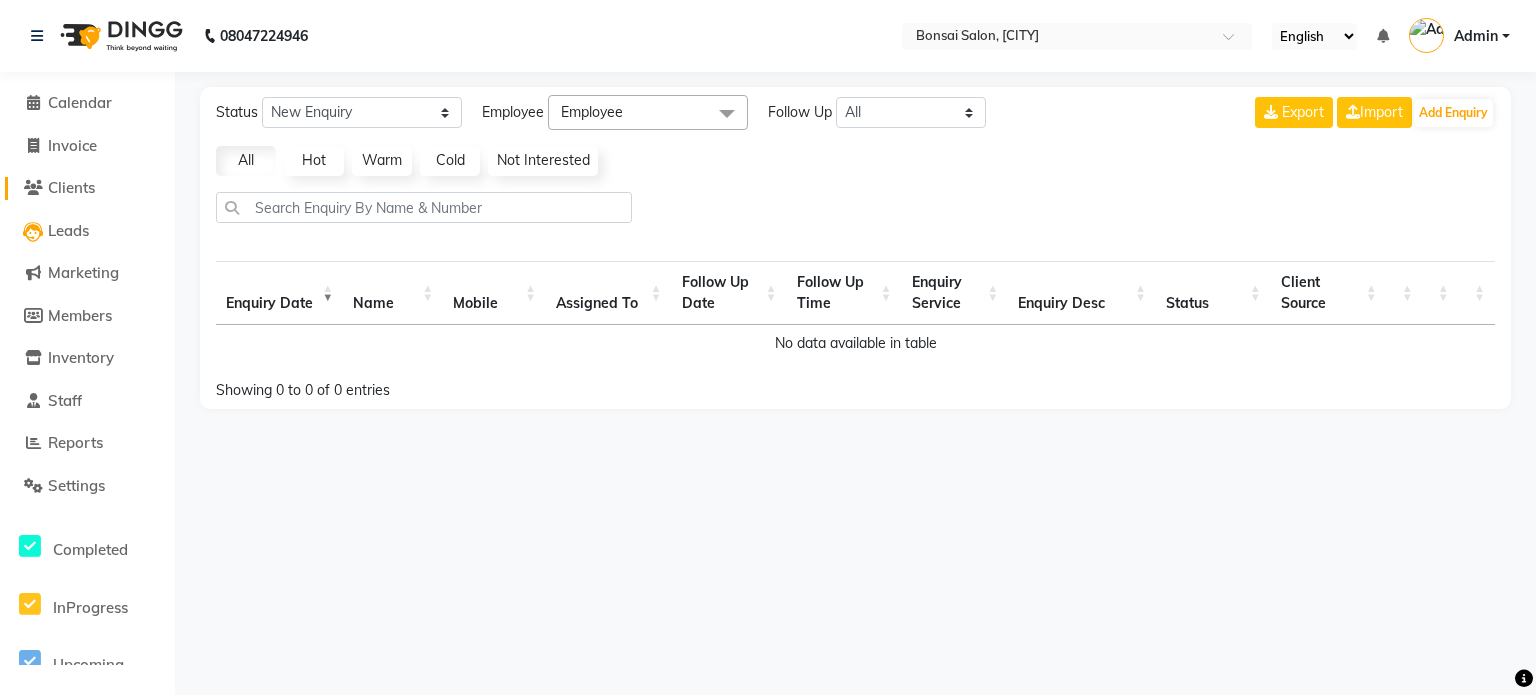 click on "Clients" 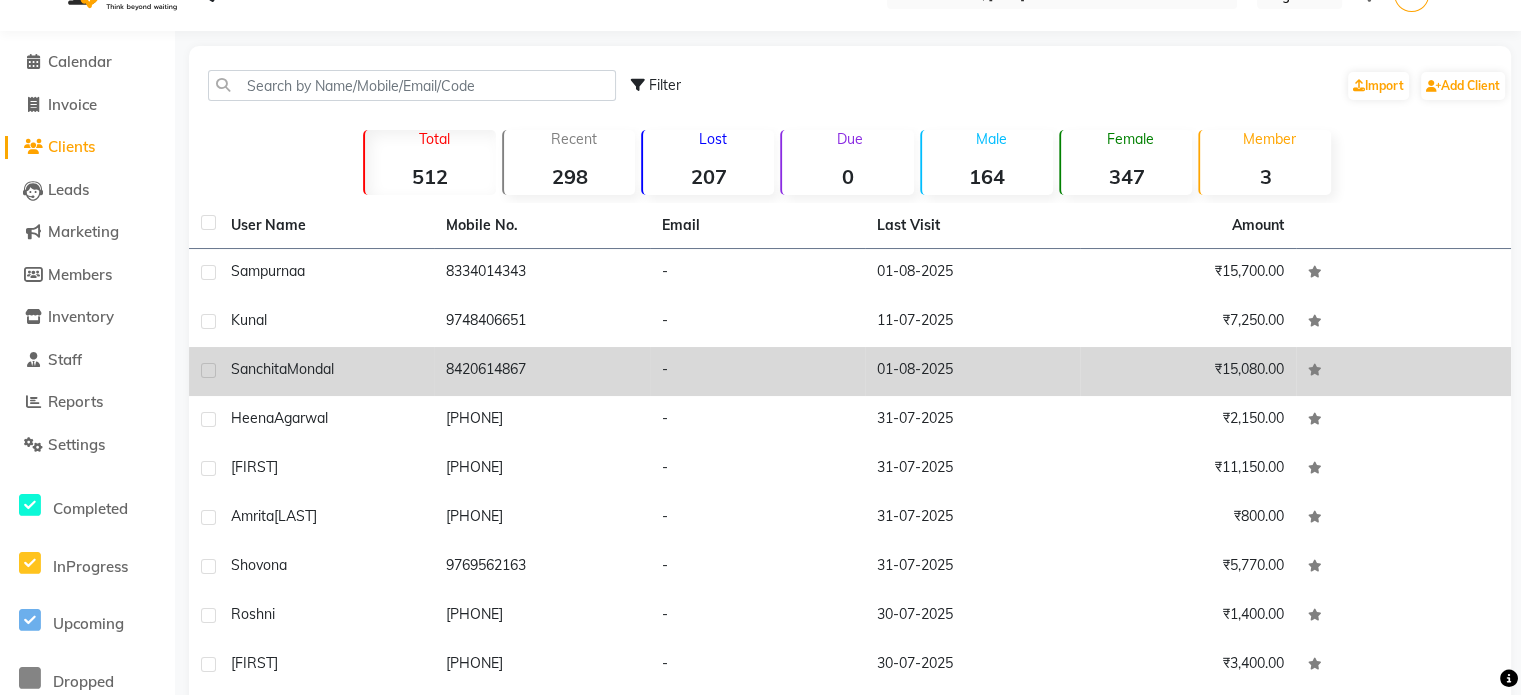 scroll, scrollTop: 170, scrollLeft: 0, axis: vertical 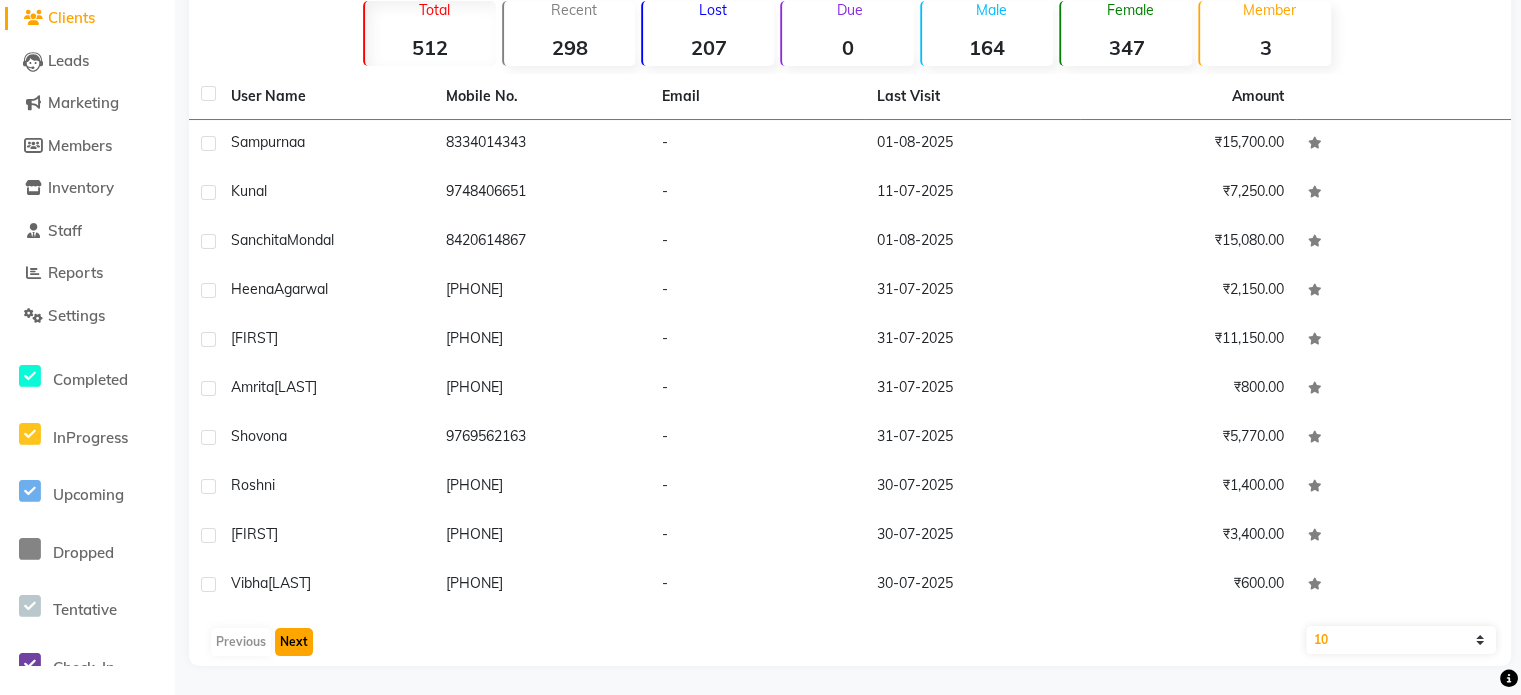 click on "Next" 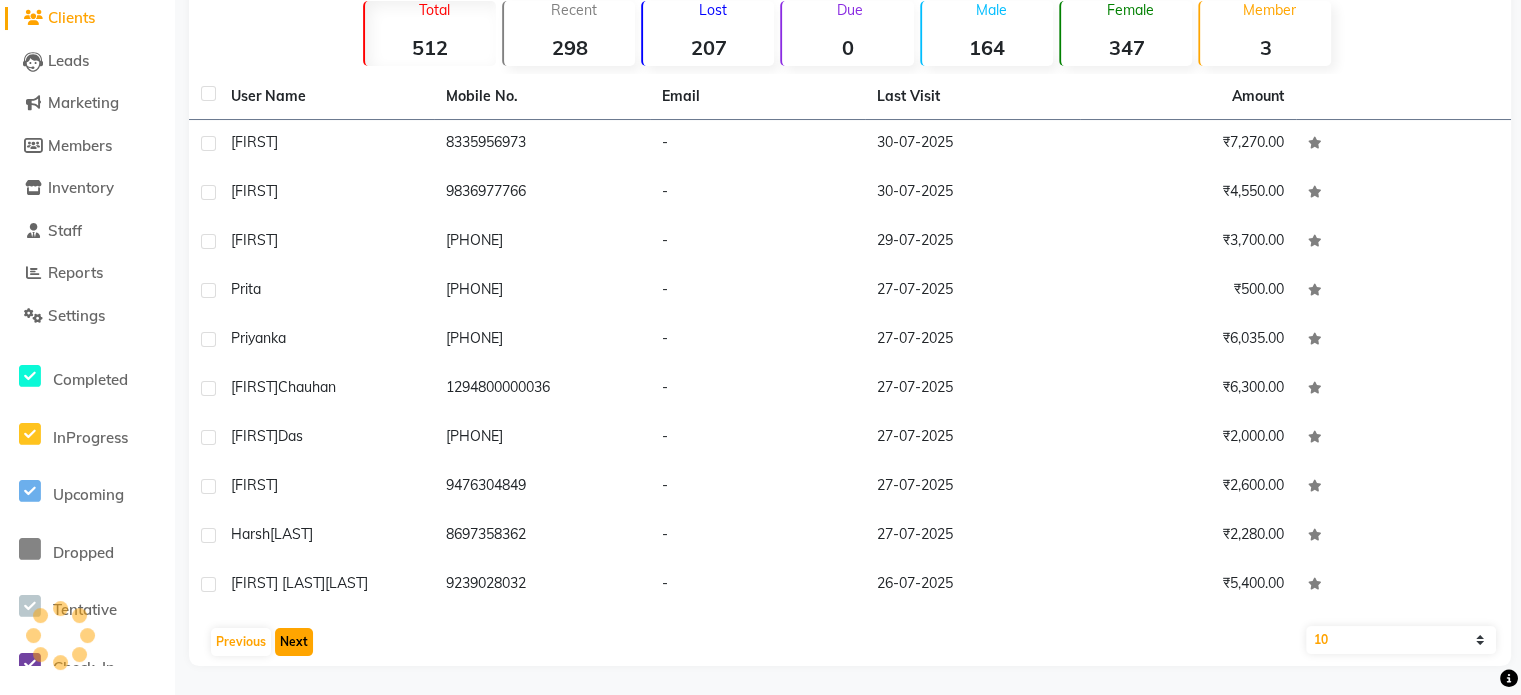 click on "Next" 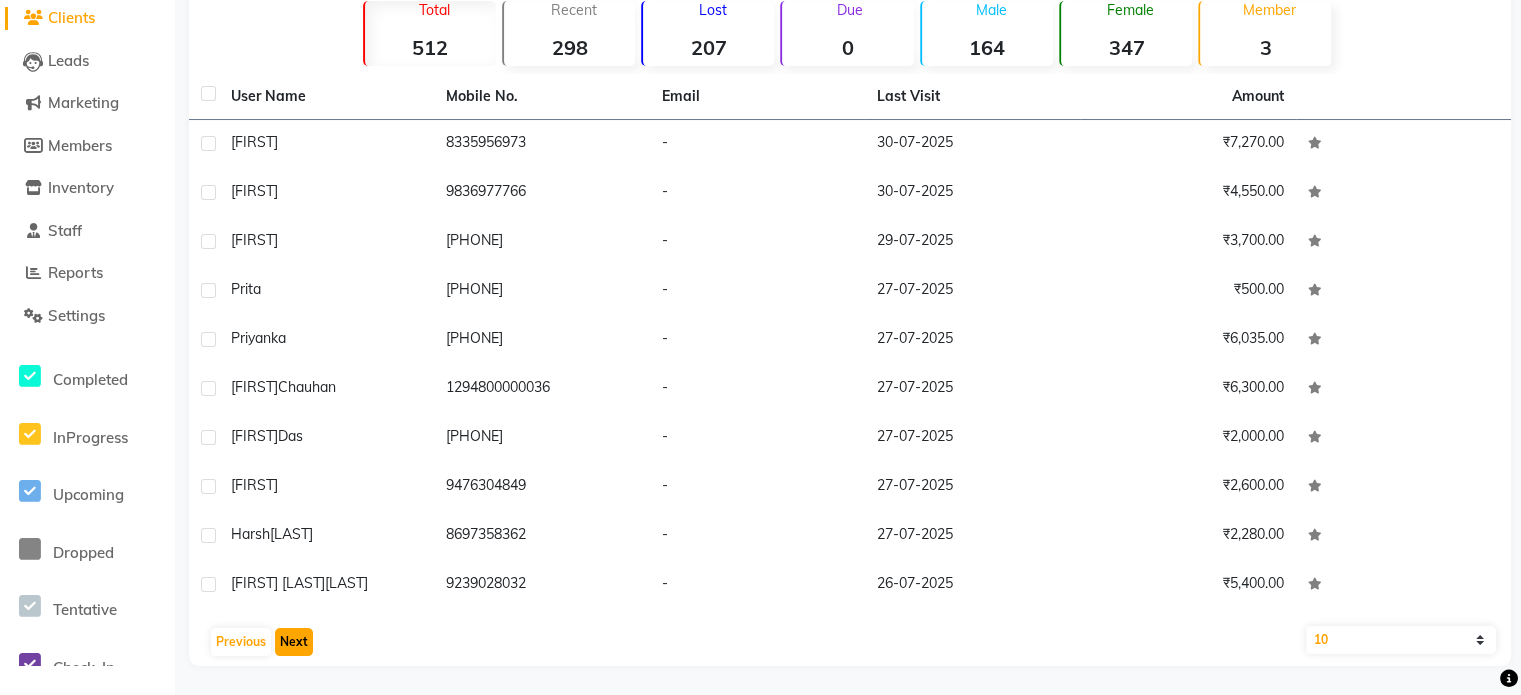 click on "Next" 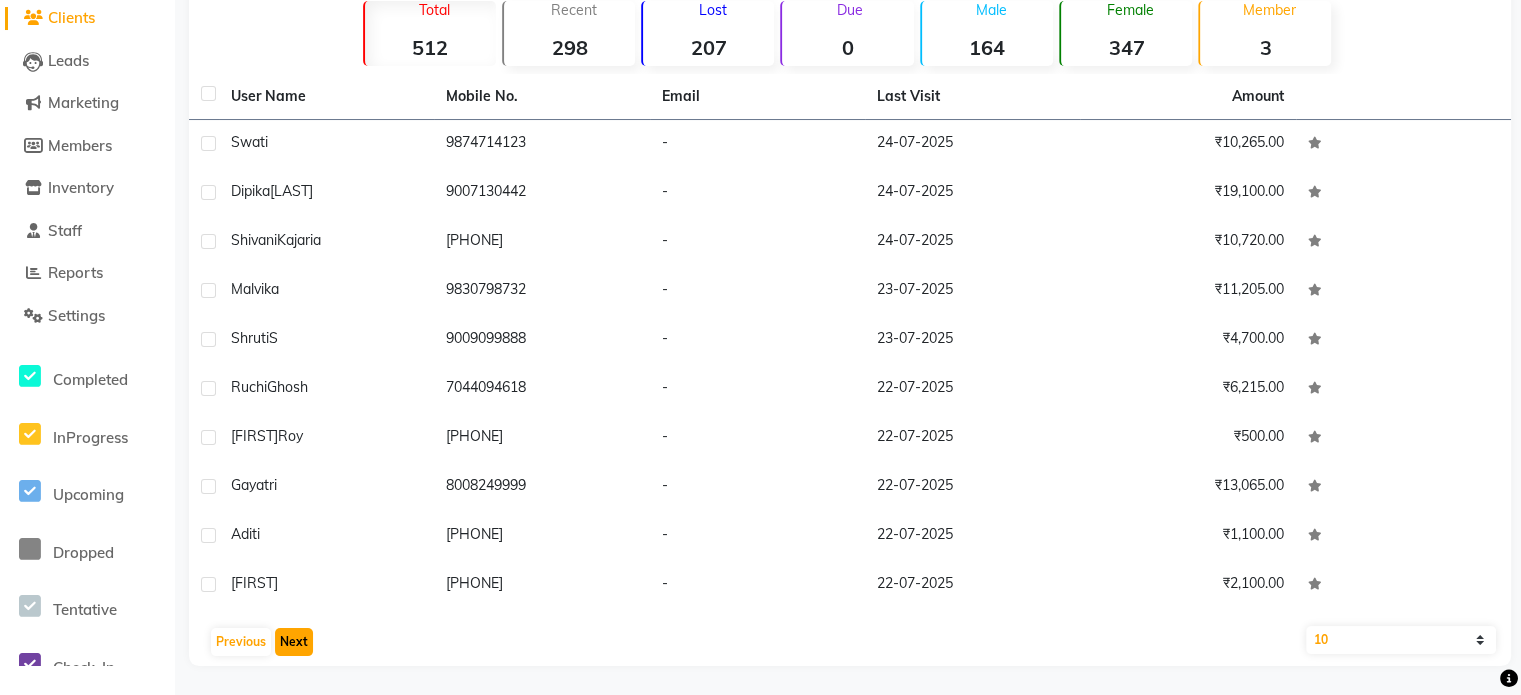 click on "Next" 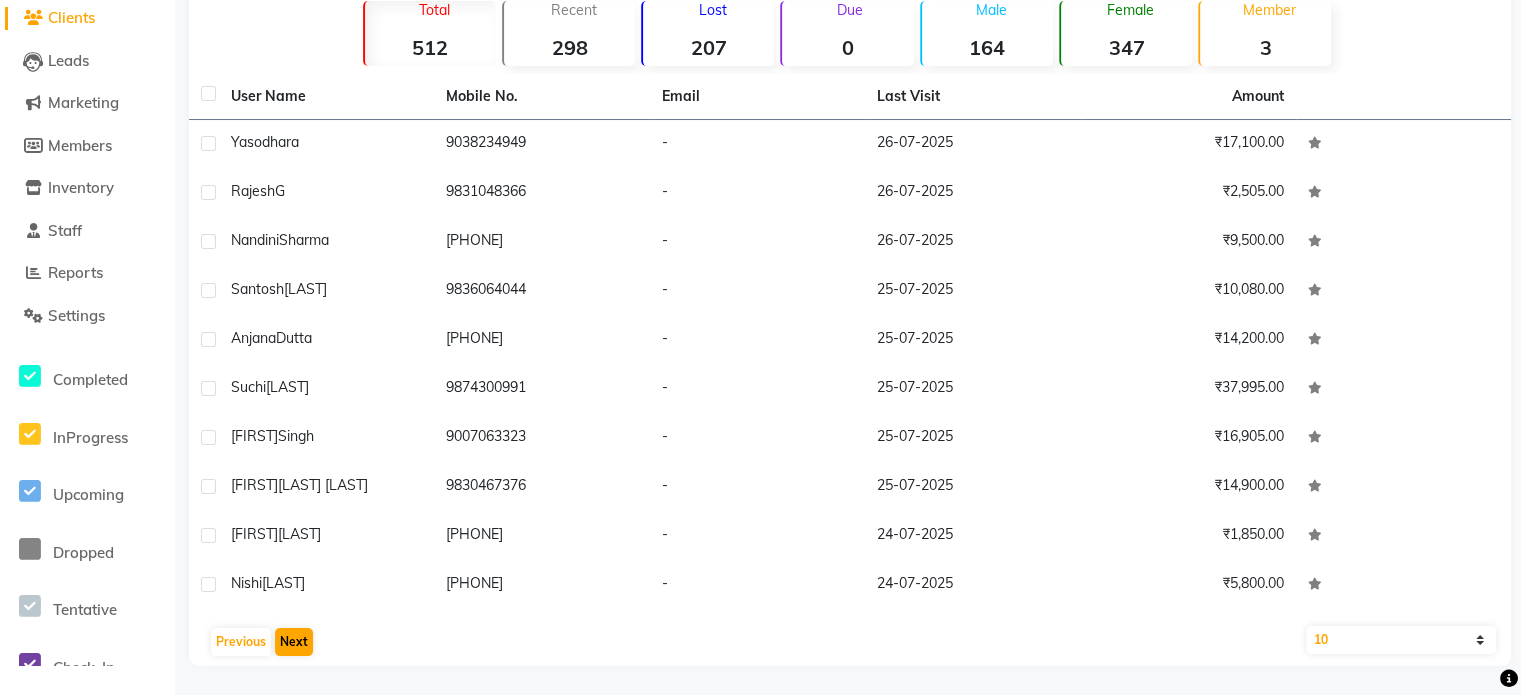 click on "User Name Mobile No. Email Last Visit Amount Yasodhara     9038234949   -   26-07-2025   ₹17,100.00  Rajesh  G   9831048366   -   26-07-2025   ₹2,505.00  Nandini  Sharma   8697816654   -   26-07-2025   ₹9,500.00  Santosh  Kejriwal   9836064044   -   25-07-2025   ₹10,080.00  Anjana  Dutta   8777857011   -   25-07-2025   ₹14,200.00  Suchi  Sikaria   9874300991   -   25-07-2025   ₹37,995.00  Rakshita  Singh   9007063323   -   25-07-2025   ₹16,905.00  Chandrima  Chatterjee Barman   9830467376   -   25-07-2025   ₹14,900.00  Ayushman  Chatterjee   7045003677   -   24-07-2025   ₹1,850.00  Nishi  Marandi   7050918221   -   24-07-2025   ₹5,800.00   Previous   Next   10   50   100" 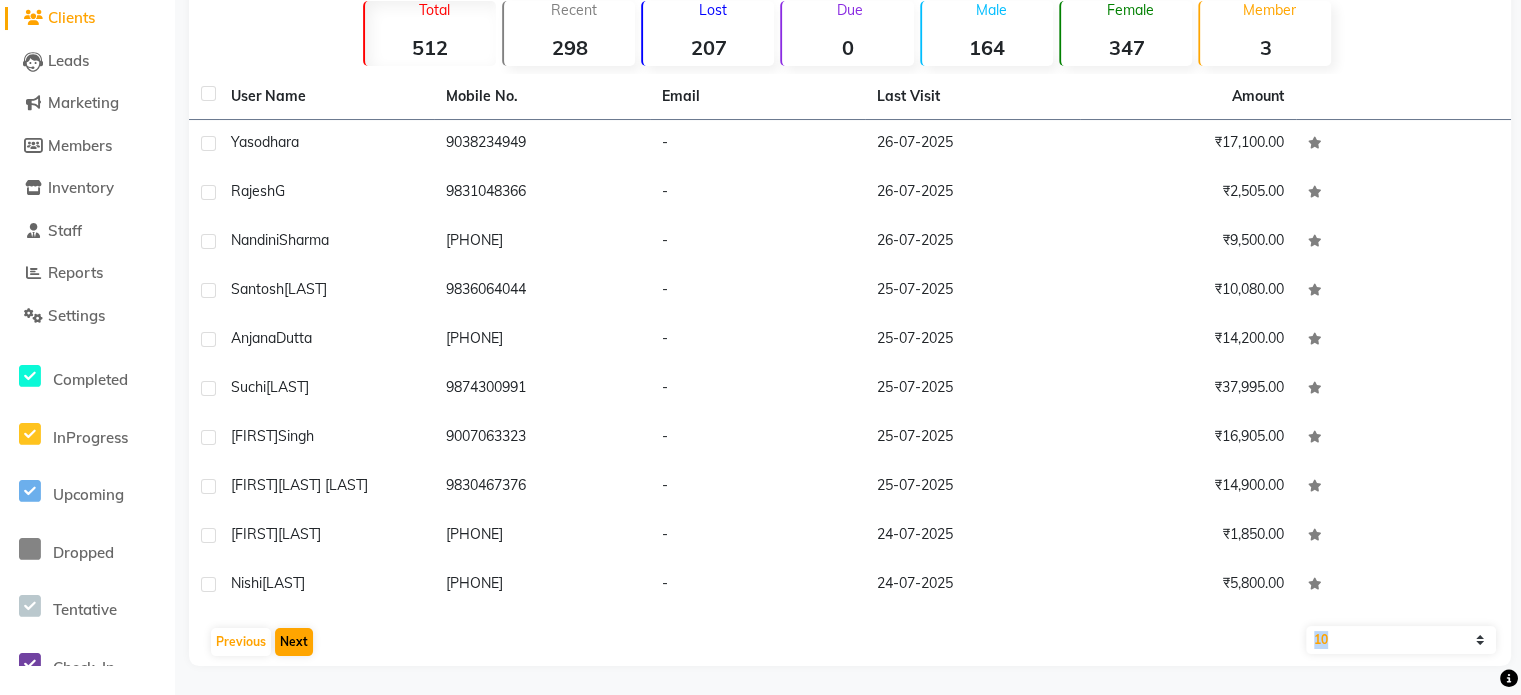 click on "User Name Mobile No. Email Last Visit Amount Yasodhara     9038234949   -   26-07-2025   ₹17,100.00  Rajesh  G   9831048366   -   26-07-2025   ₹2,505.00  Nandini  Sharma   8697816654   -   26-07-2025   ₹9,500.00  Santosh  Kejriwal   9836064044   -   25-07-2025   ₹10,080.00  Anjana  Dutta   8777857011   -   25-07-2025   ₹14,200.00  Suchi  Sikaria   9874300991   -   25-07-2025   ₹37,995.00  Rakshita  Singh   9007063323   -   25-07-2025   ₹16,905.00  Chandrima  Chatterjee Barman   9830467376   -   25-07-2025   ₹14,900.00  Ayushman  Chatterjee   7045003677   -   24-07-2025   ₹1,850.00  Nishi  Marandi   7050918221   -   24-07-2025   ₹5,800.00   Previous   Next   10   50   100" 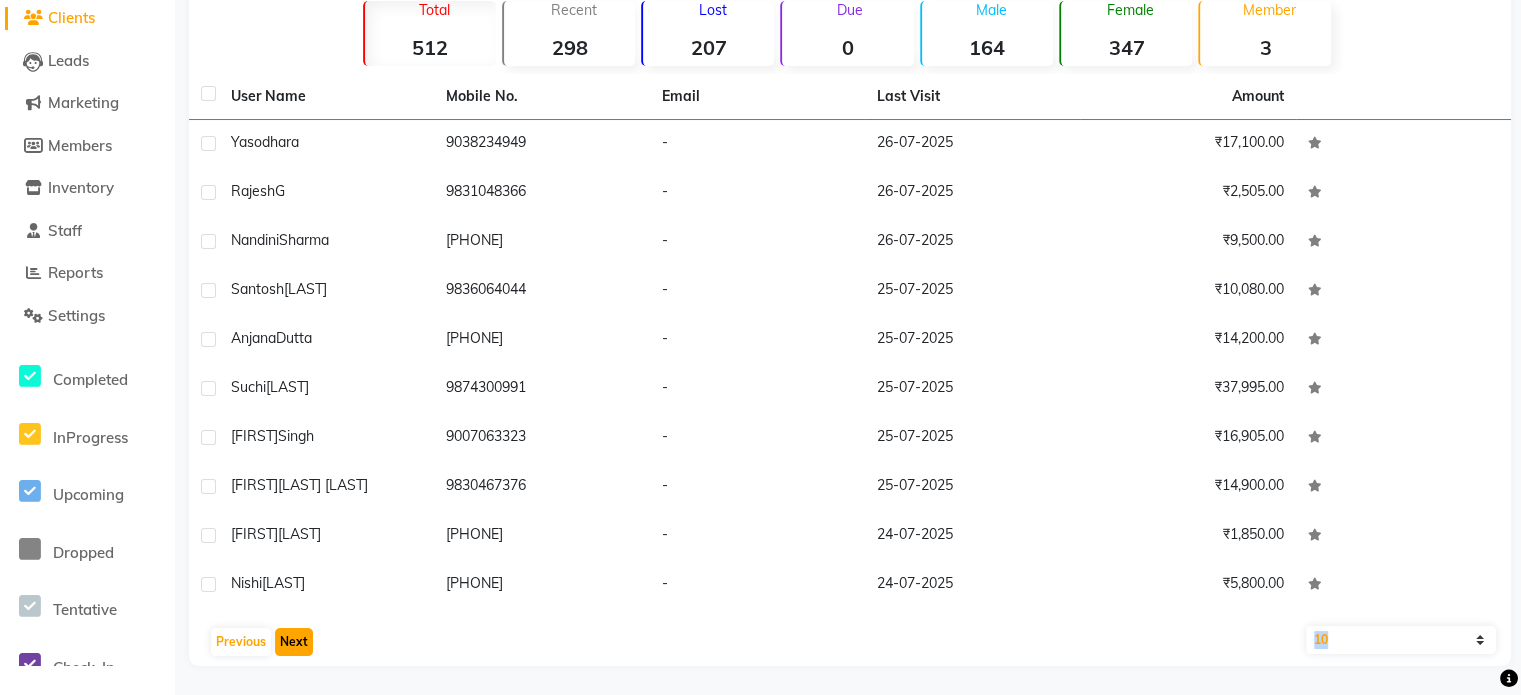 click on "Next" 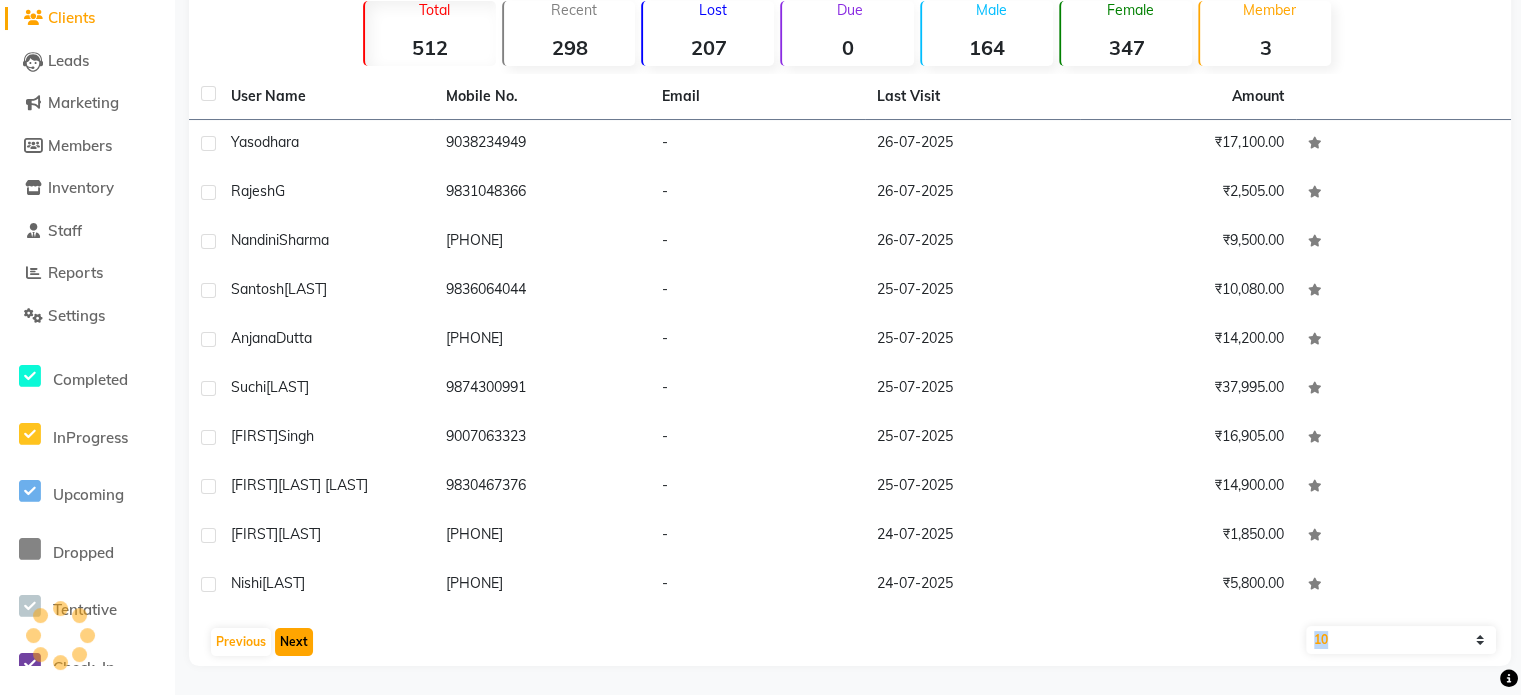 click on "Next" 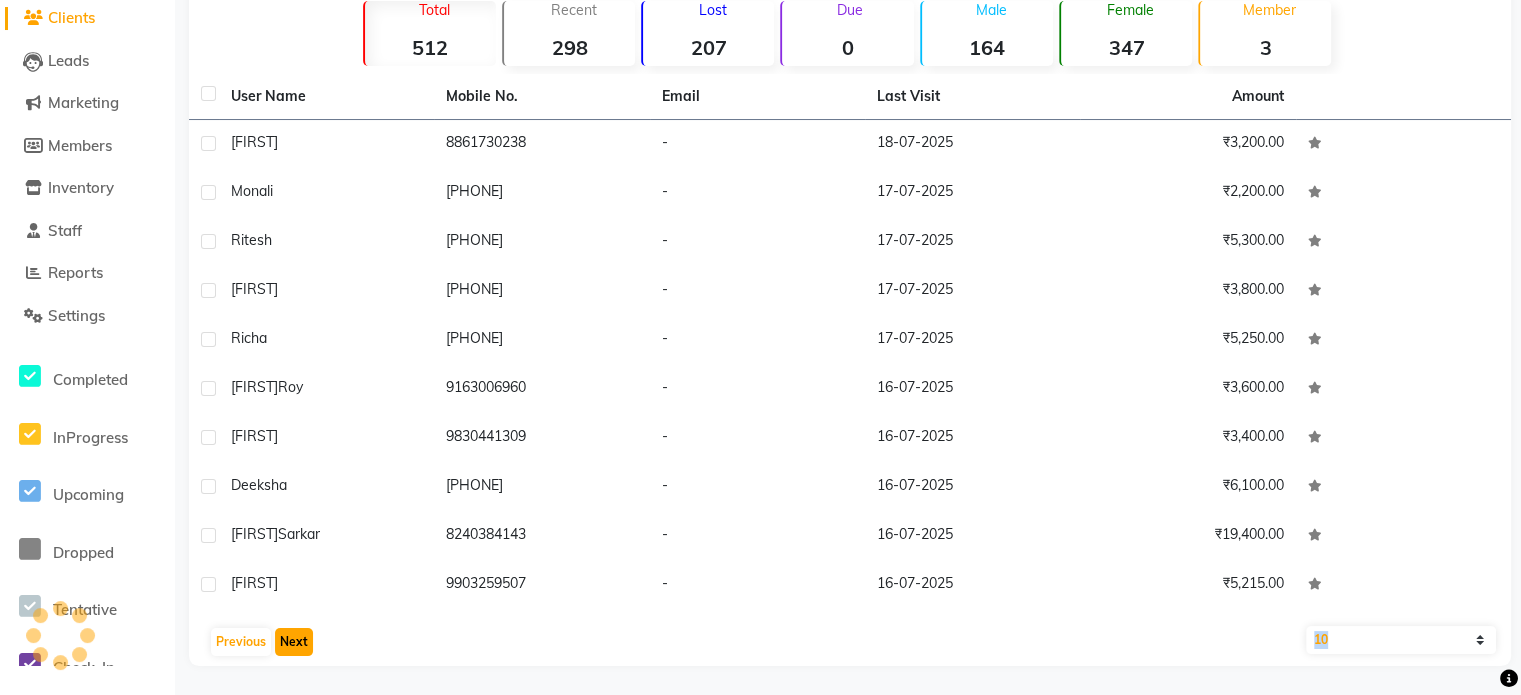 click on "Next" 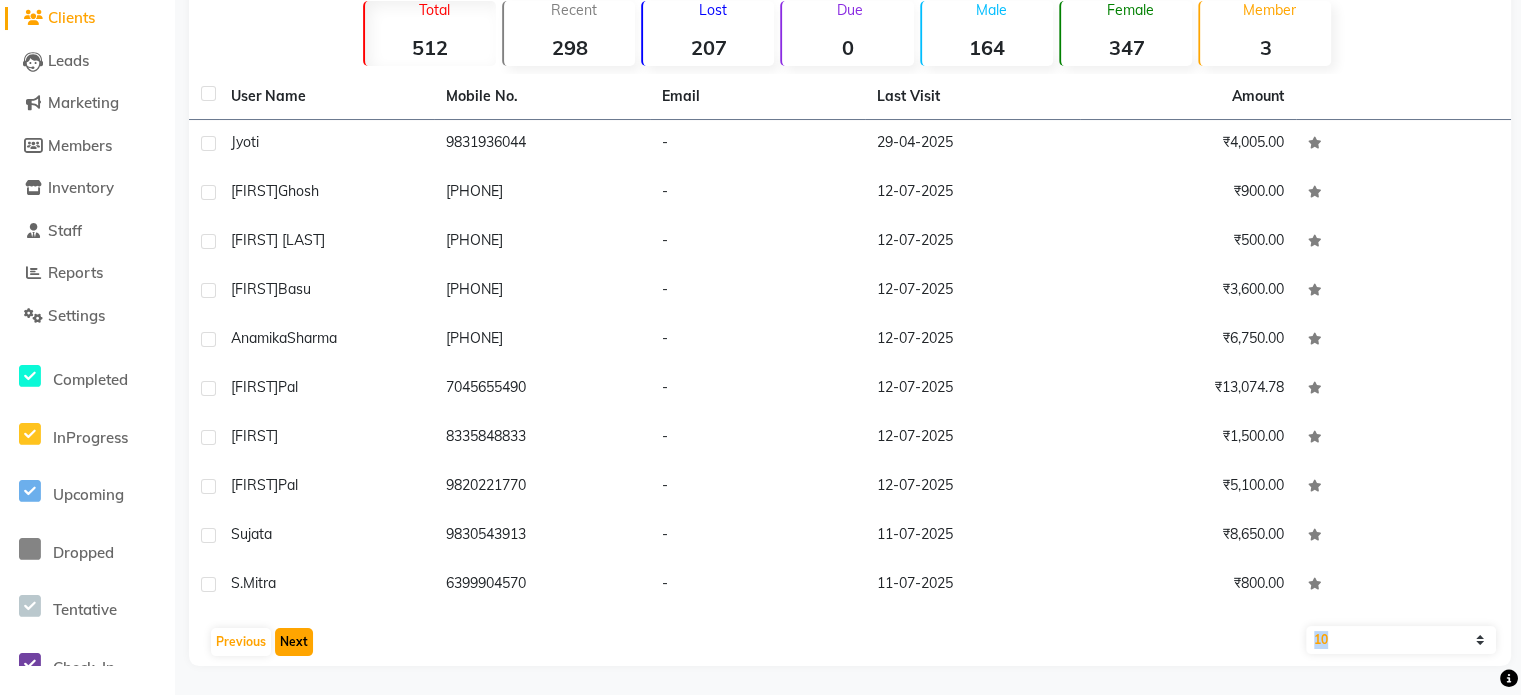 click on "Next" 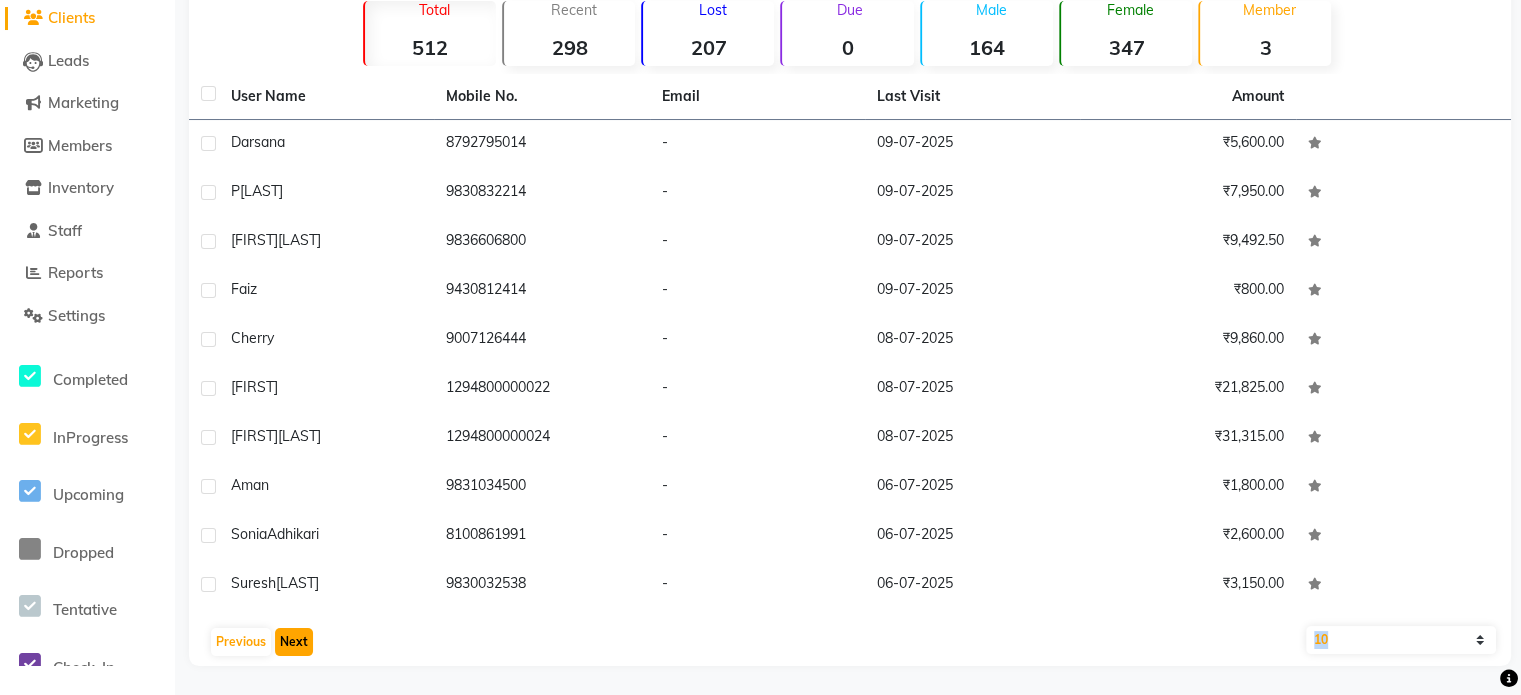 click on "Next" 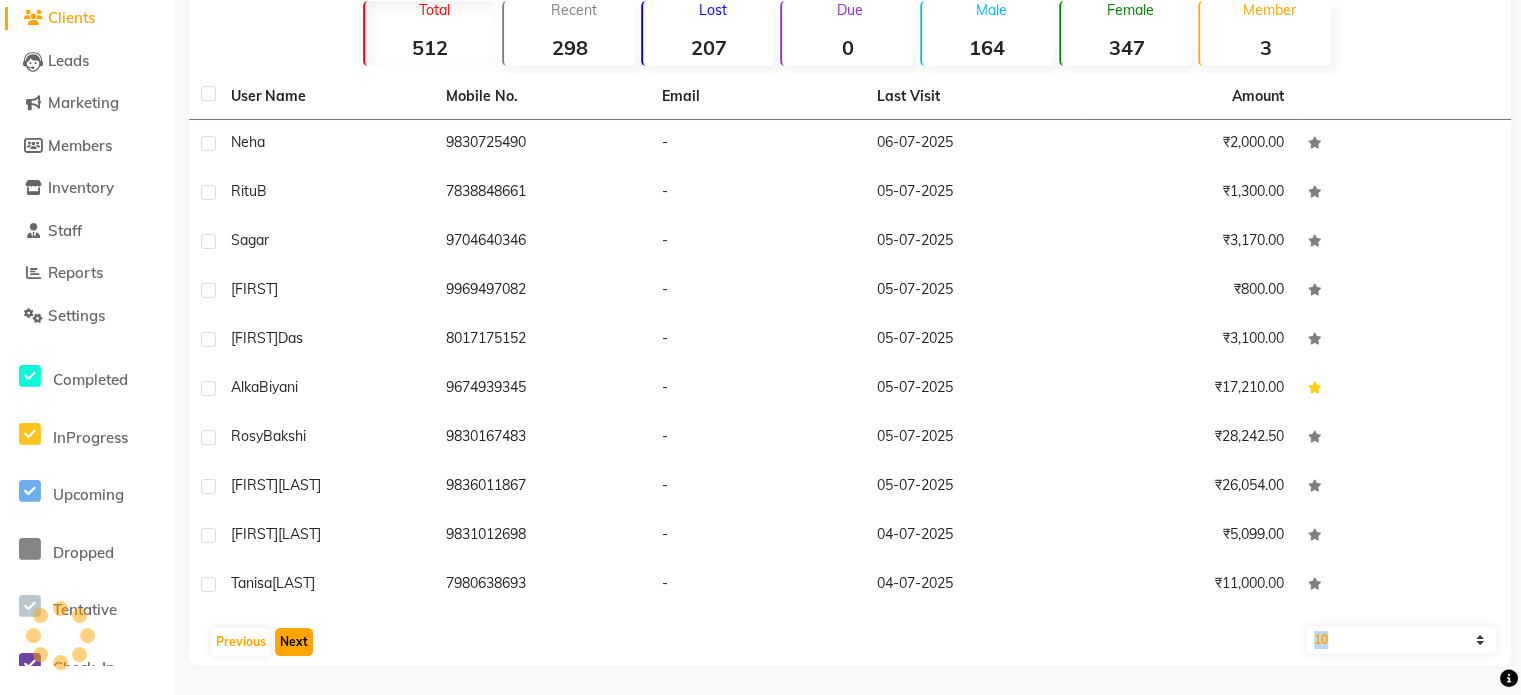 click on "Next" 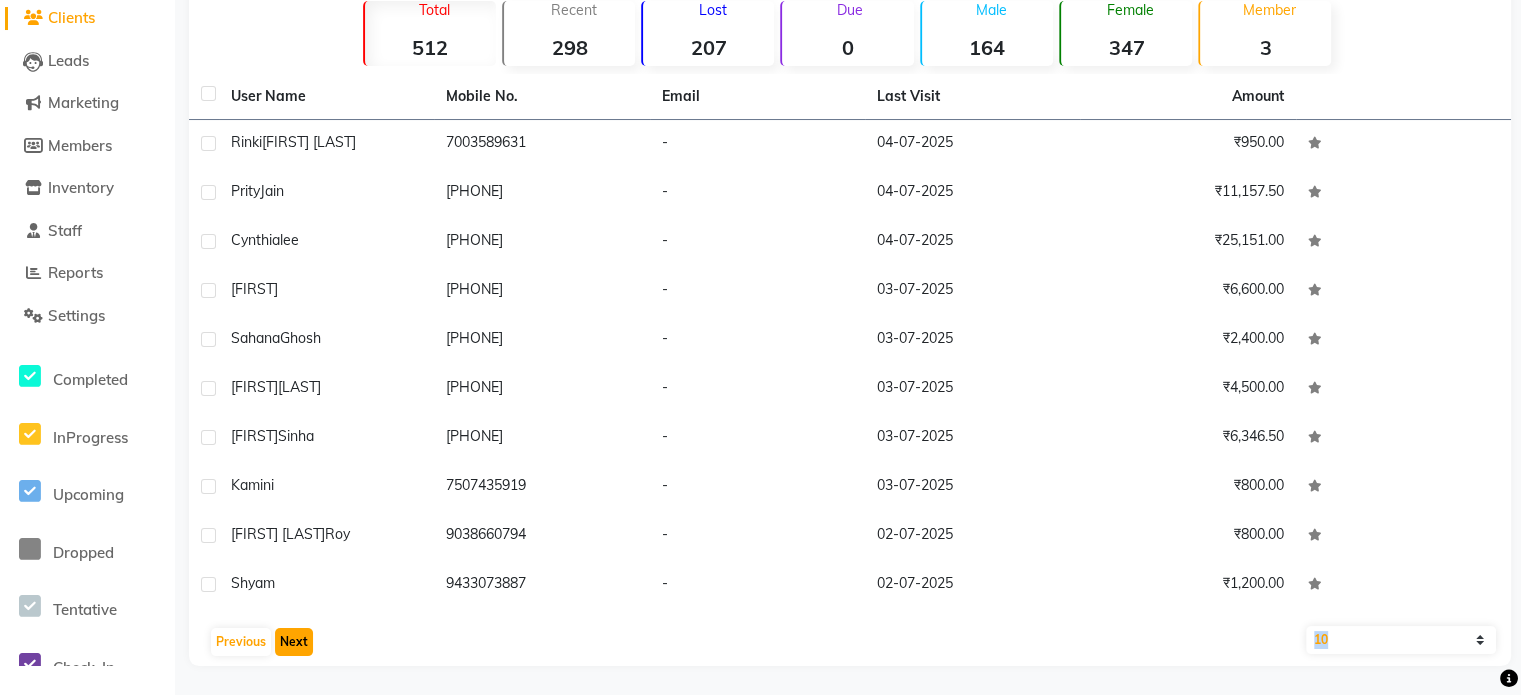 click on "Next" 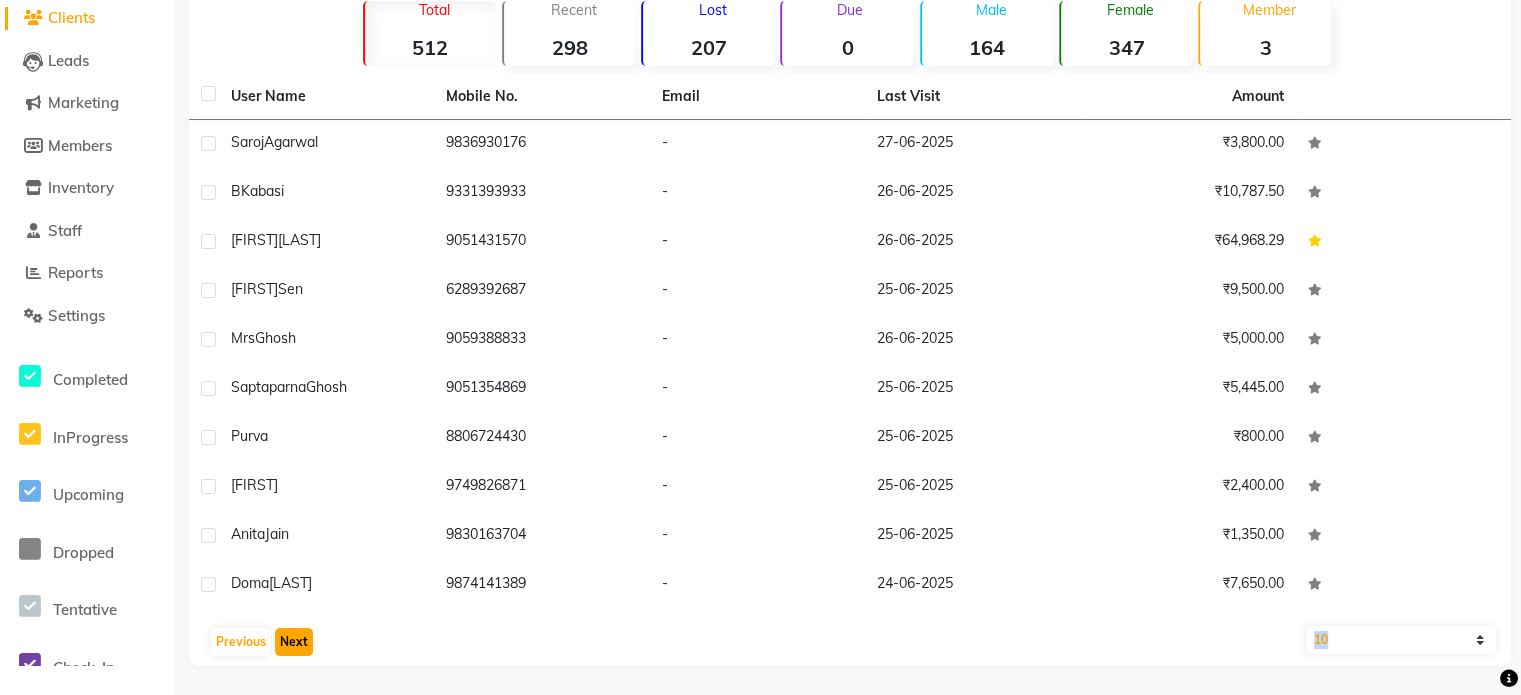 click on "Next" 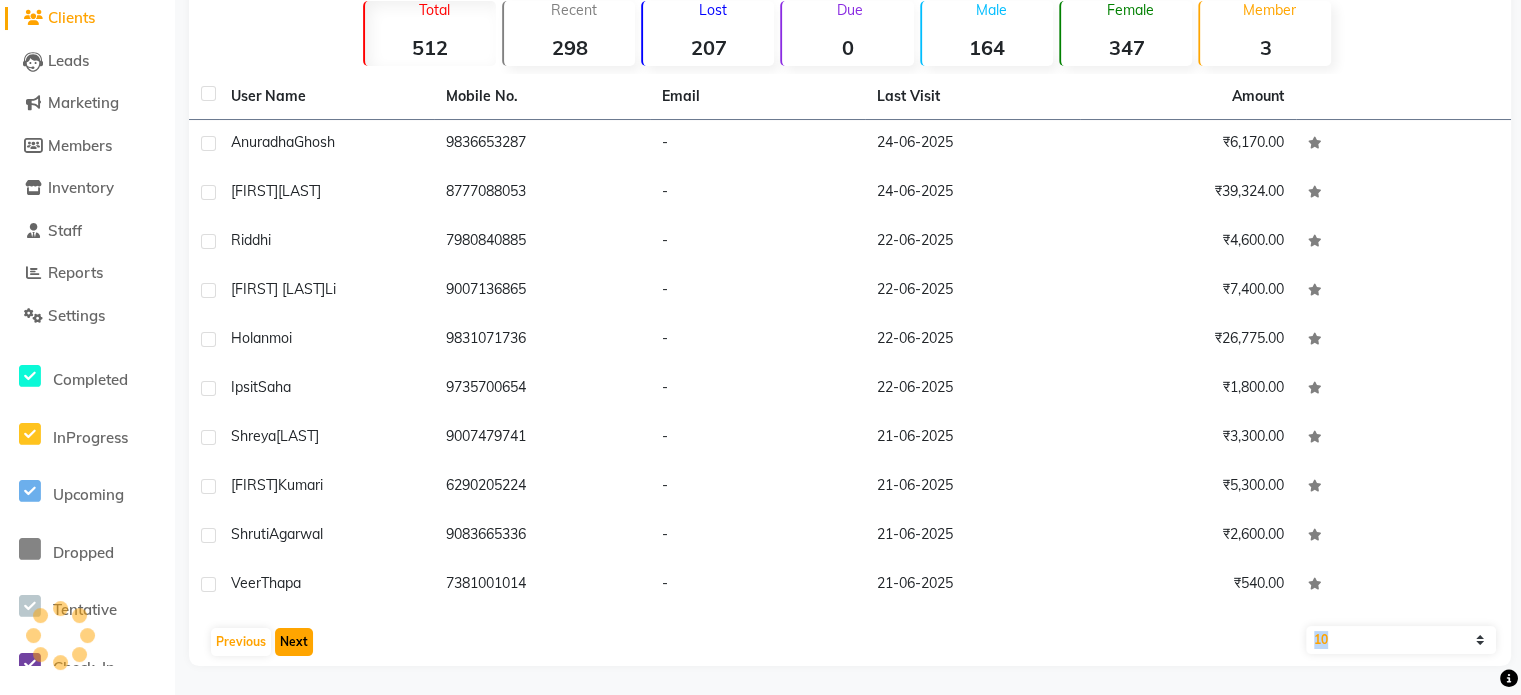 click on "Next" 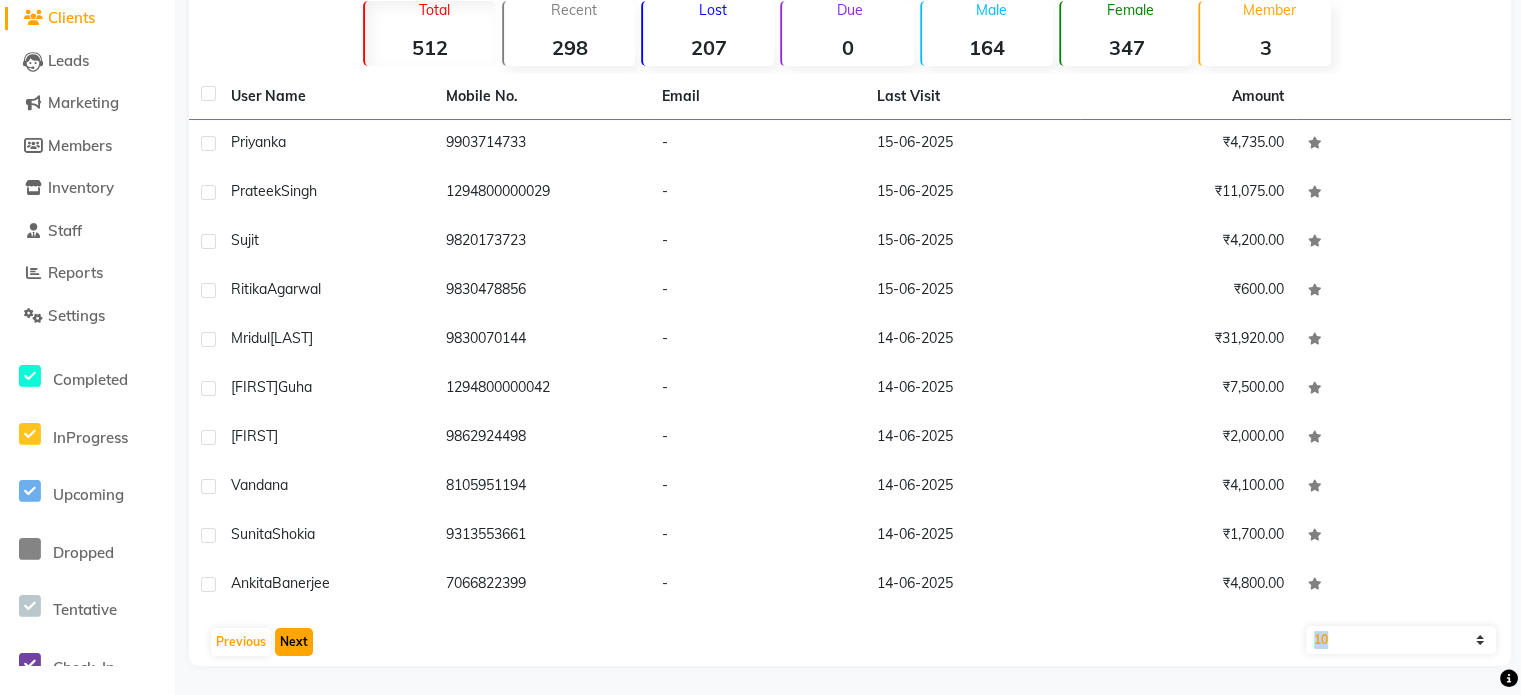 click on "Next" 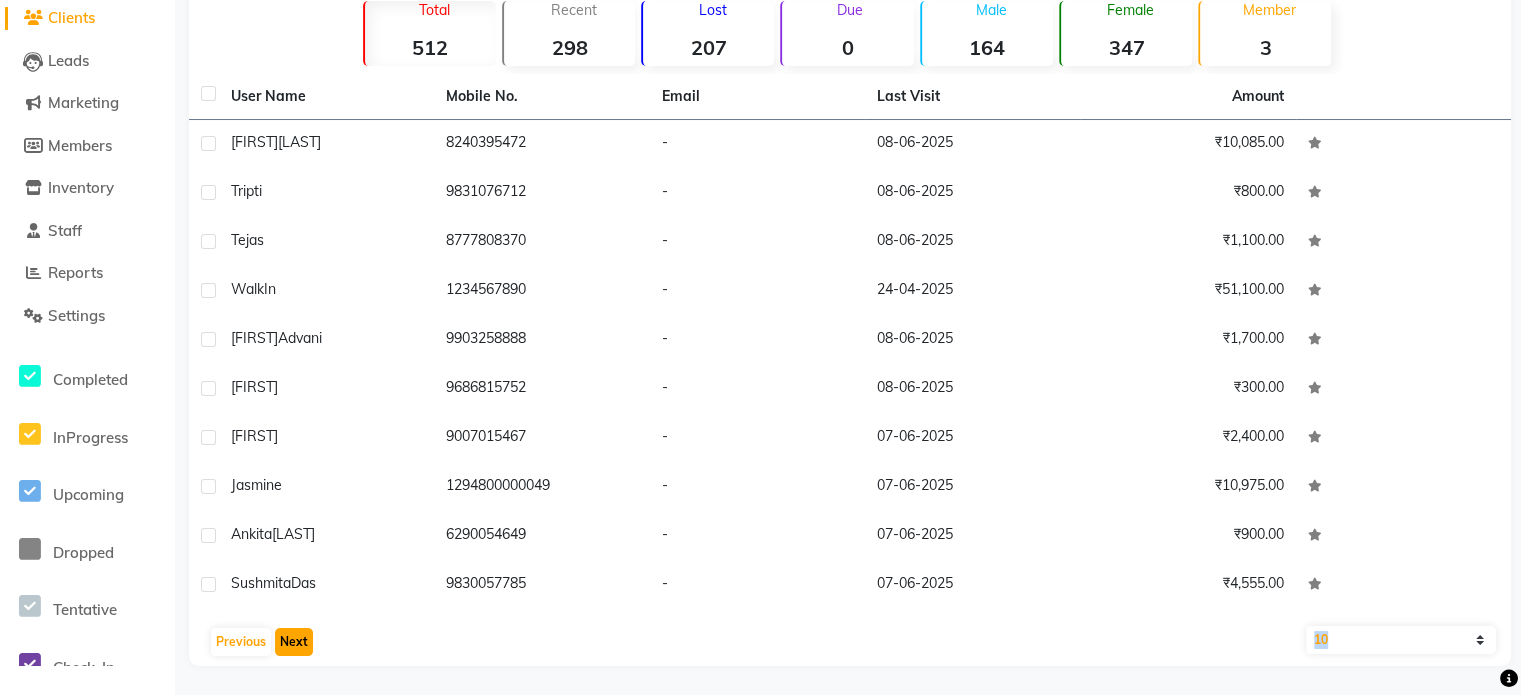 click on "Next" 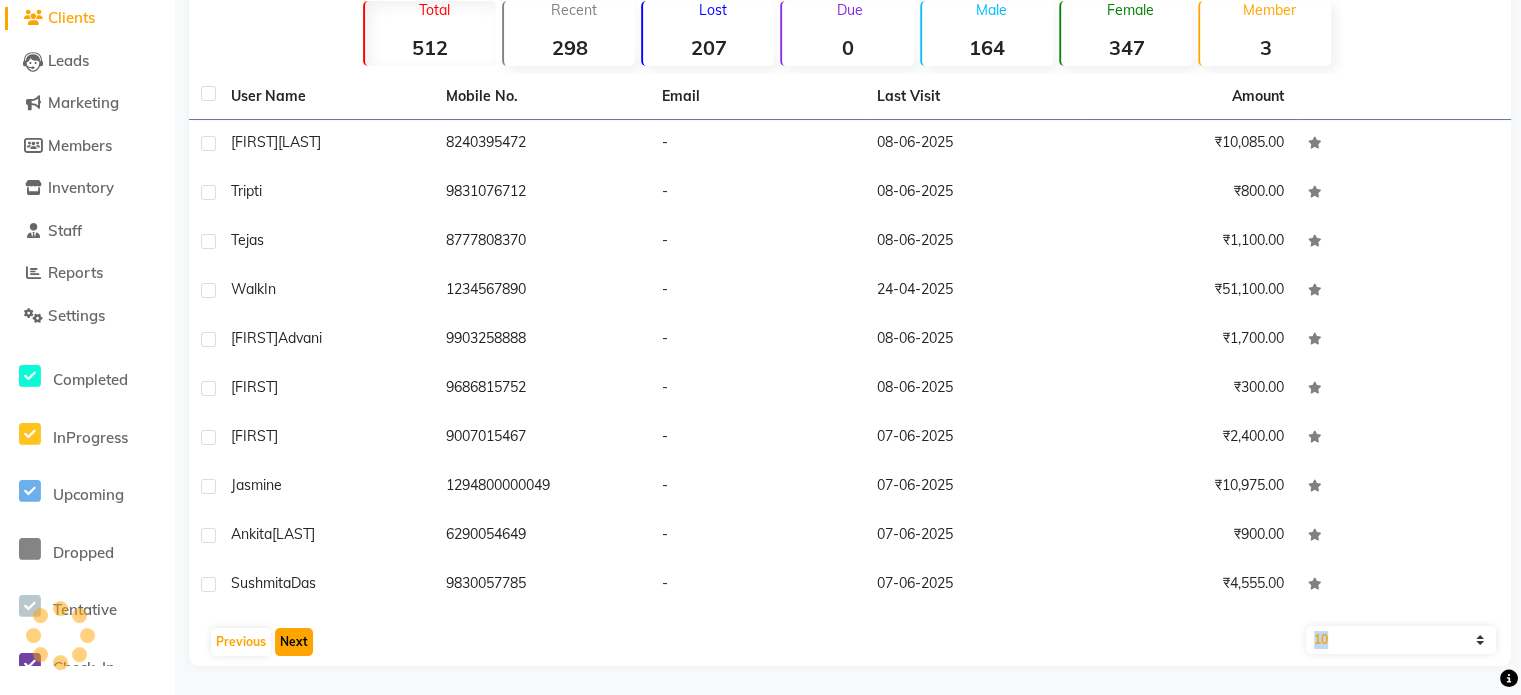 click on "Next" 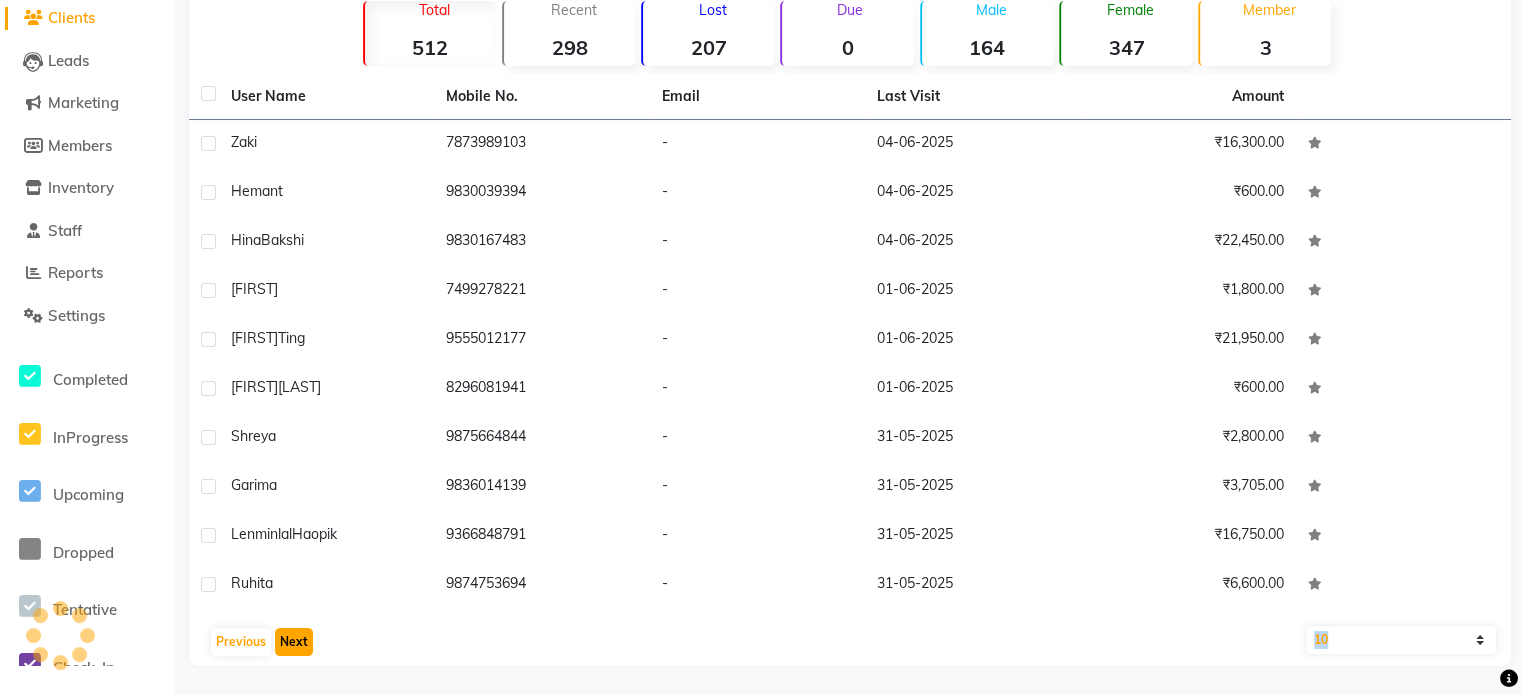 click on "Next" 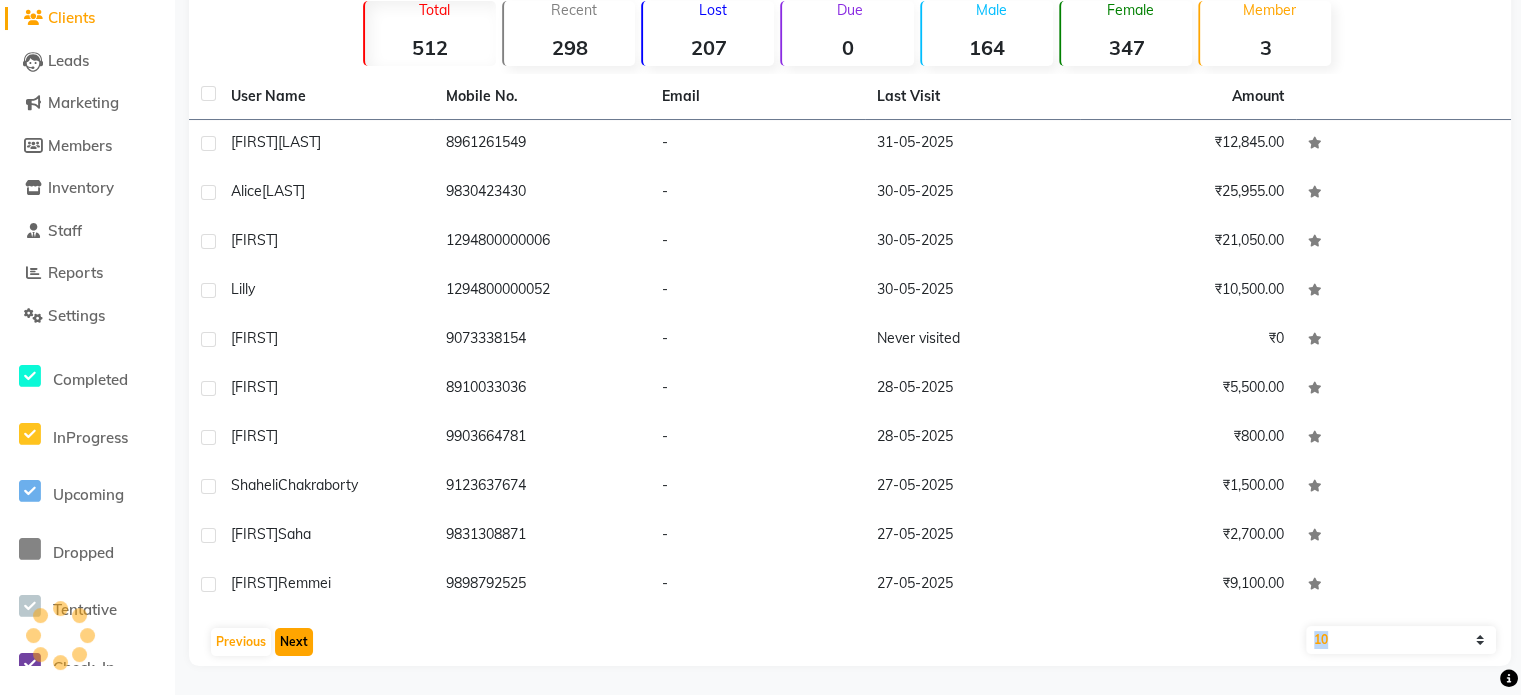 click on "Next" 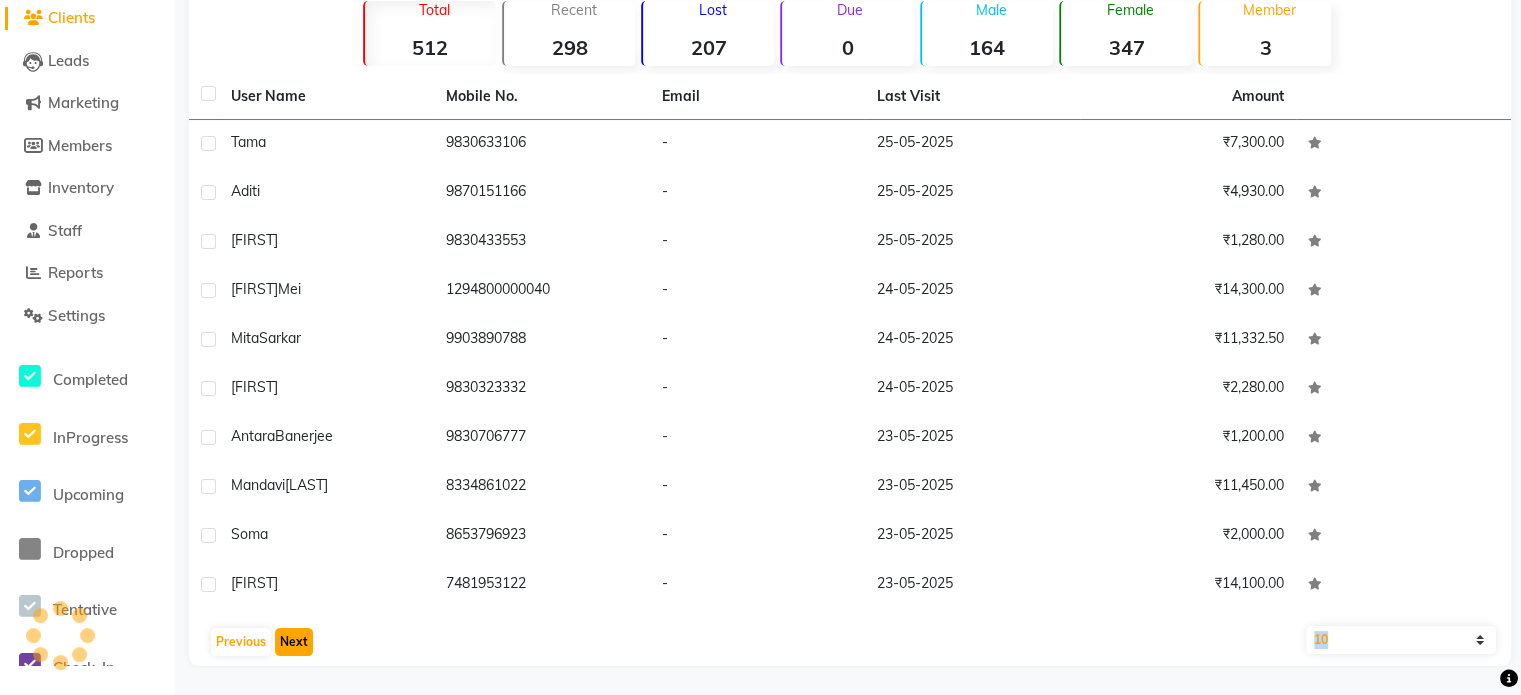click on "Next" 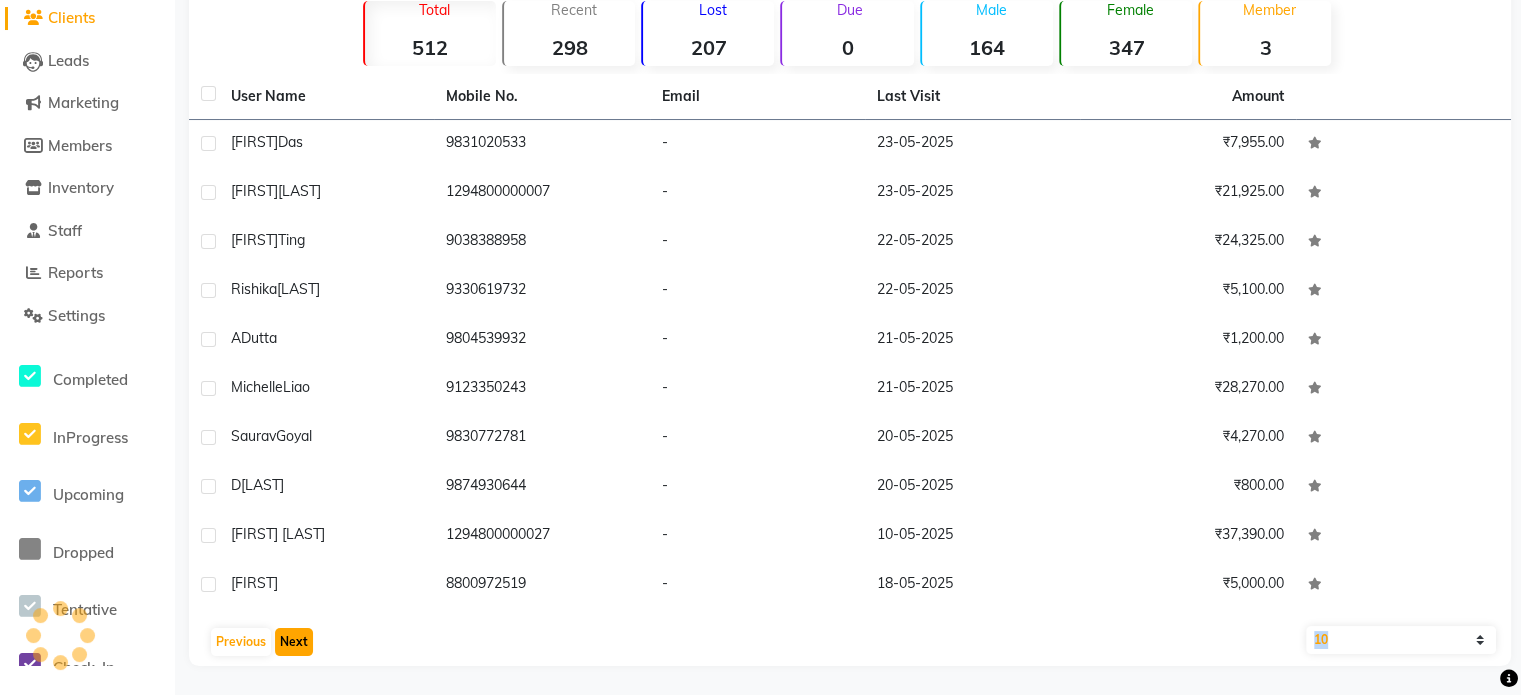 click on "Next" 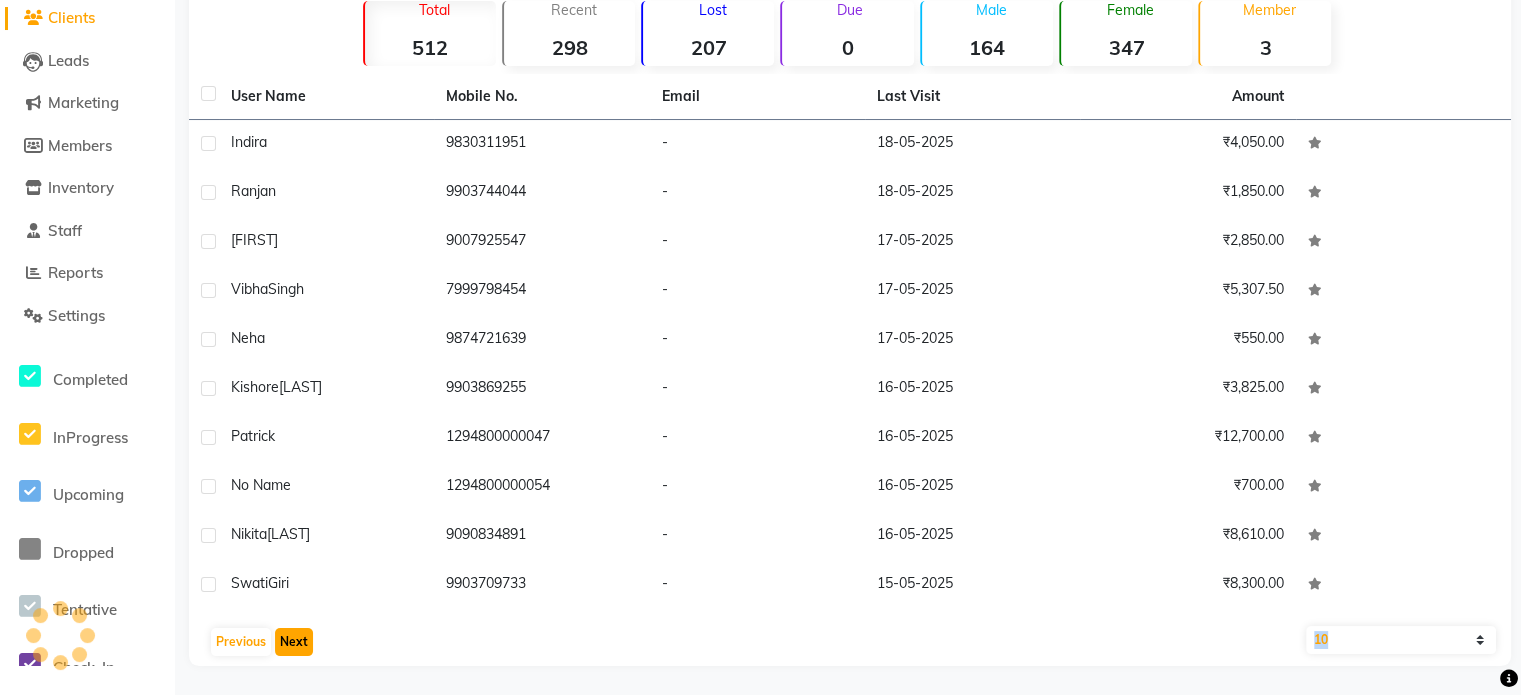 click on "Next" 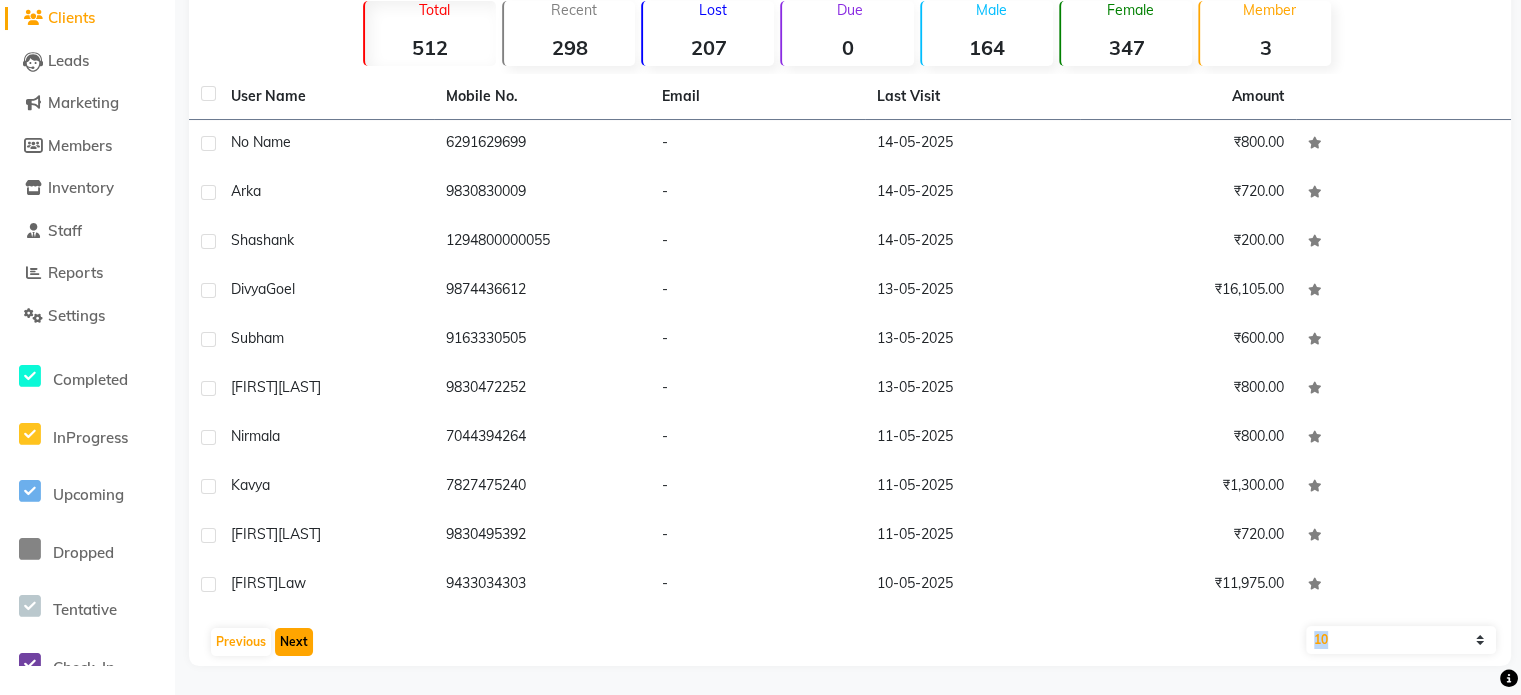 click on "Next" 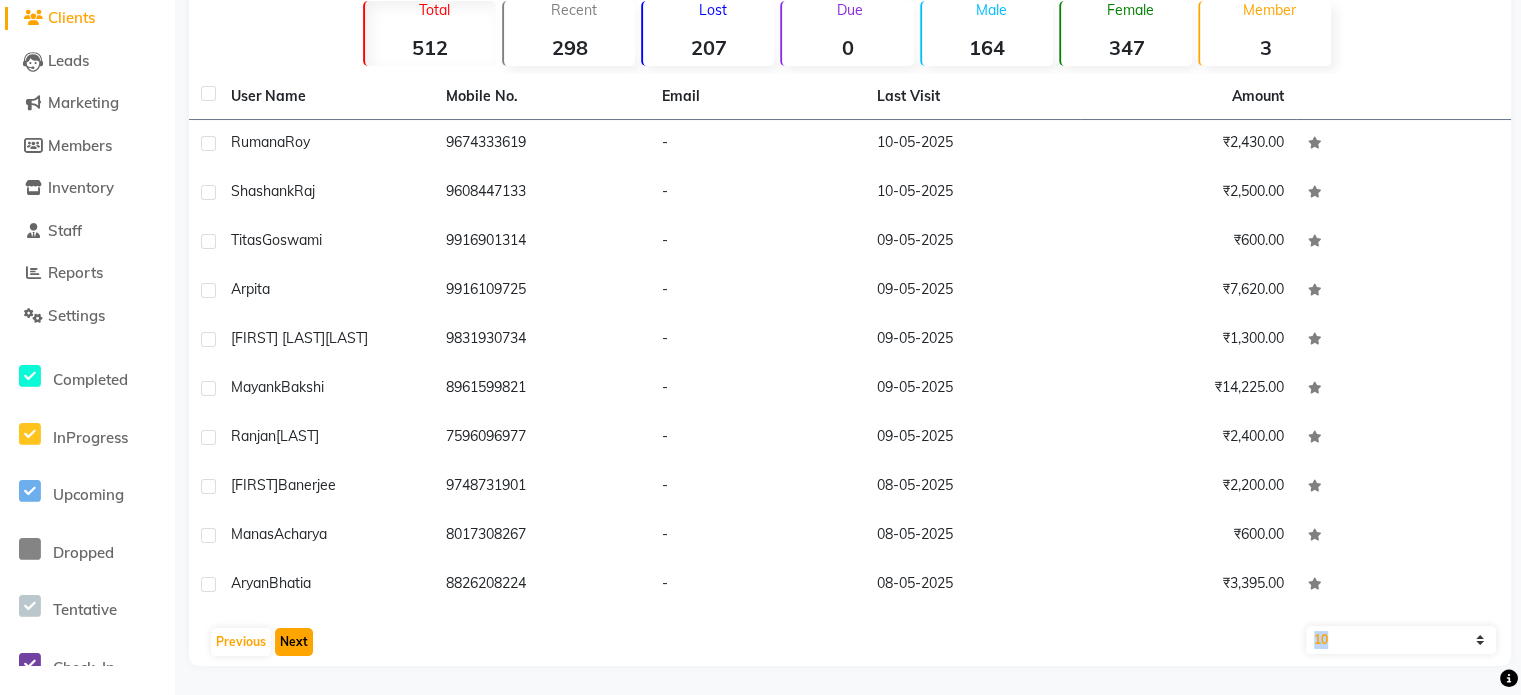 click on "Next" 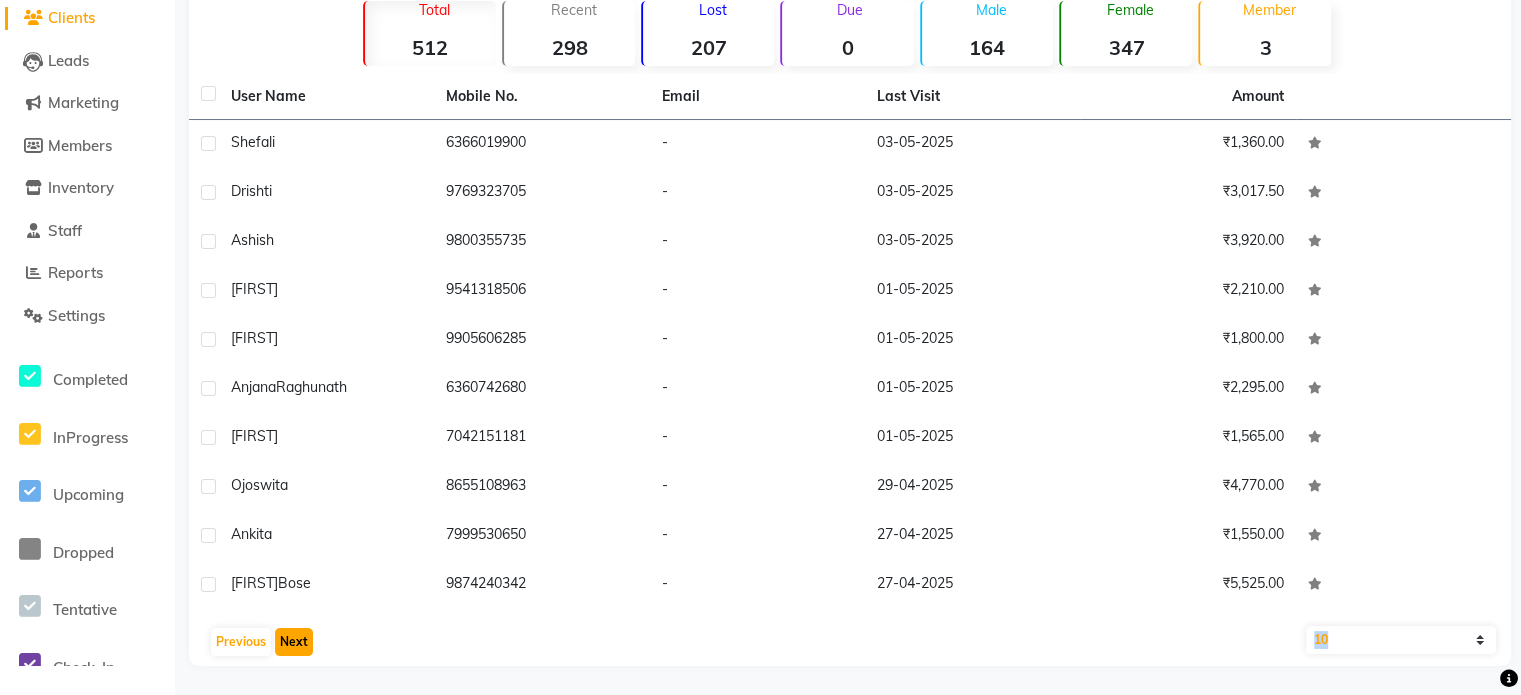 click on "Next" 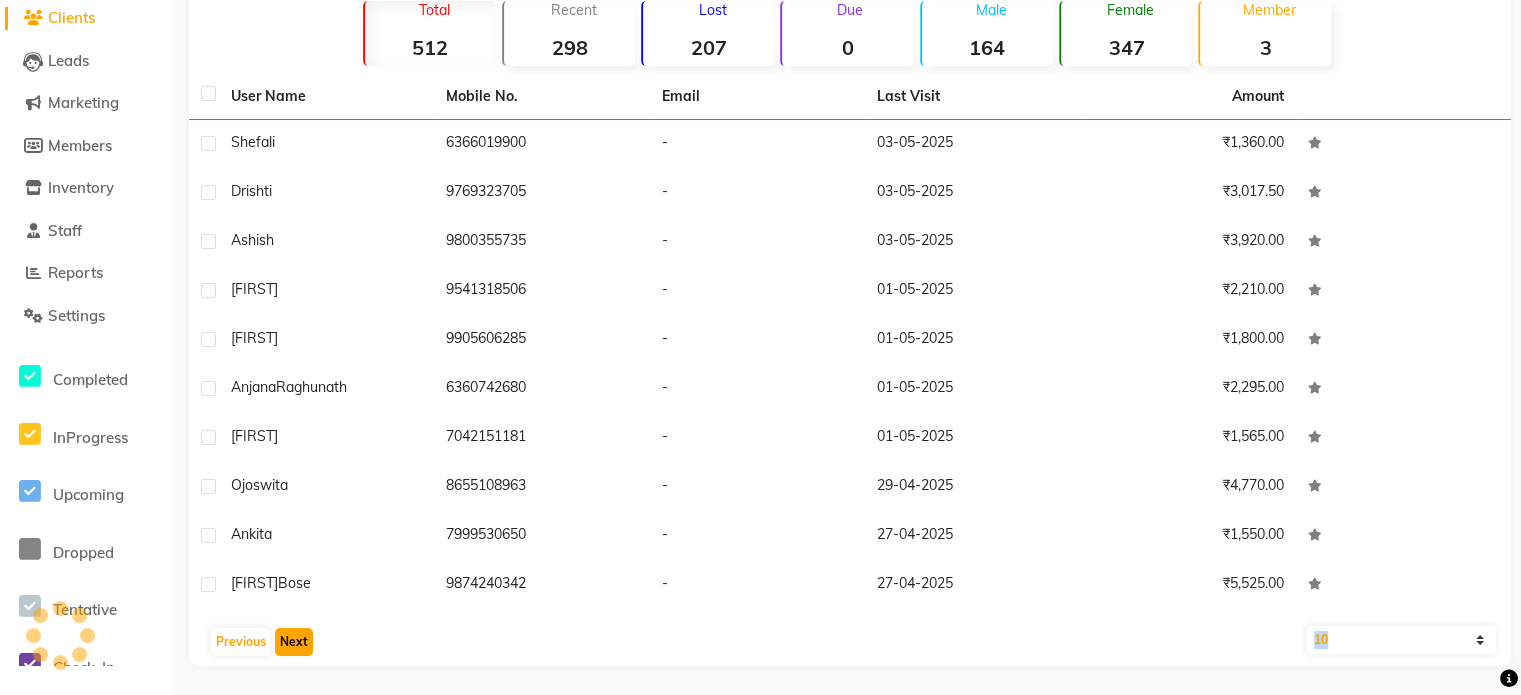 click on "Next" 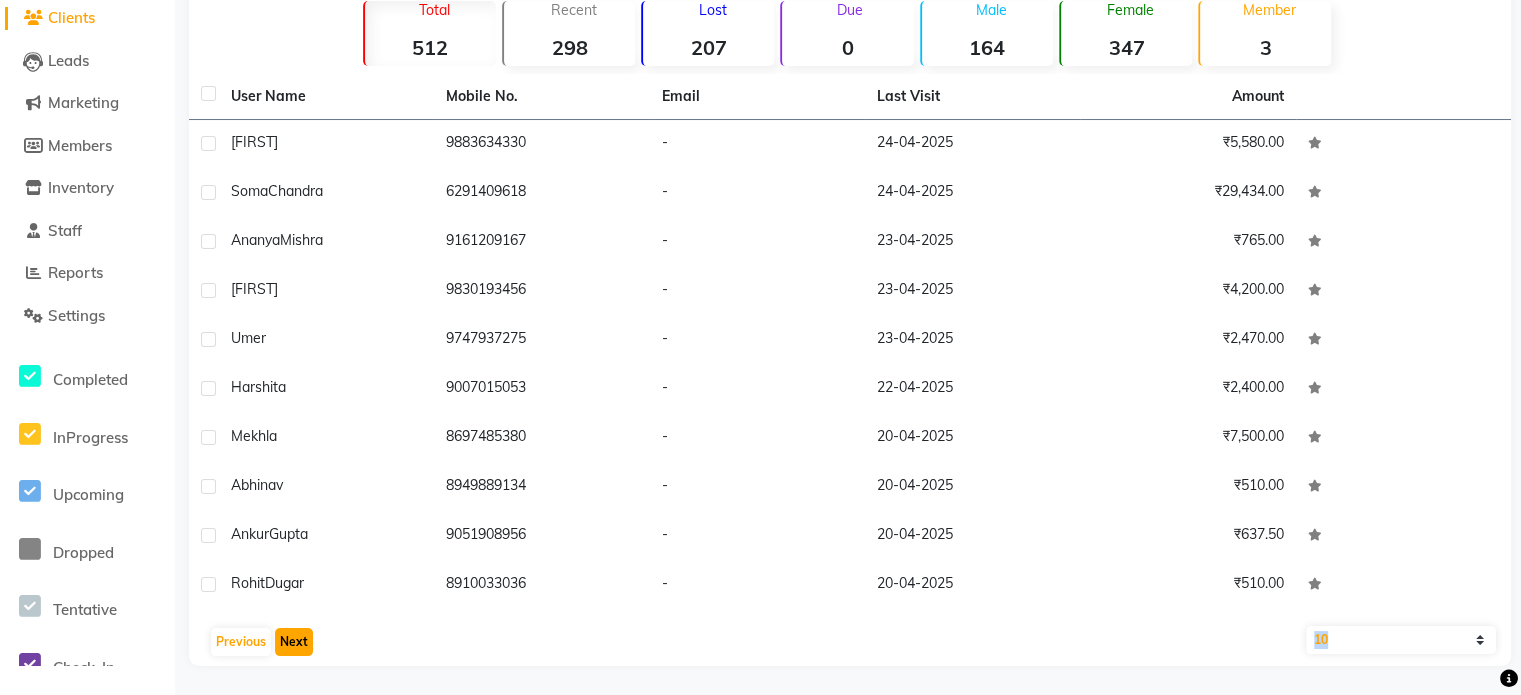 click on "Next" 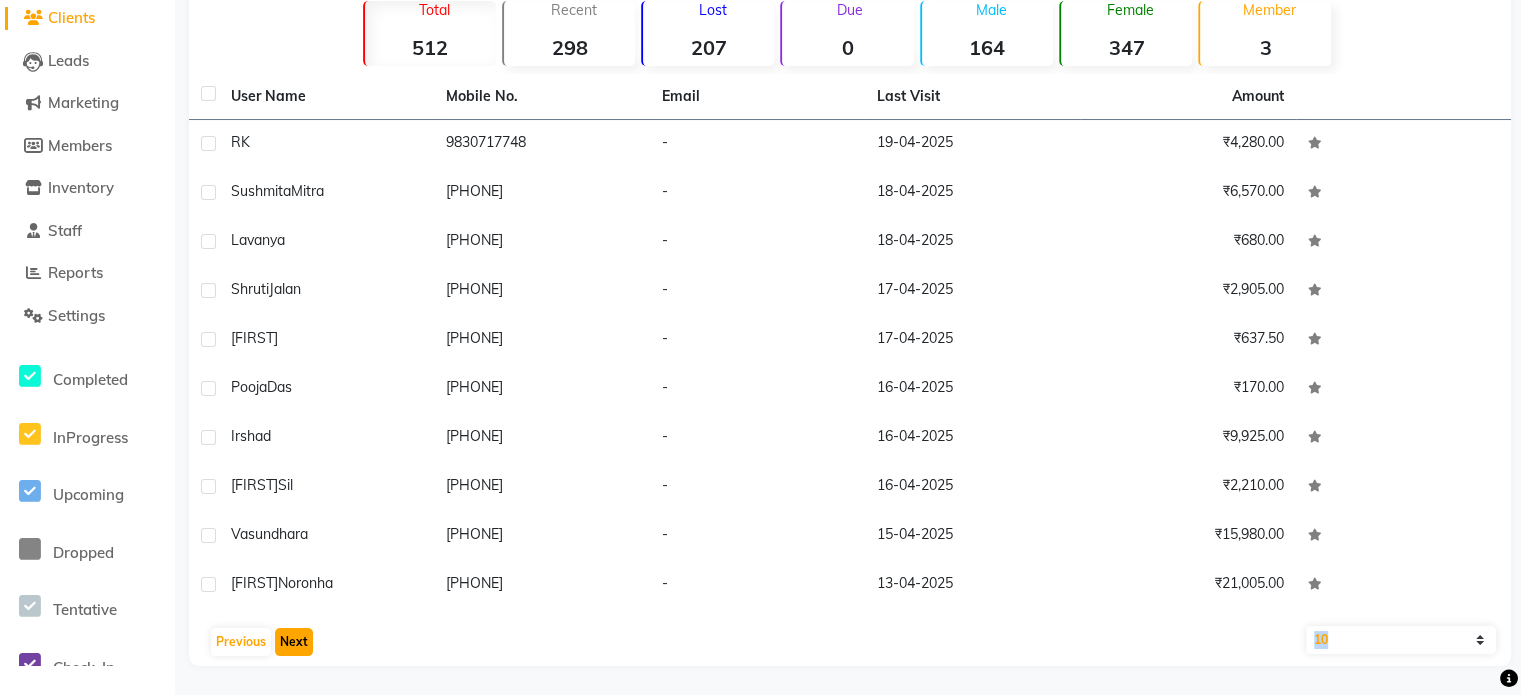 click on "Next" 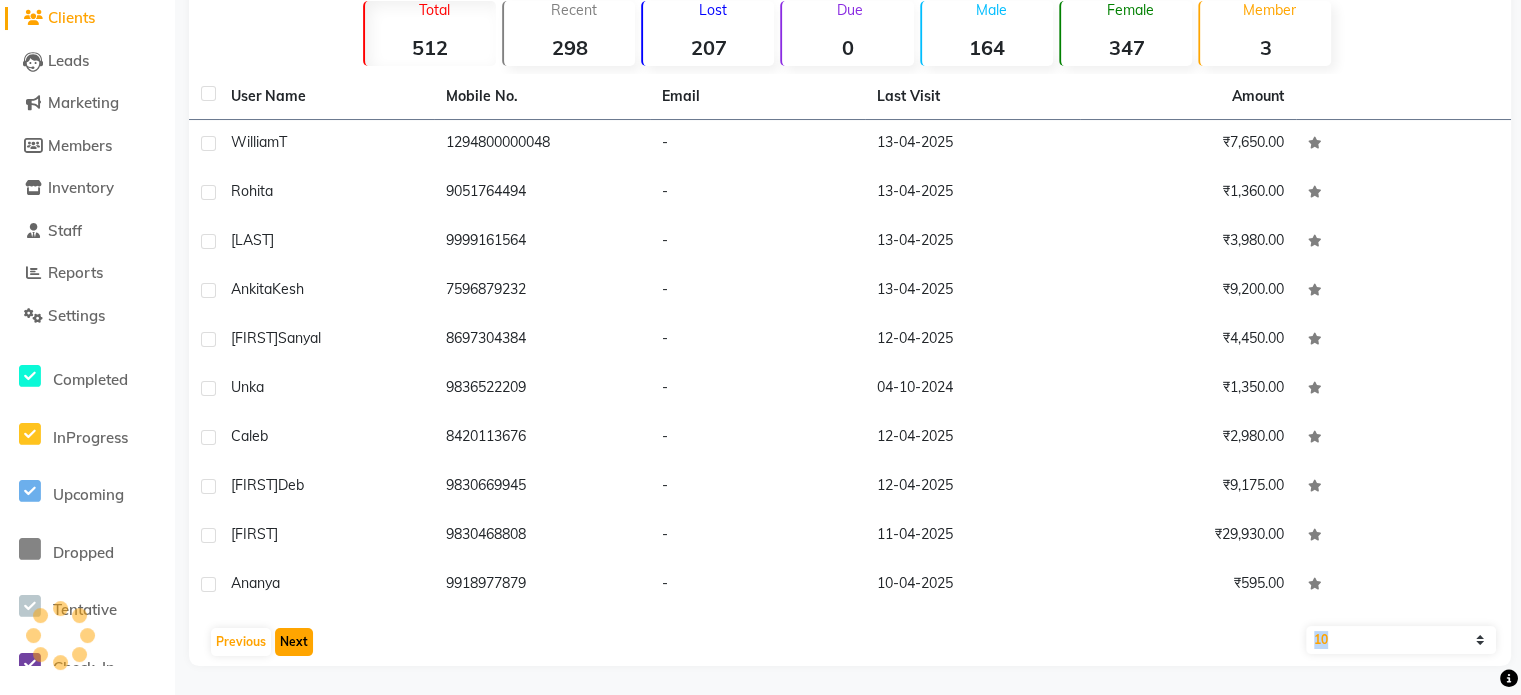 click on "Next" 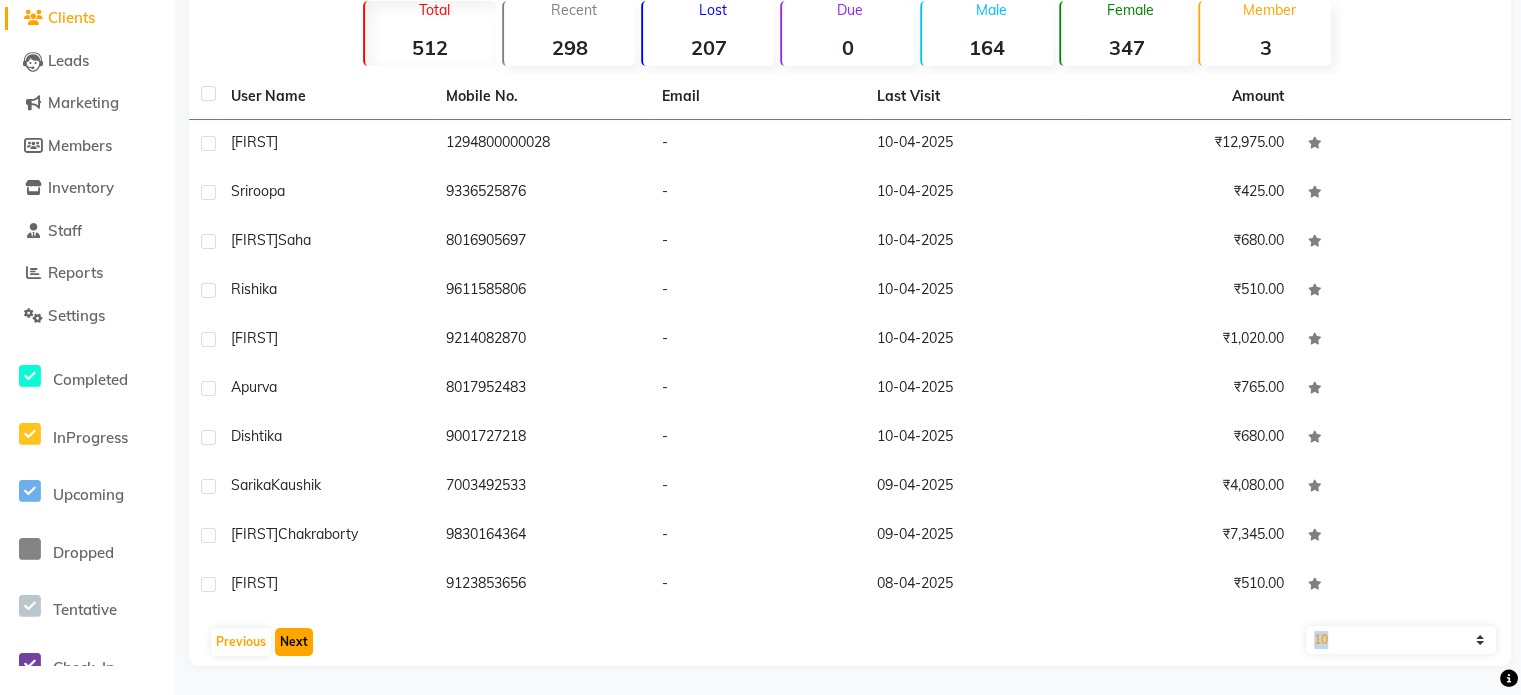 click on "Next" 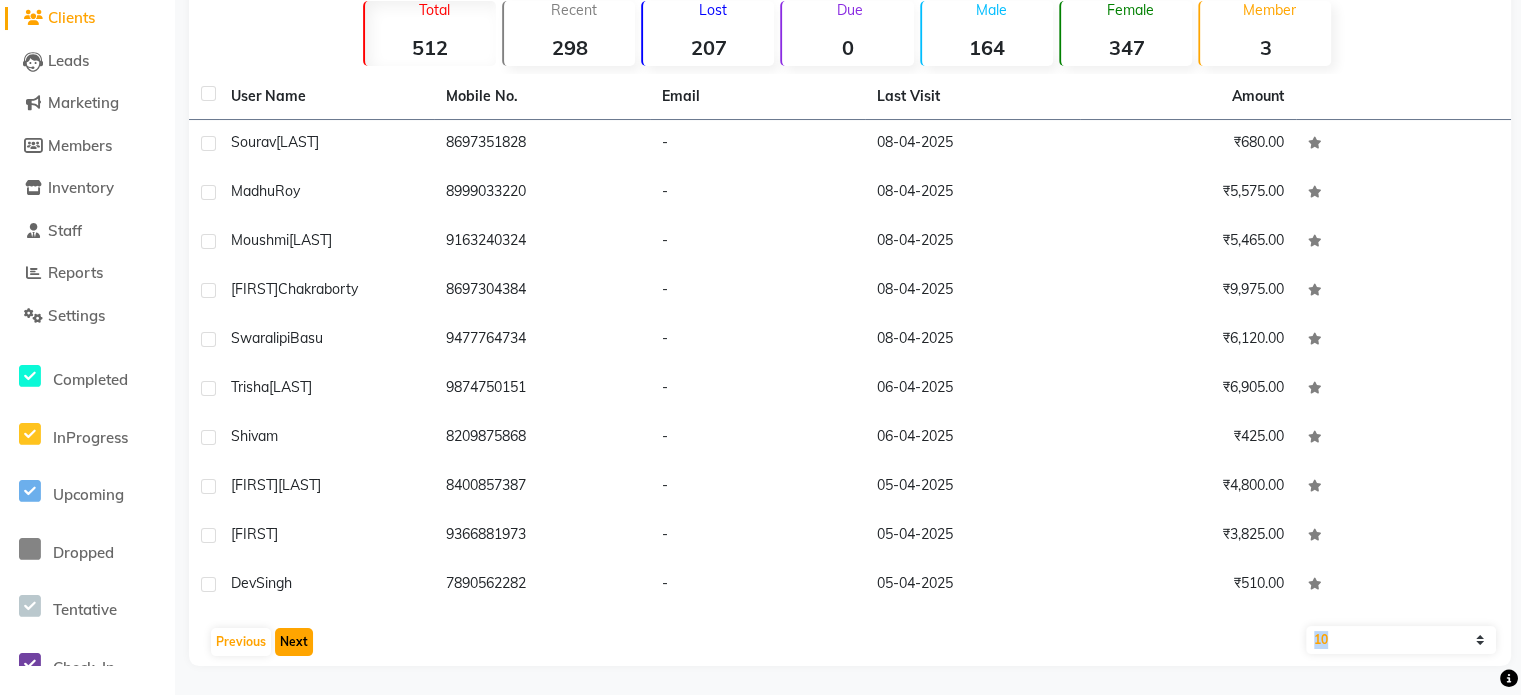 click on "Next" 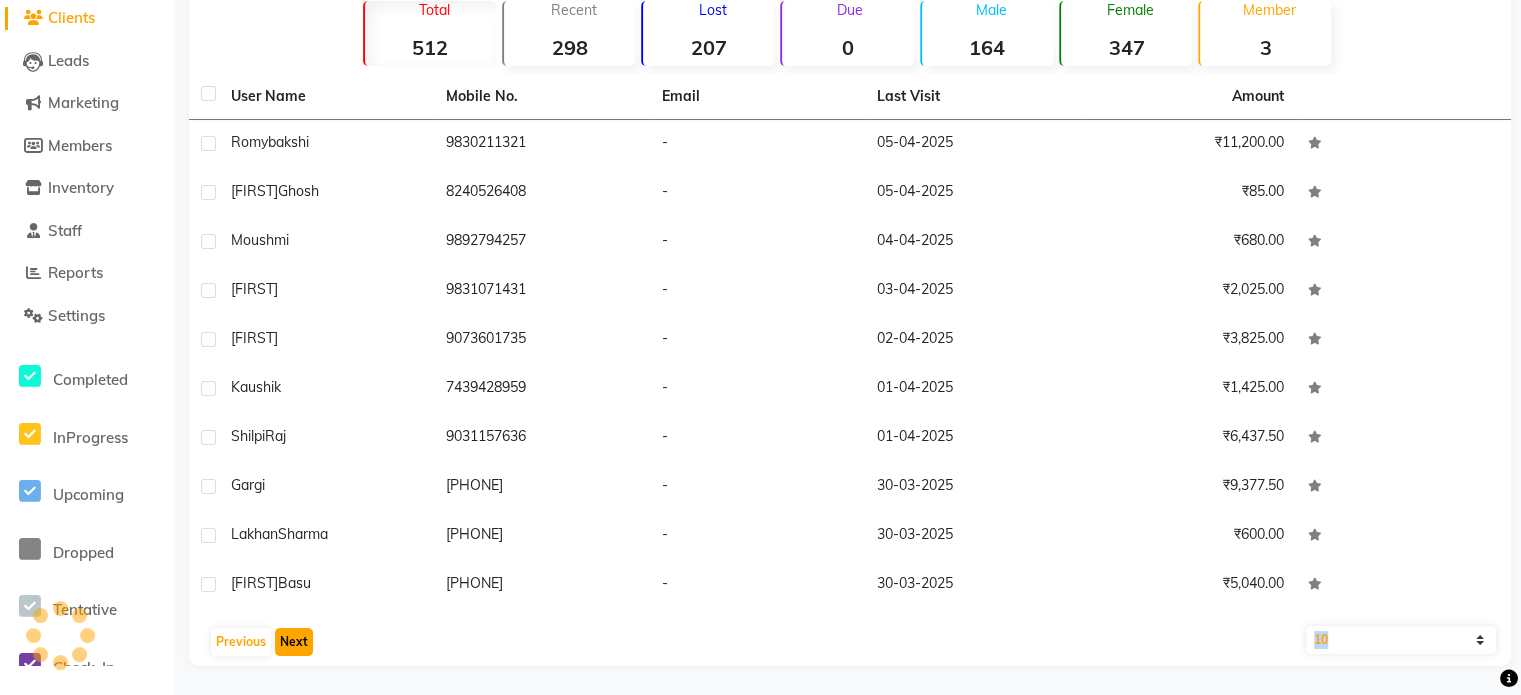 click on "Next" 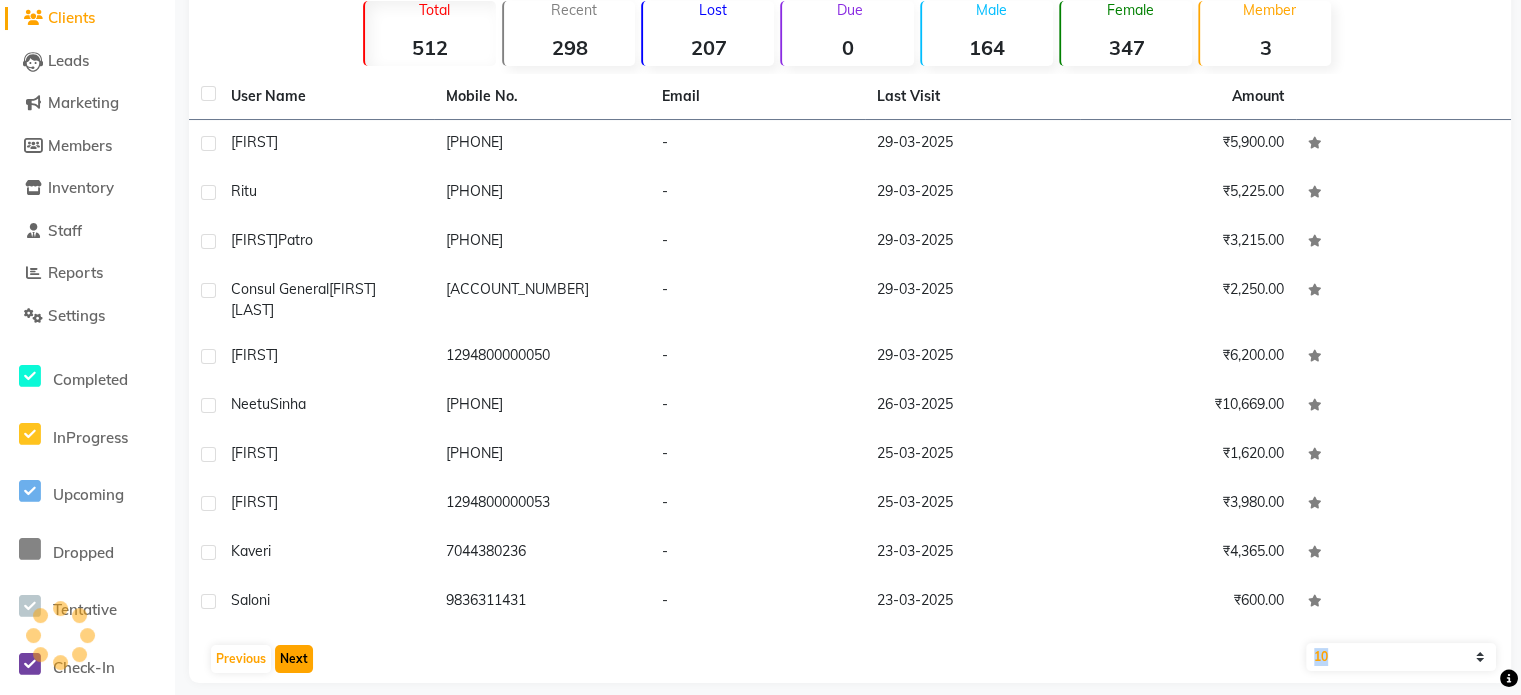 click on "Next" 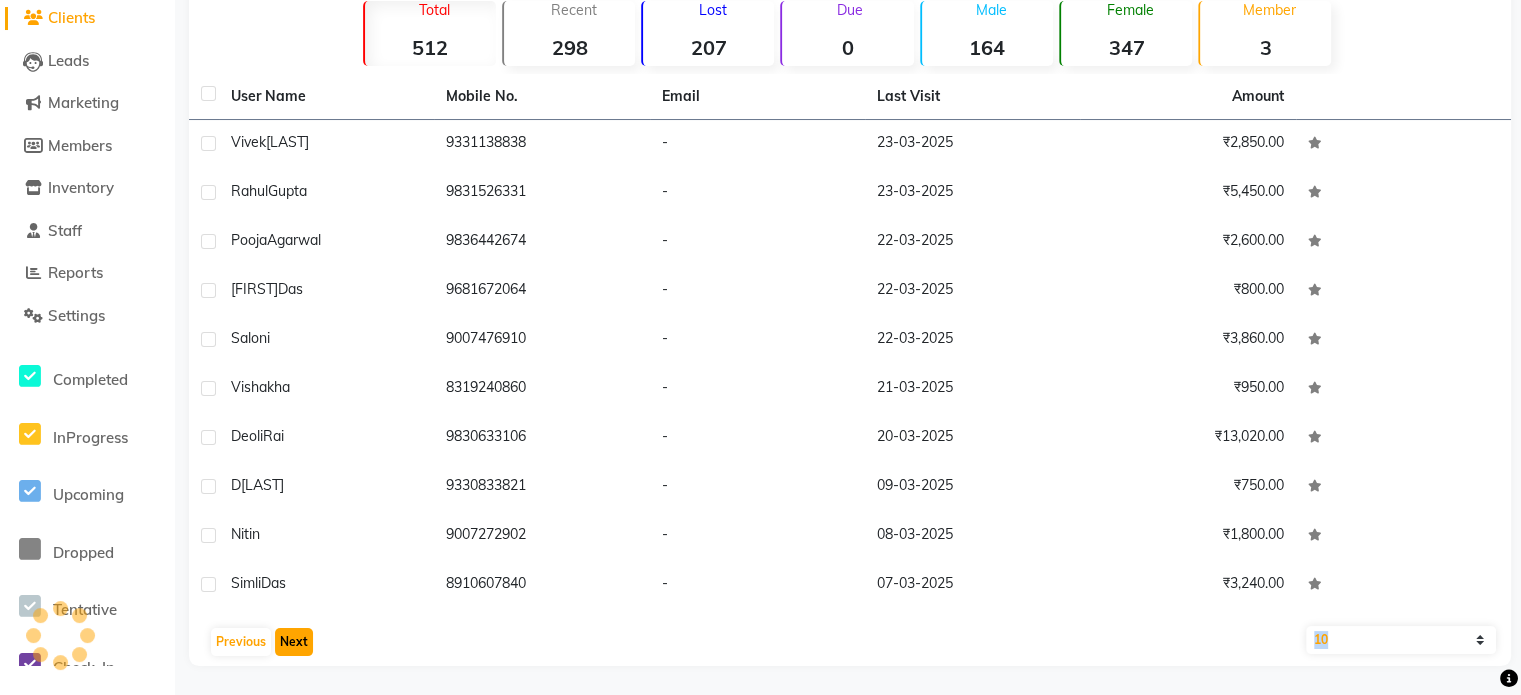 click on "Next" 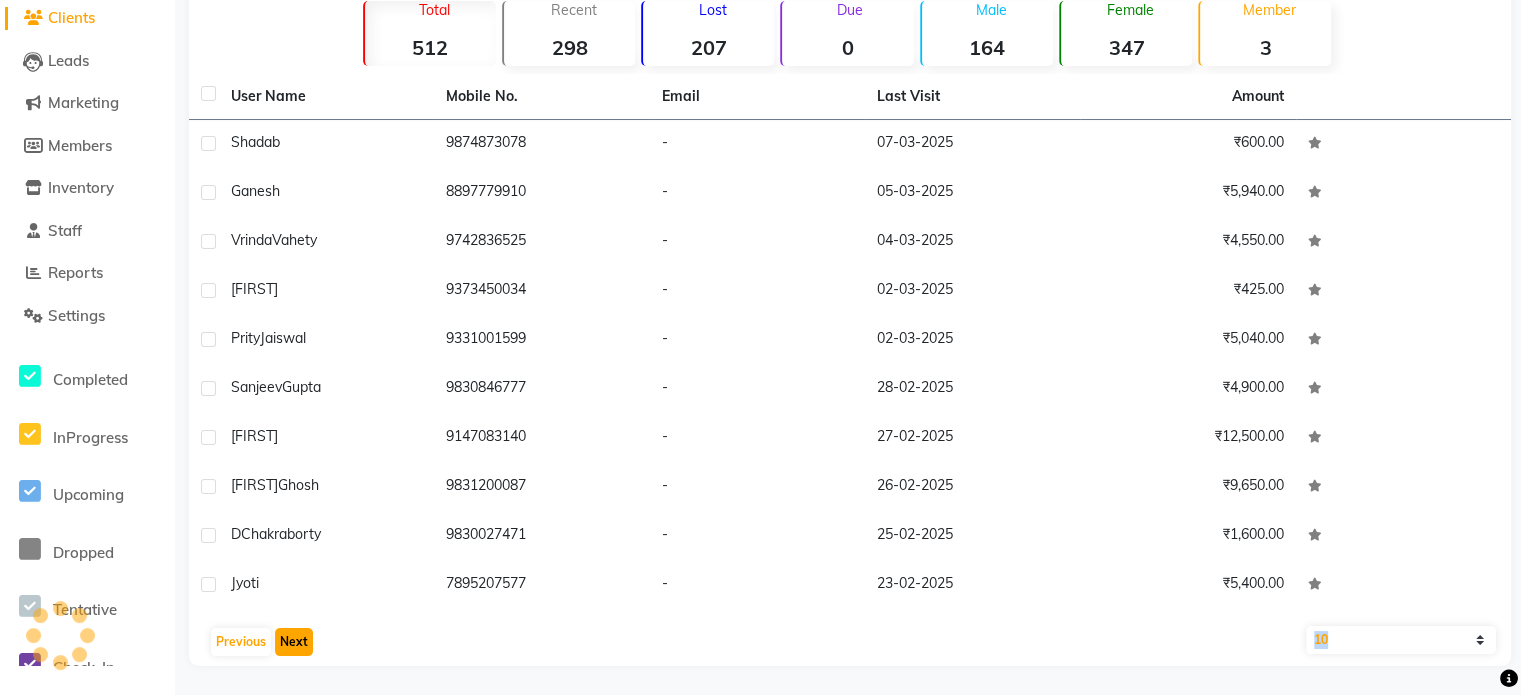 click on "Next" 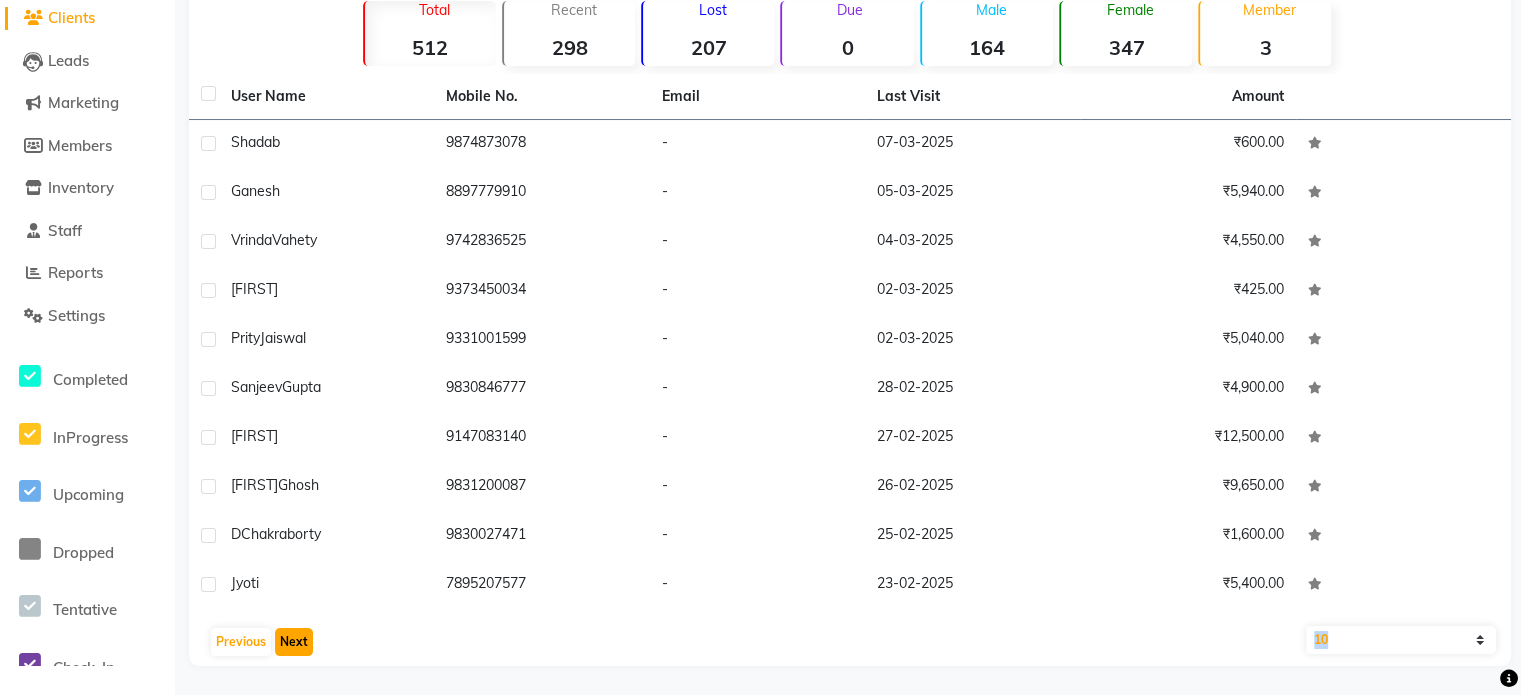 click on "Next" 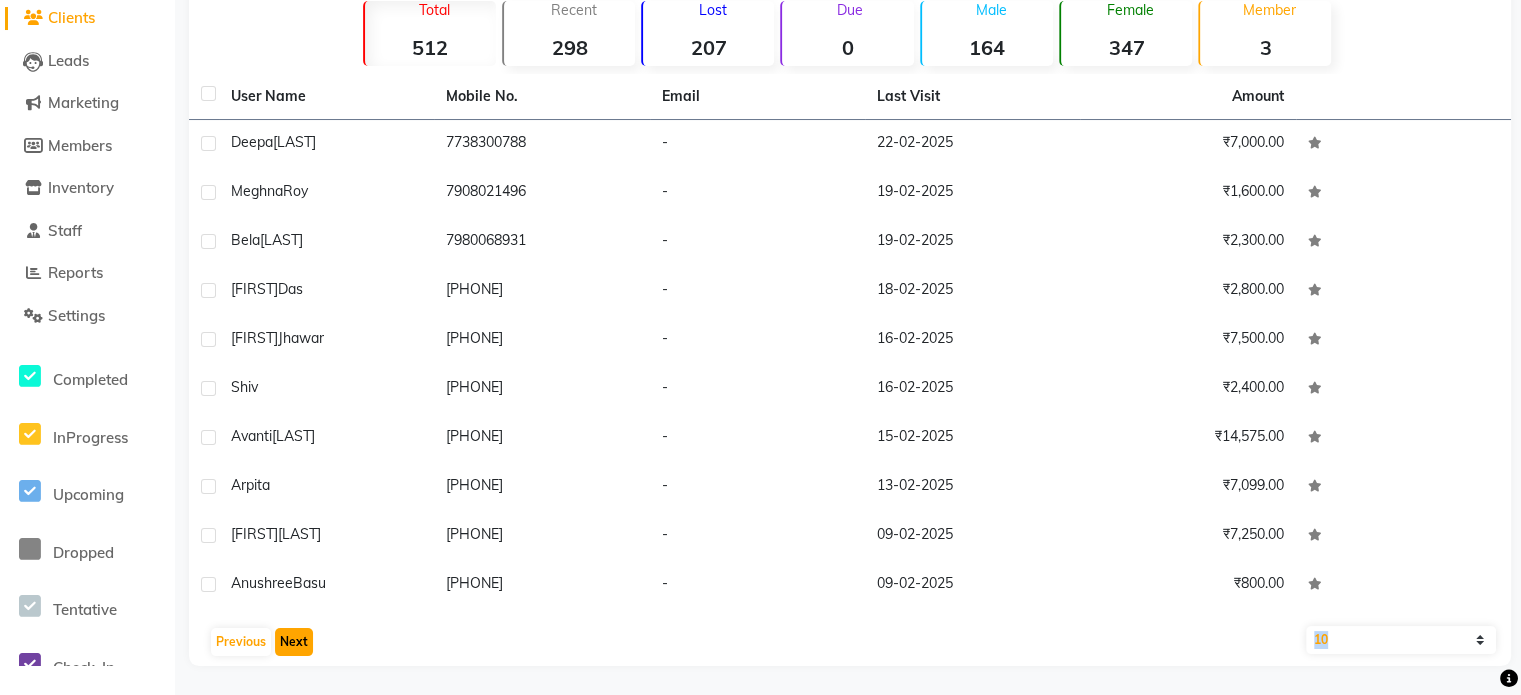 click on "Next" 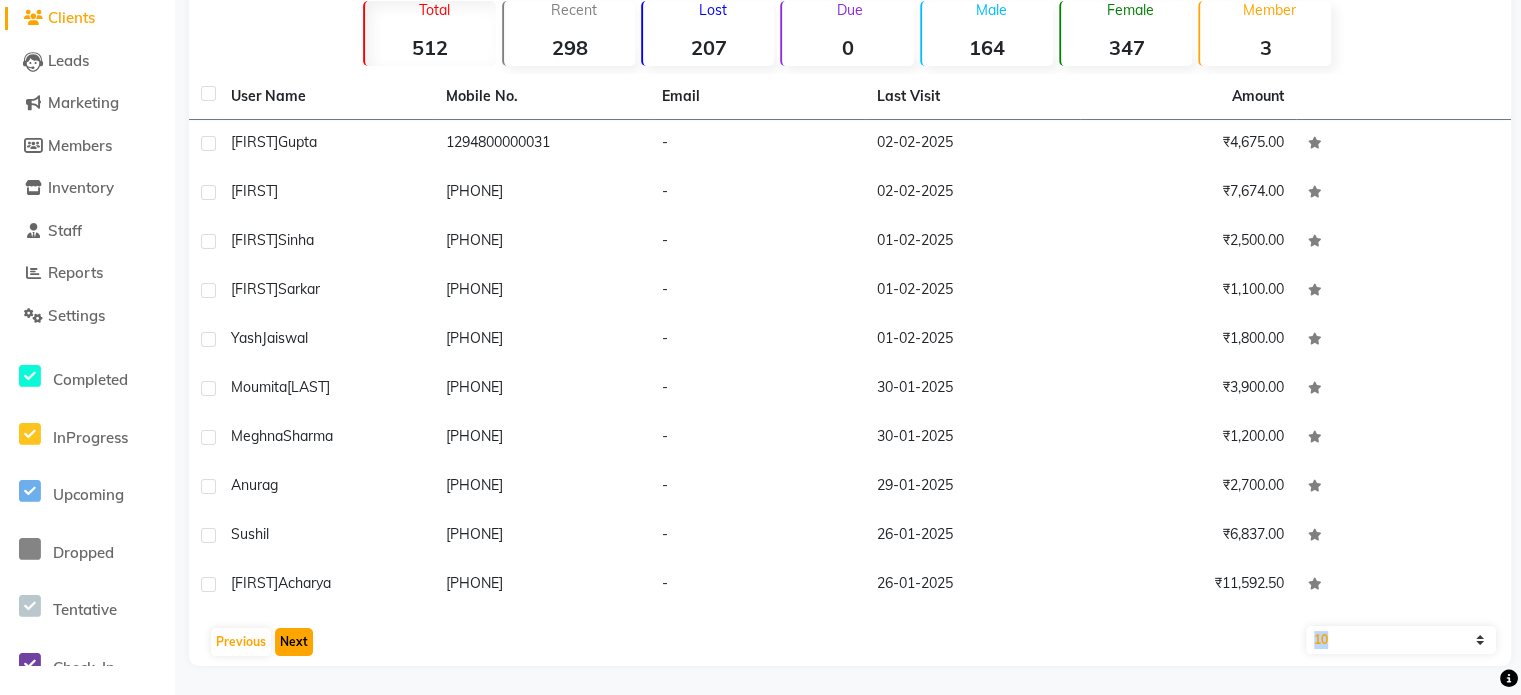click on "Next" 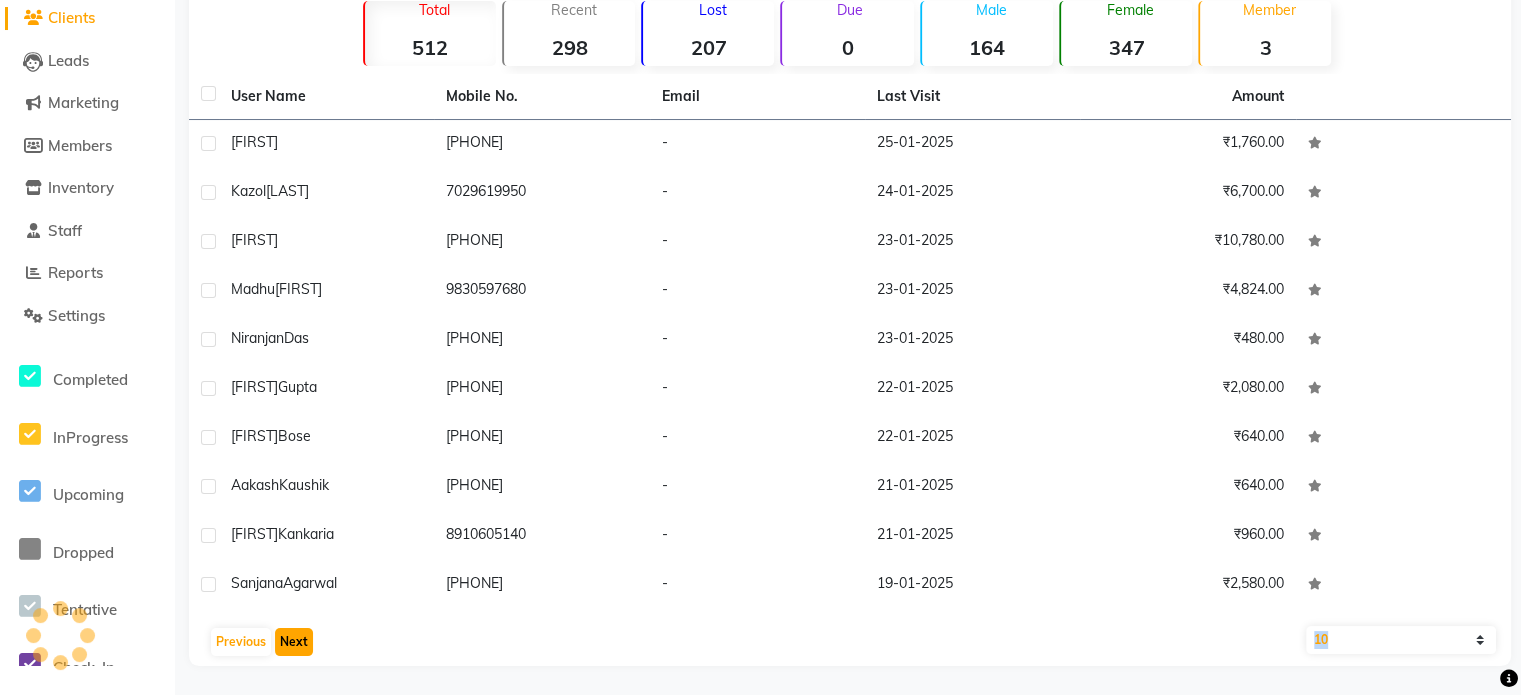 click on "Next" 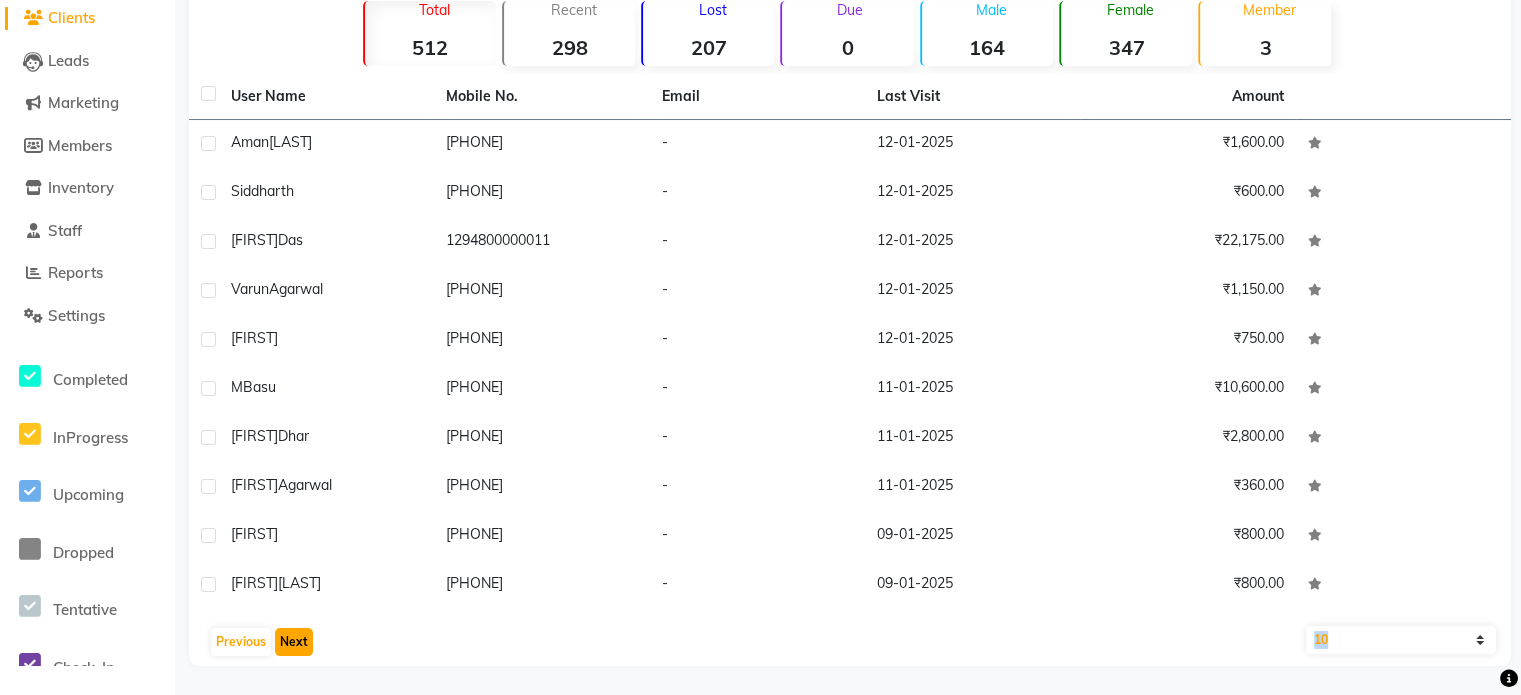 click on "Next" 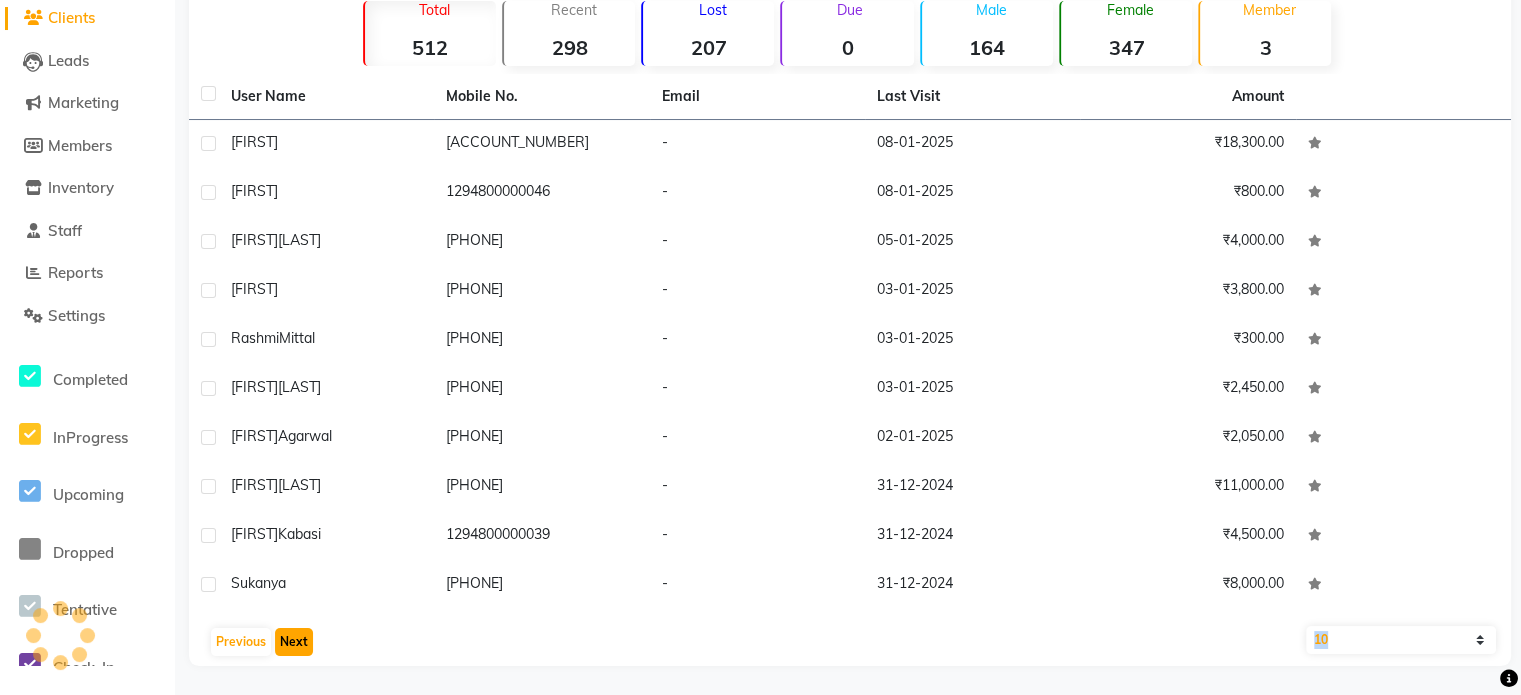 click on "Next" 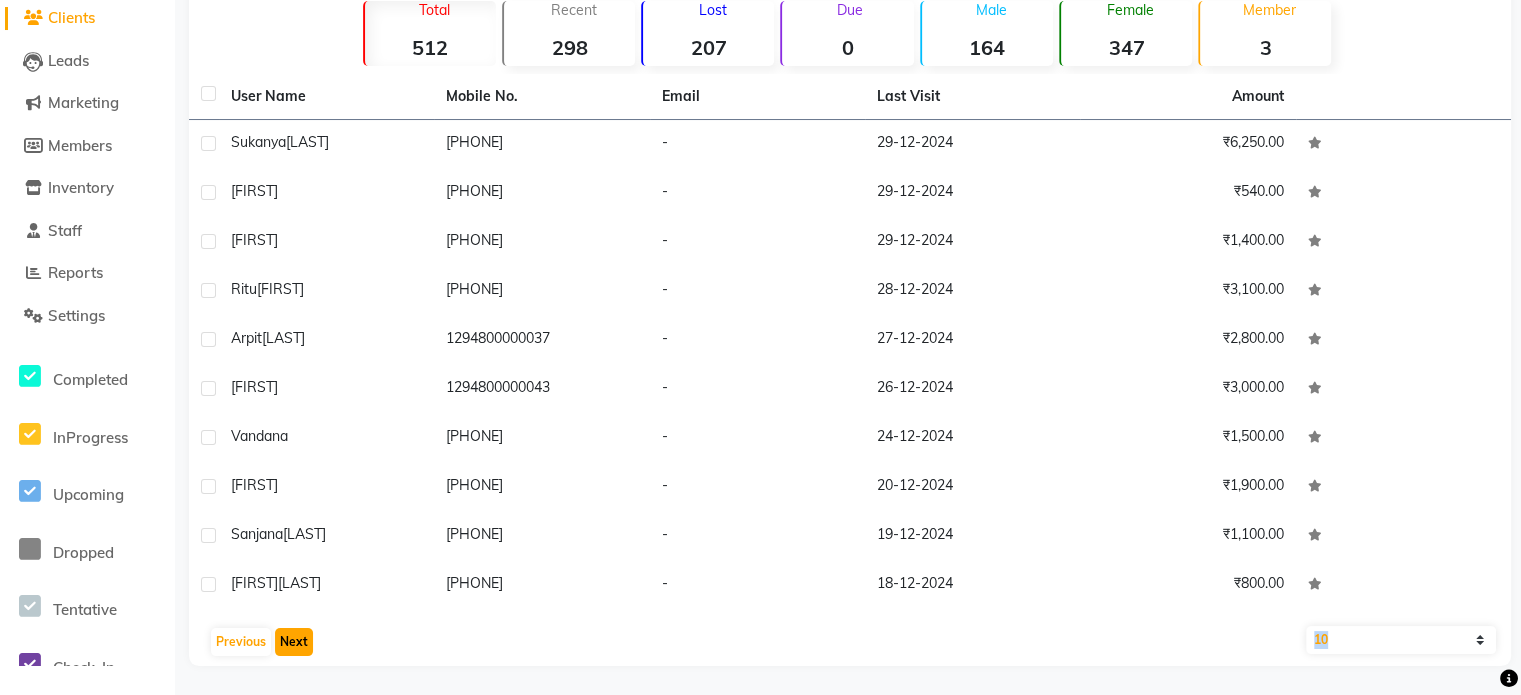 click on "Next" 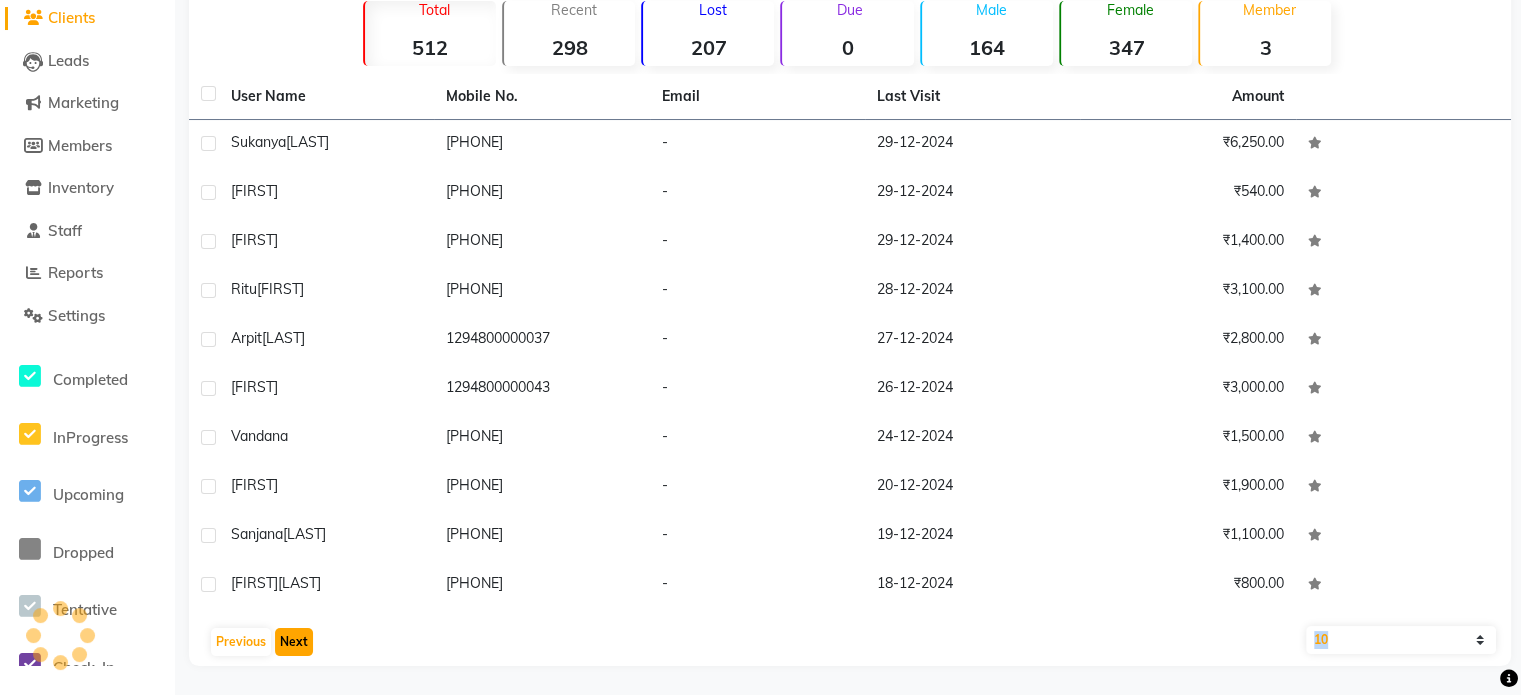 click on "Next" 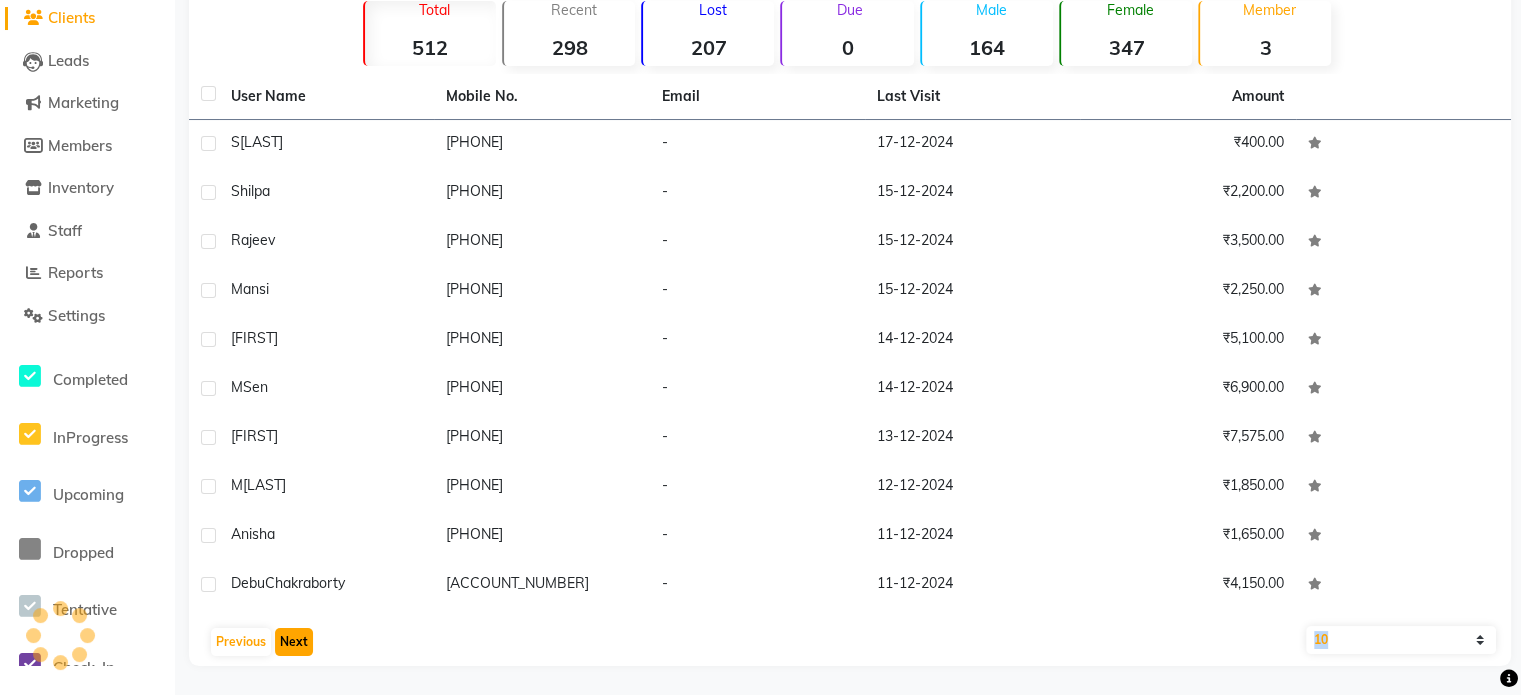 click on "Next" 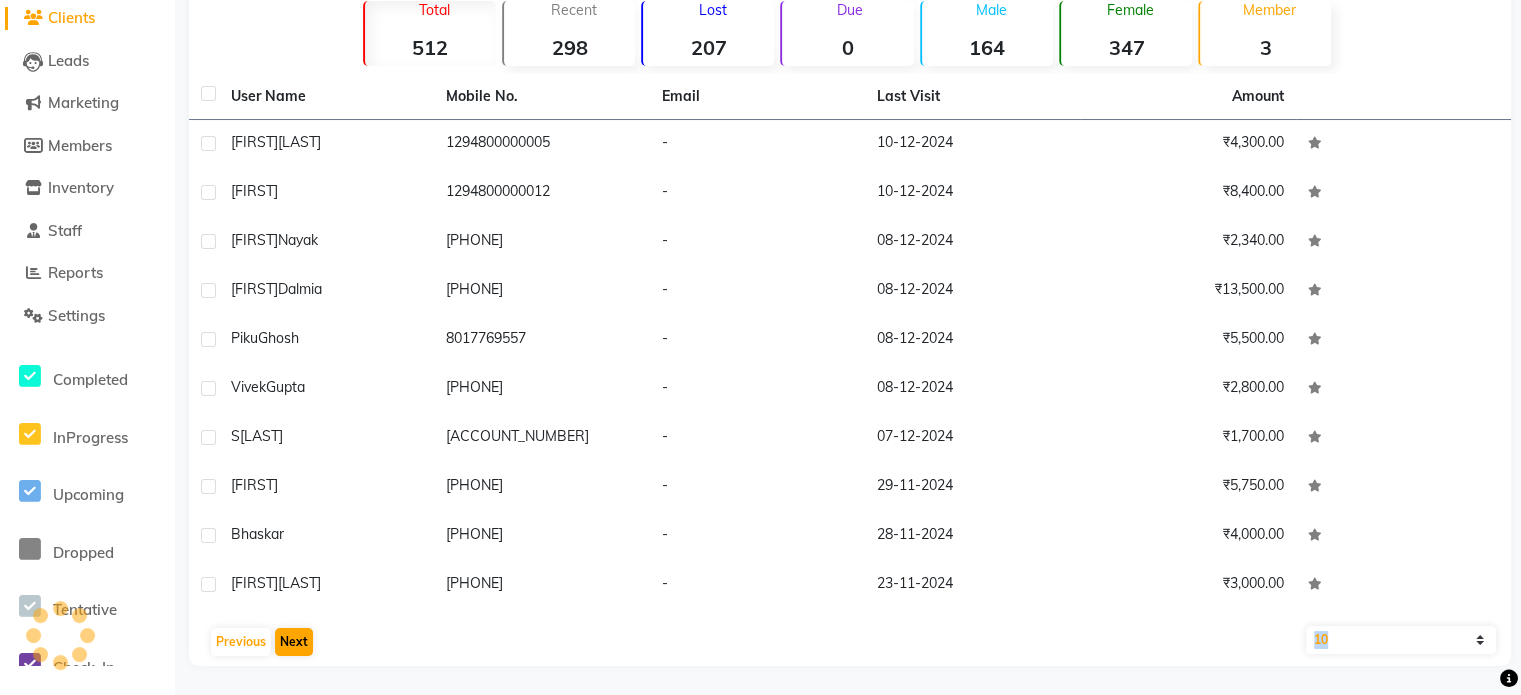 scroll, scrollTop: 21, scrollLeft: 0, axis: vertical 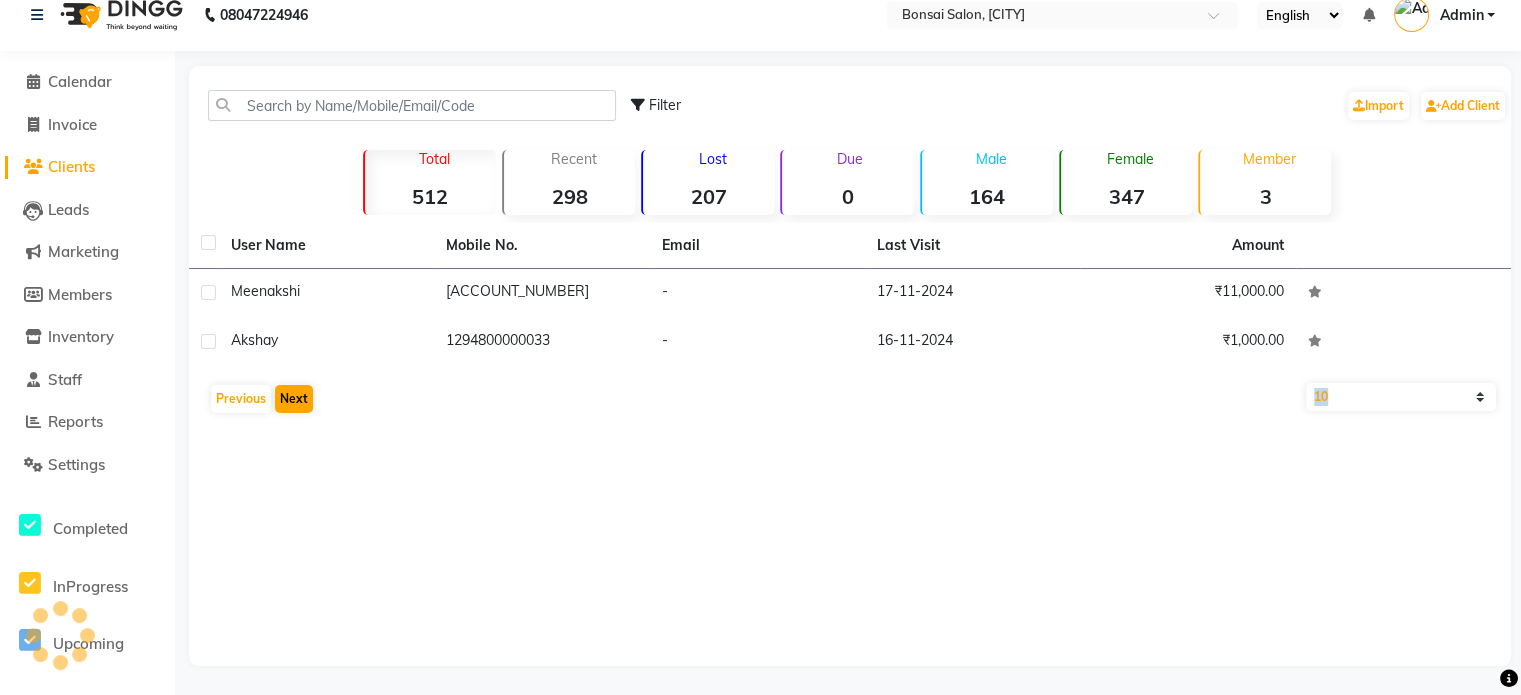 click on "Filter  Import   Add Client   Total  512  Recent  298  Lost  207  Due  0  Male  164  Female  347  Member  3 User Name Mobile No. Email Last Visit Amount Meenakshi     1294800000020   -   17-11-2024   ₹11,000.00  Akshay     1294800000033   -   16-11-2024   ₹1,000.00   Previous   Next   10   50   100" 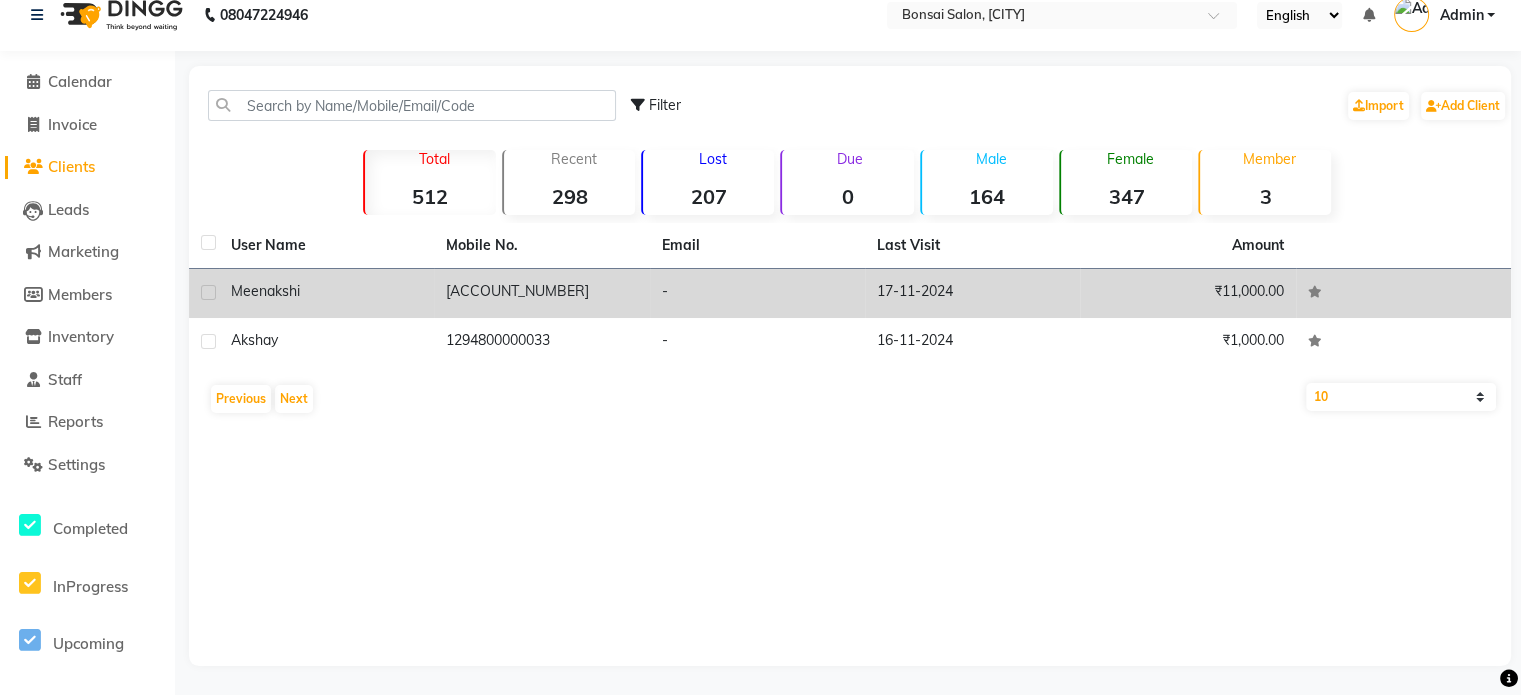click 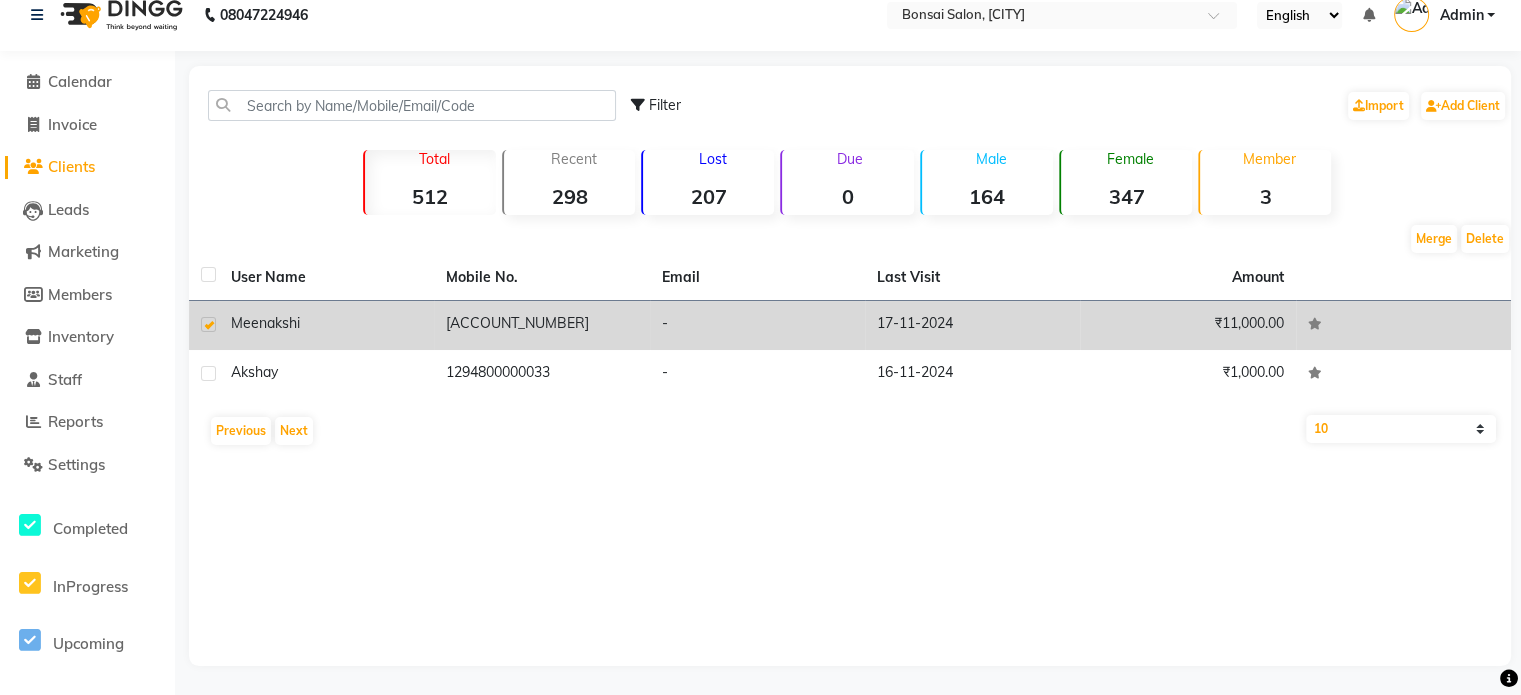 click 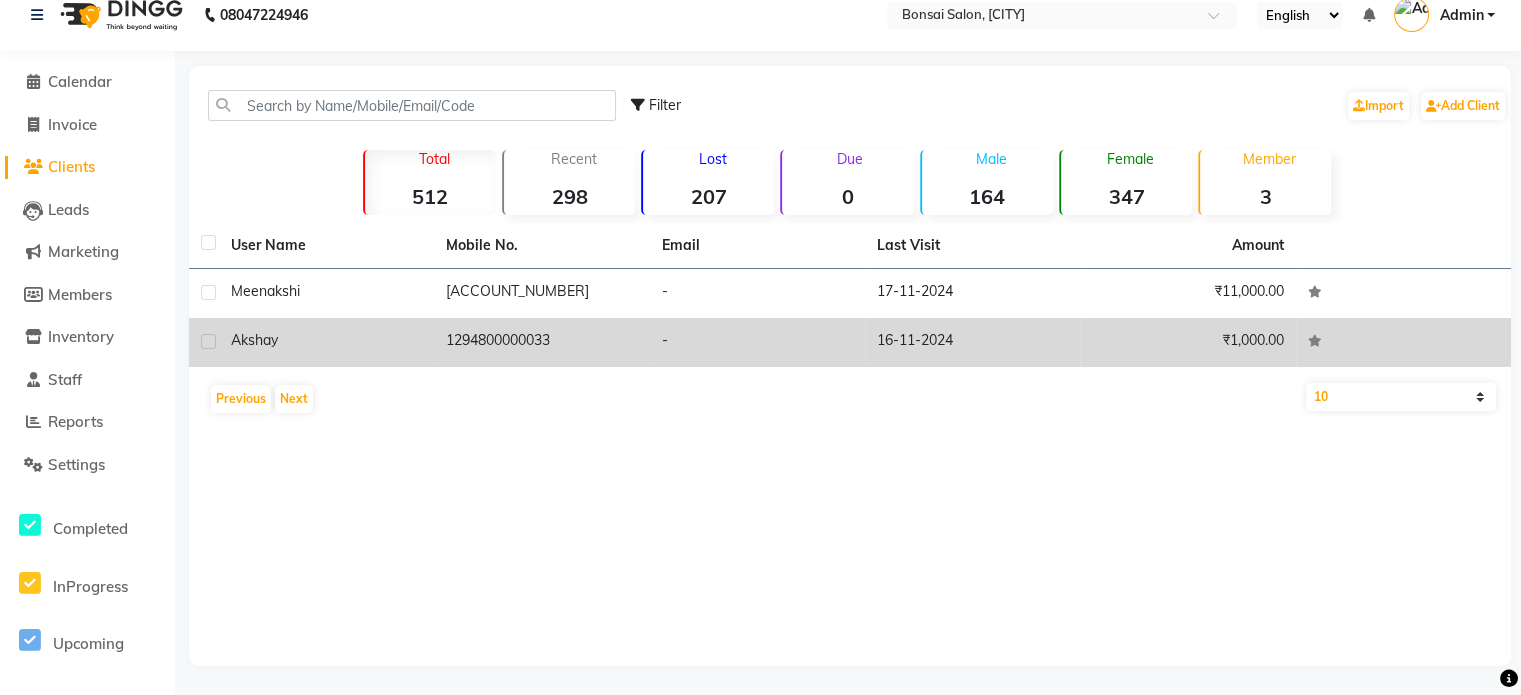 click 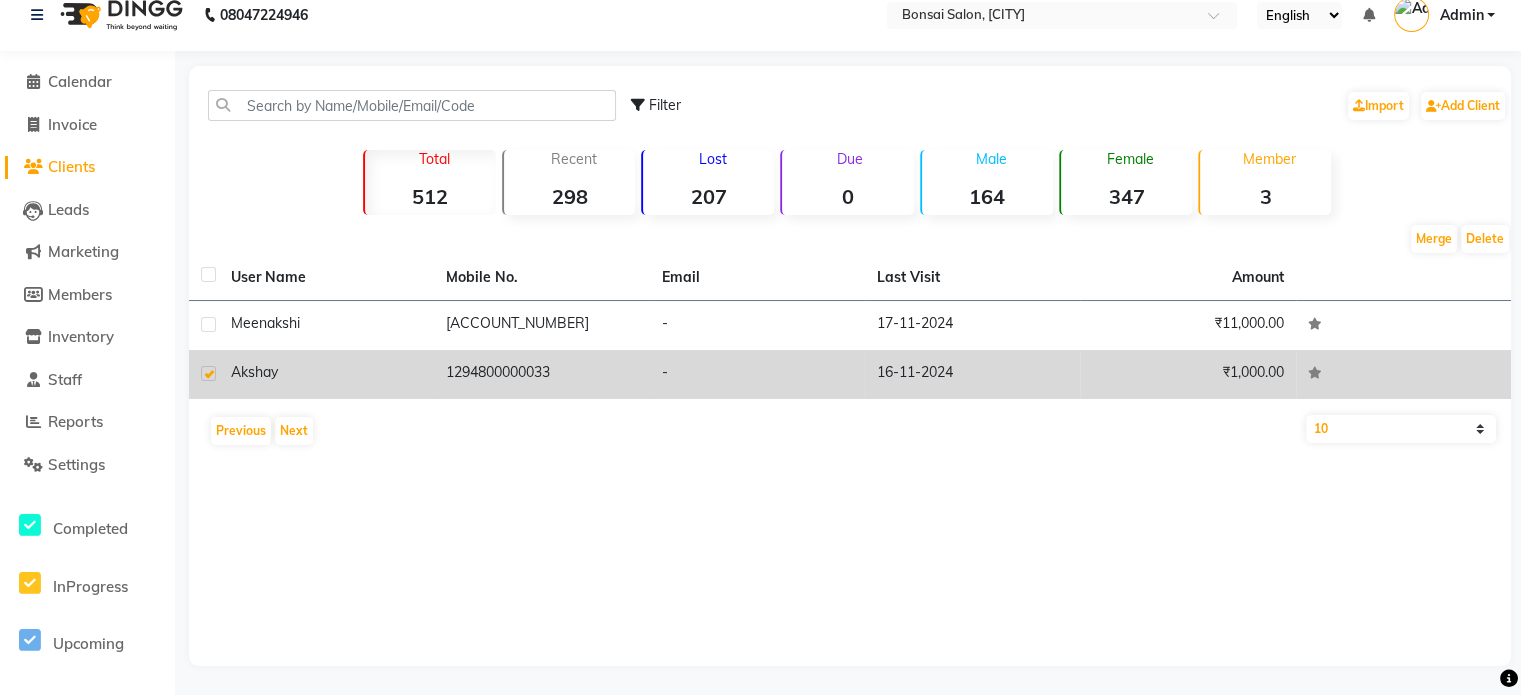 click on "Akshay" 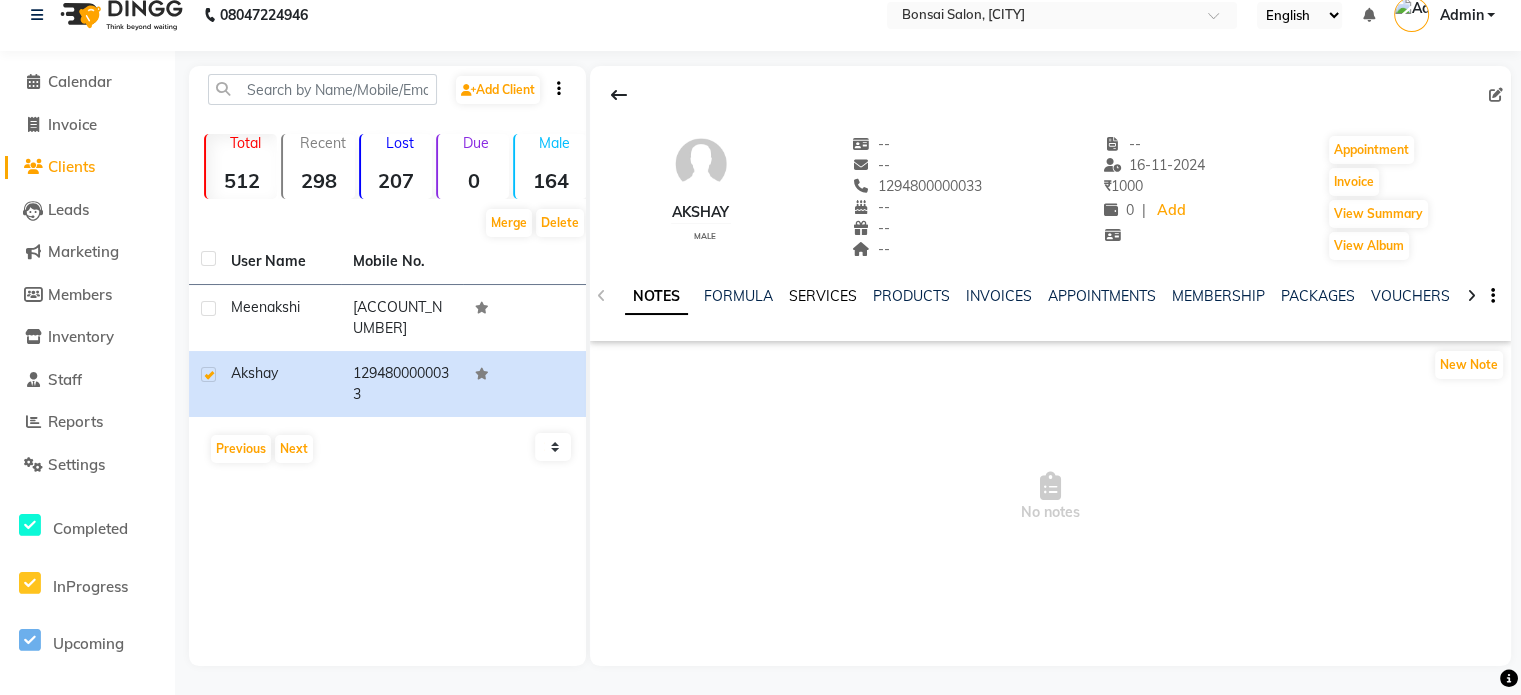 click on "SERVICES" 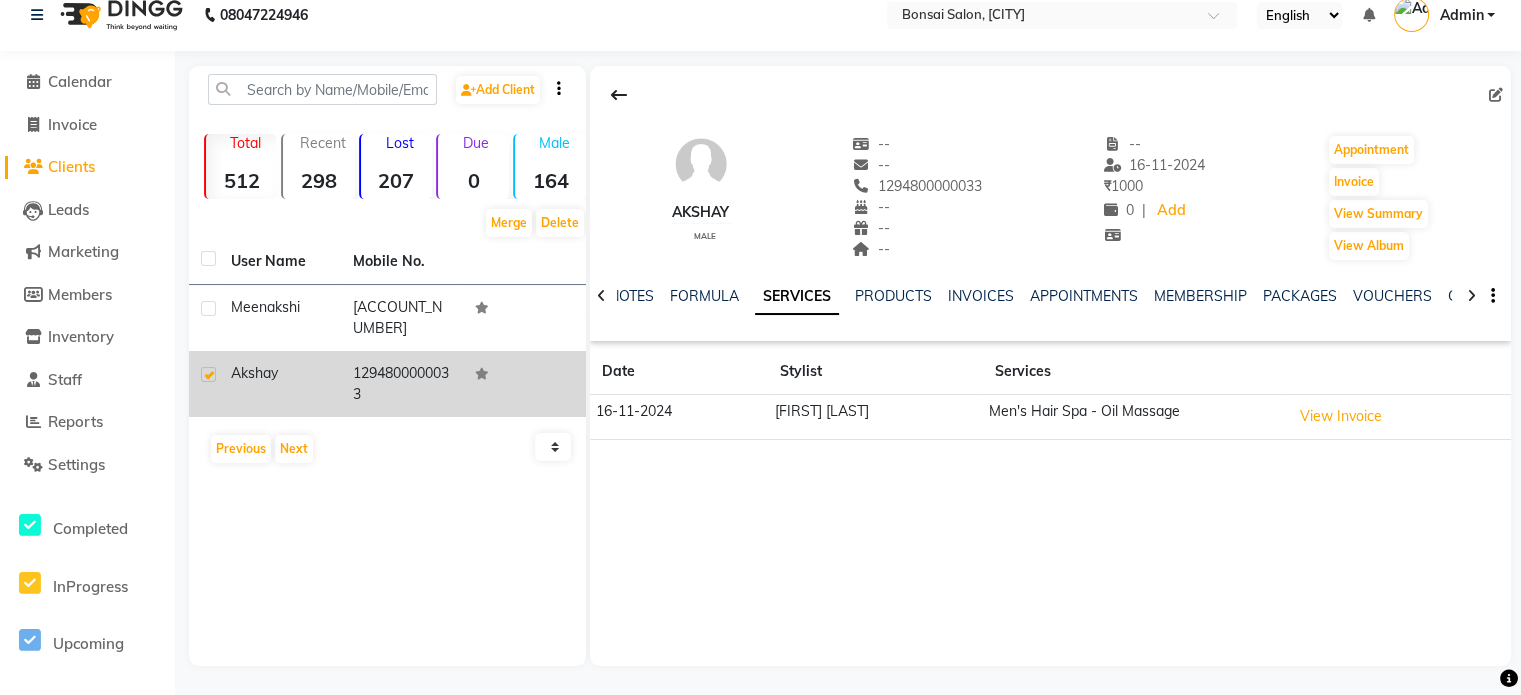 click 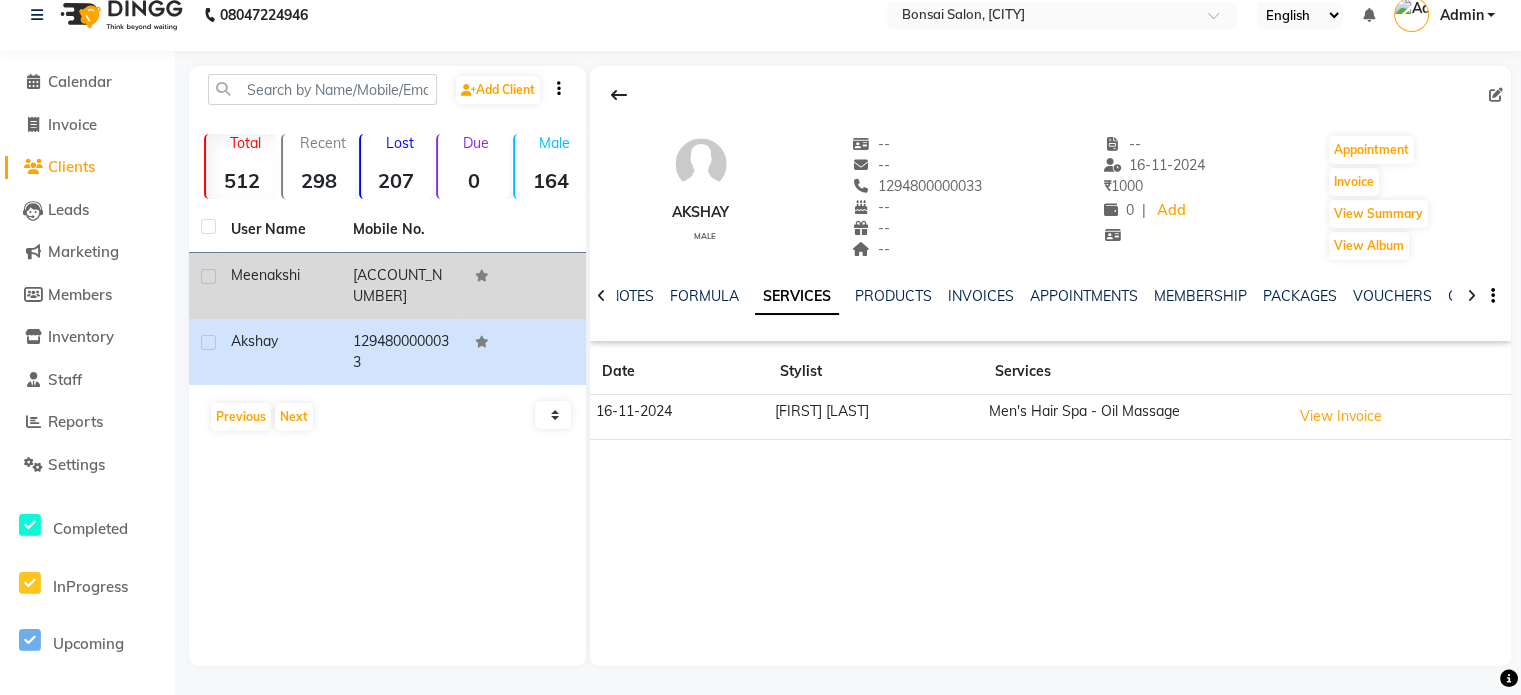 click 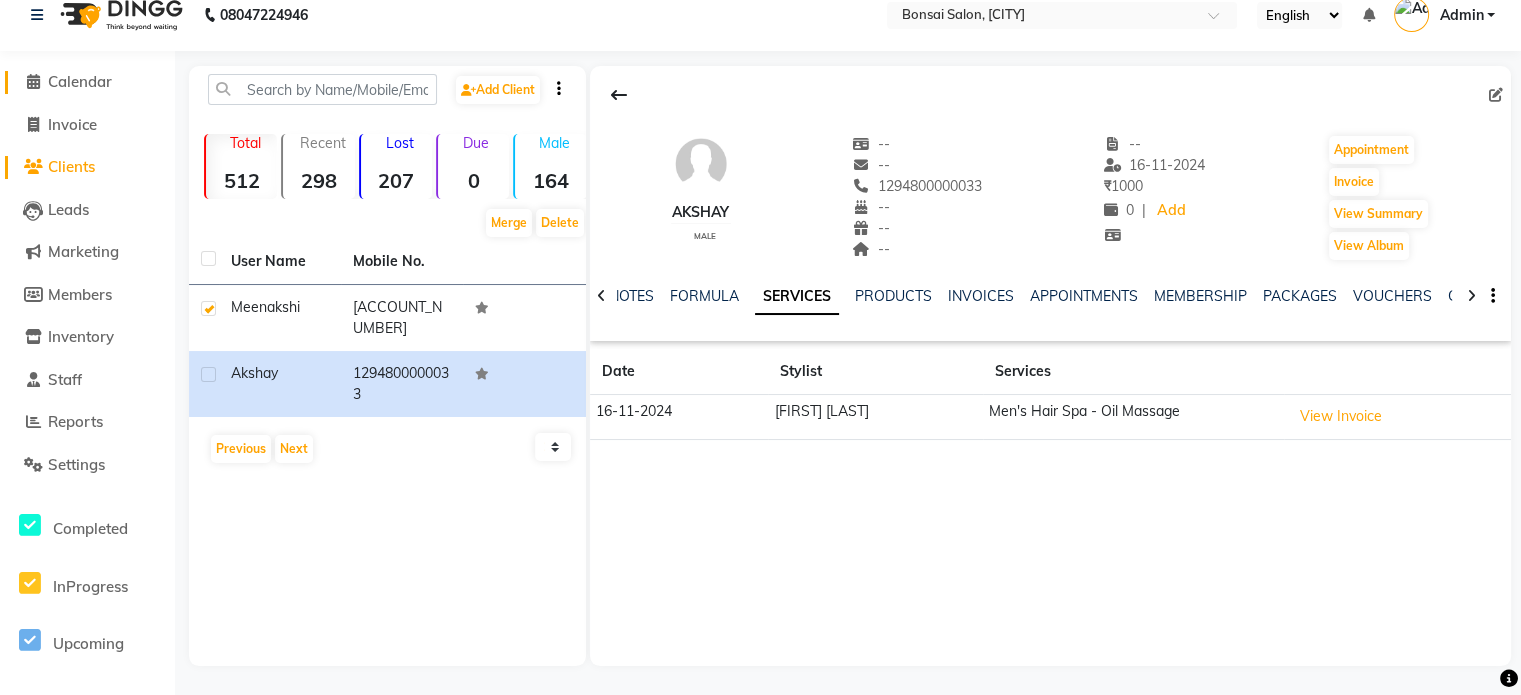 click on "Calendar" 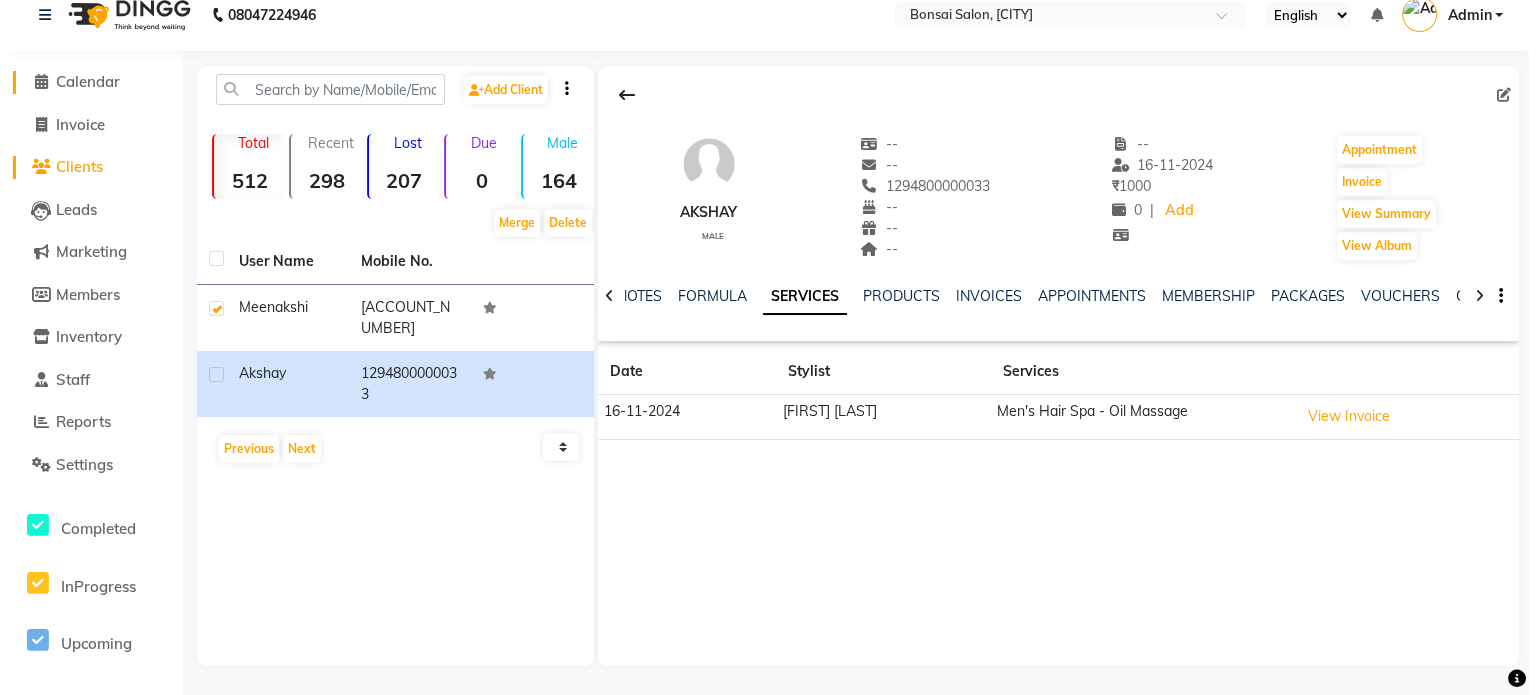 scroll, scrollTop: 0, scrollLeft: 0, axis: both 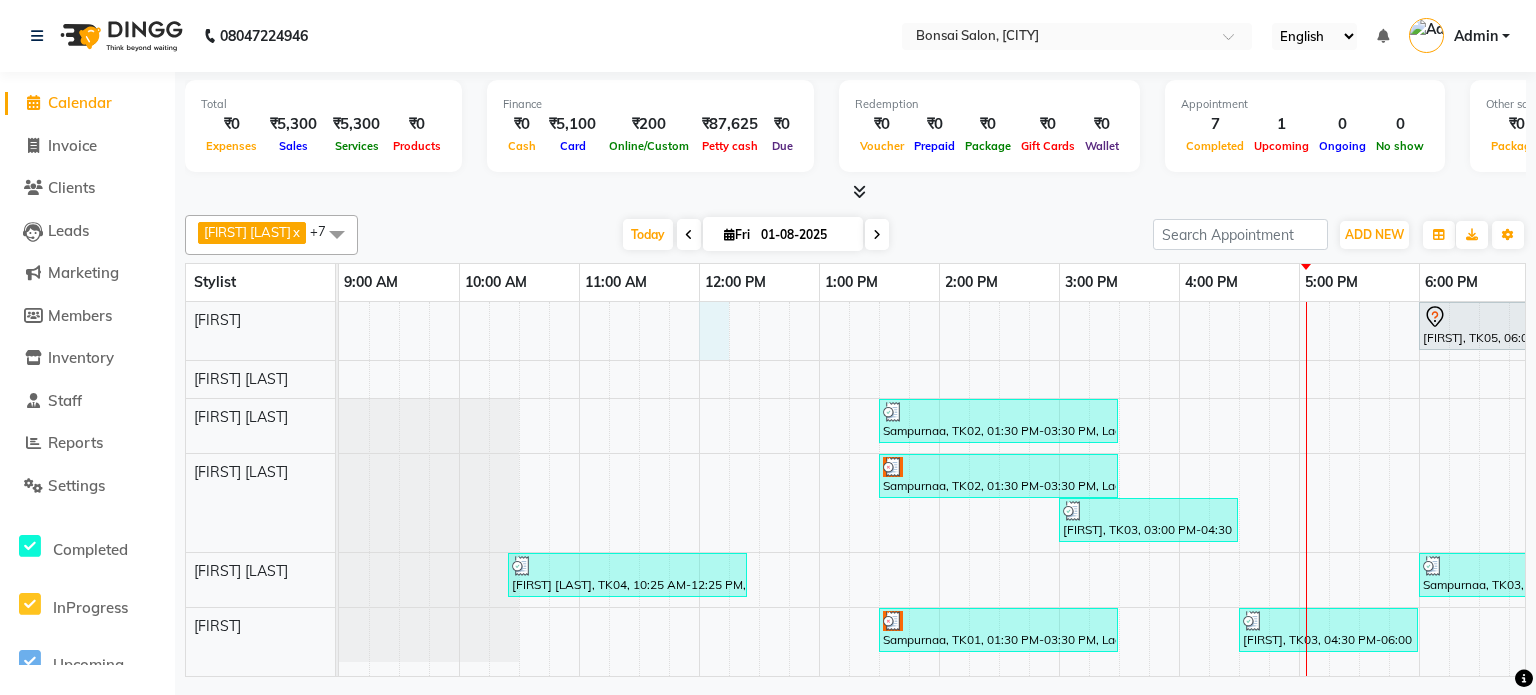 click on "Kunal, TK05, 06:00 PM-07:30 PM, Men's- Haircut     Sampurnaa, TK03, 01:30 PM-03:30 PM, Ladies Hair Spa - Anti Frizz     Sampurnaa, TK02, 01:30 PM-03:30 PM, Ladies Hair Spa - Anti Frizz     Sampurnaa, TK03, 03:00 PM-04:30 PM, Ladies Colour - Root Touchup     Sanchita Mondal, TK04, 10:25 AM-12:25 PM, Ladies Threading - Eyebrows,Ladies Threading - Forehead     Sampurnaa, TK03, 06:00 PM-08:00 PM, Ladies Threading - Eyebrows,Ladies Wax - Upper Lip & Chin     Sampurnaa, TK01, 01:30 PM-03:30 PM, Ladies Hair Spa - Anti Frizz     Sampurnaa, TK03, 04:30 PM-06:00 PM, Ladies Colour - Root Touchup" at bounding box center (999, 489) 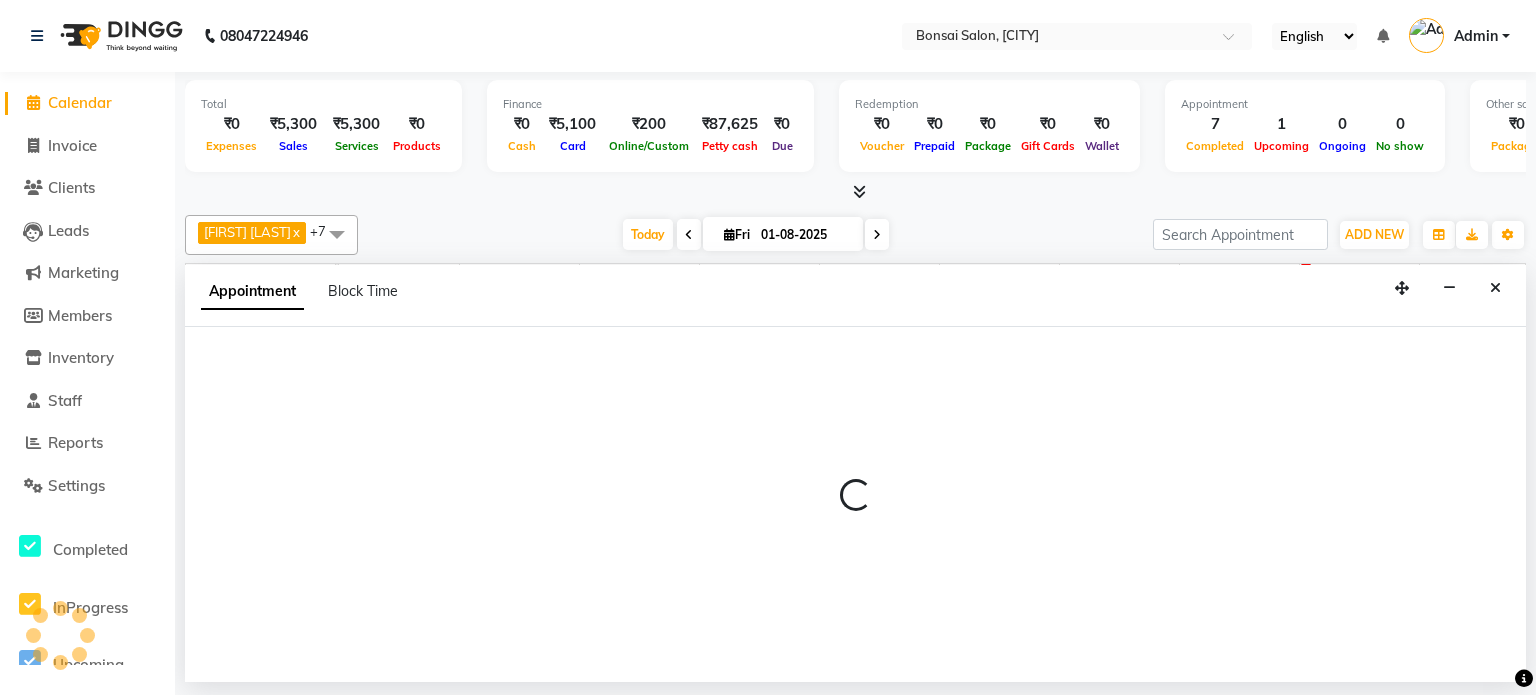 select on "53173" 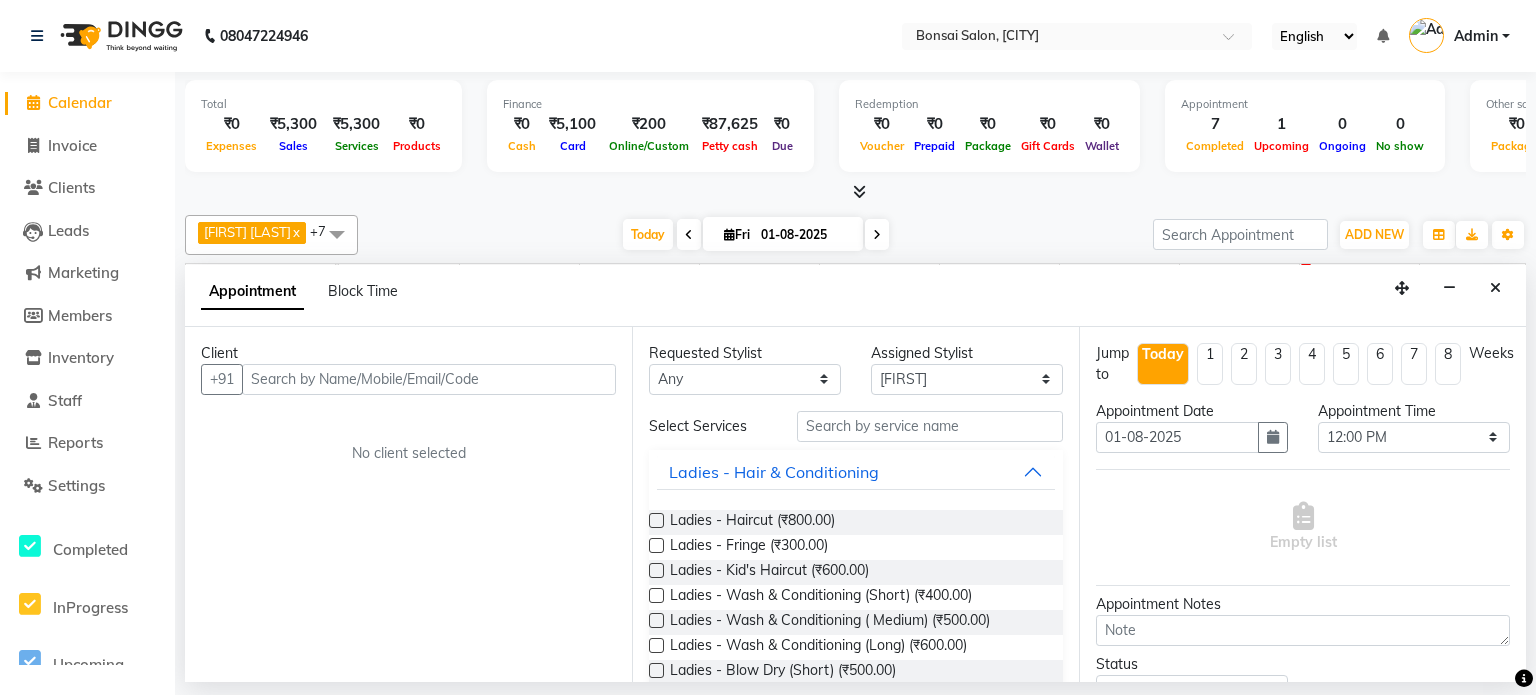 click at bounding box center [429, 379] 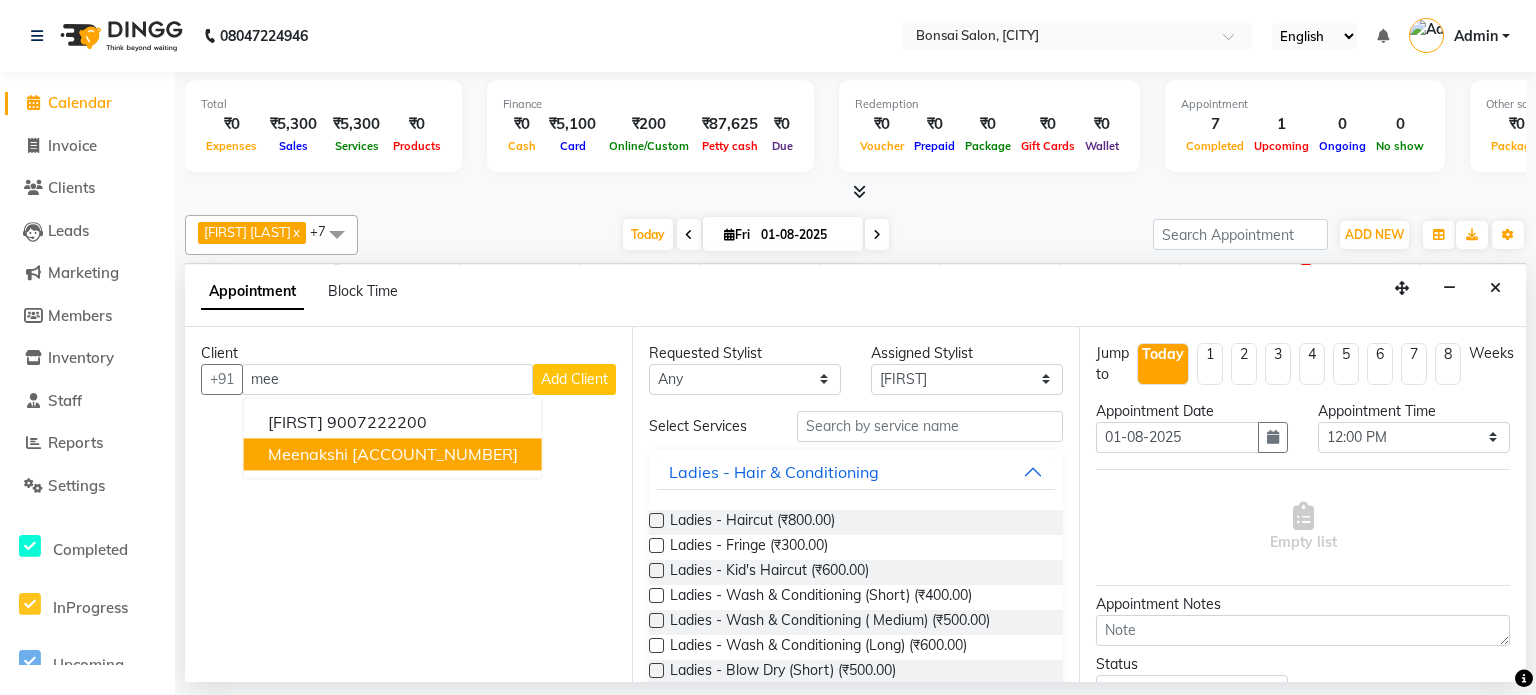 click on "Meenakshi" at bounding box center [308, 454] 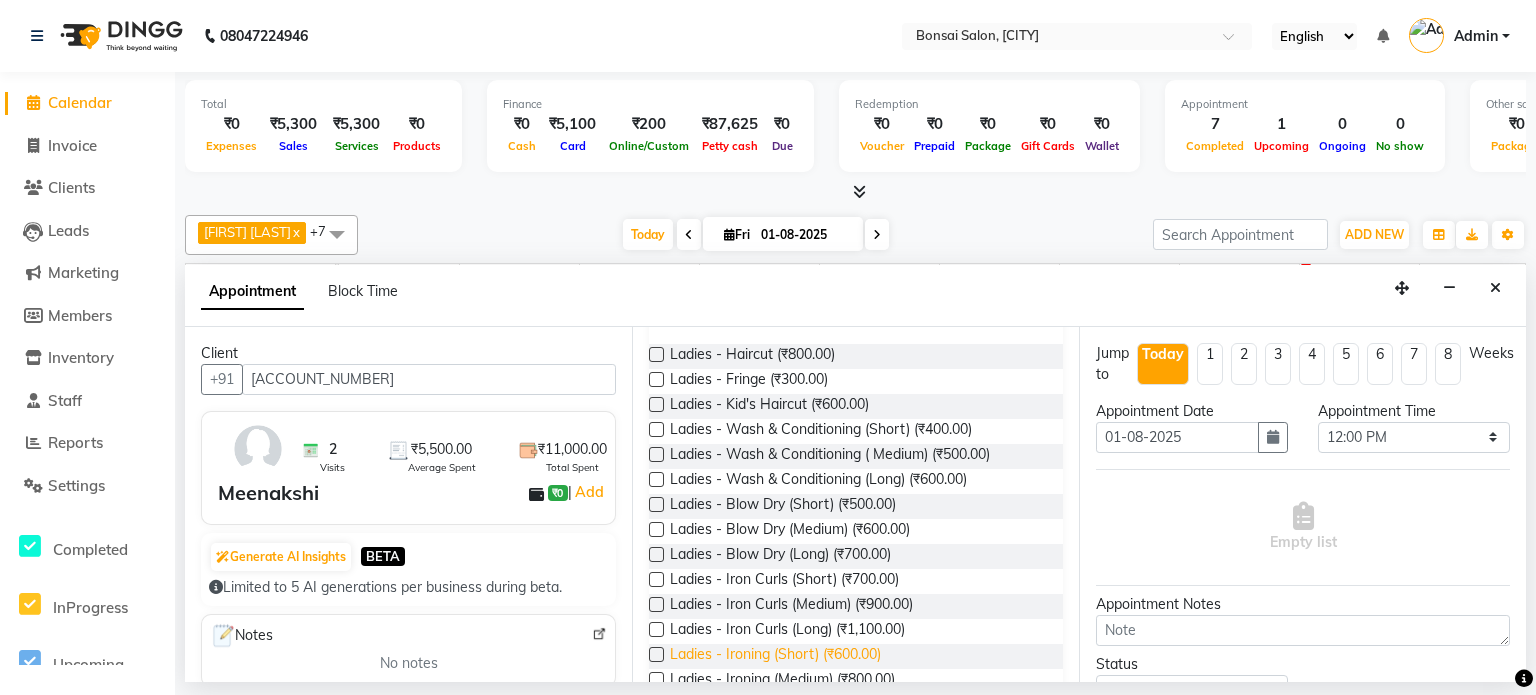 scroll, scrollTop: 0, scrollLeft: 0, axis: both 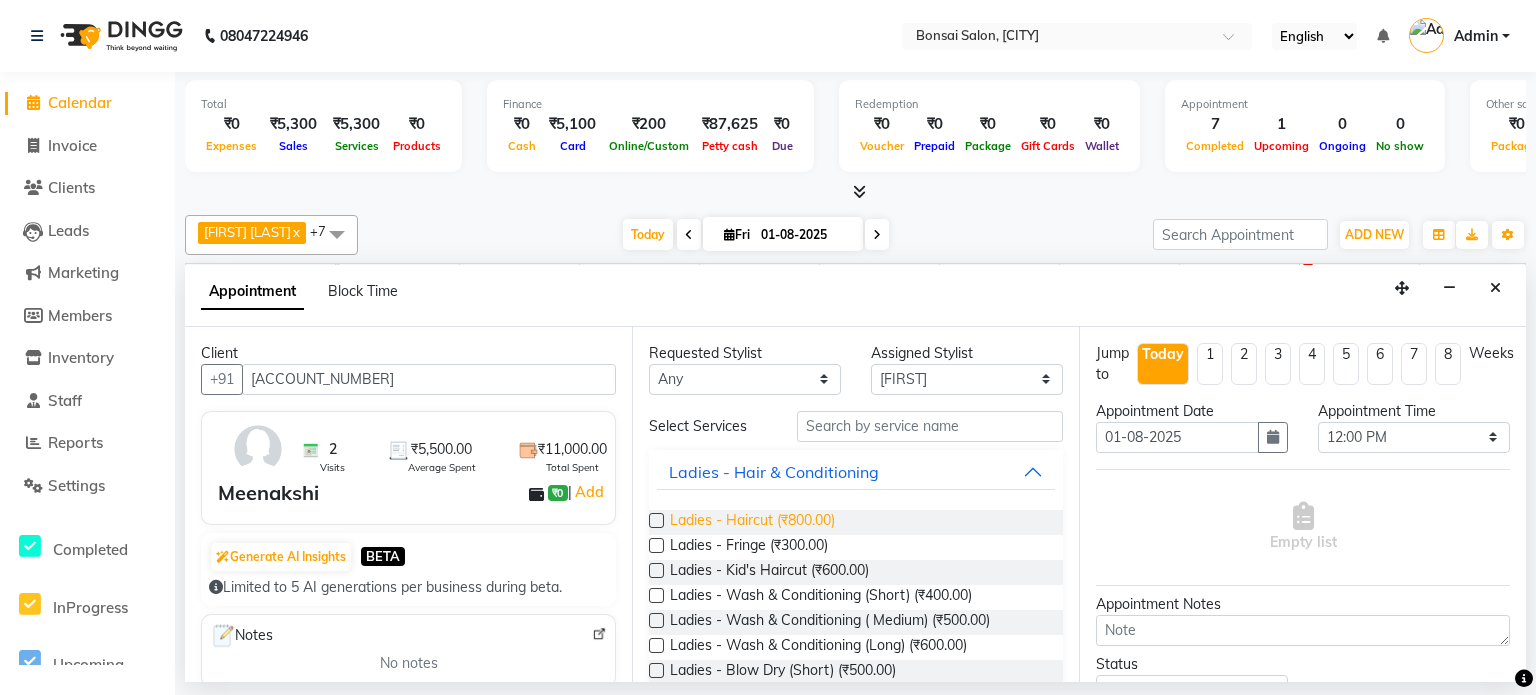 type on "[PHONE]" 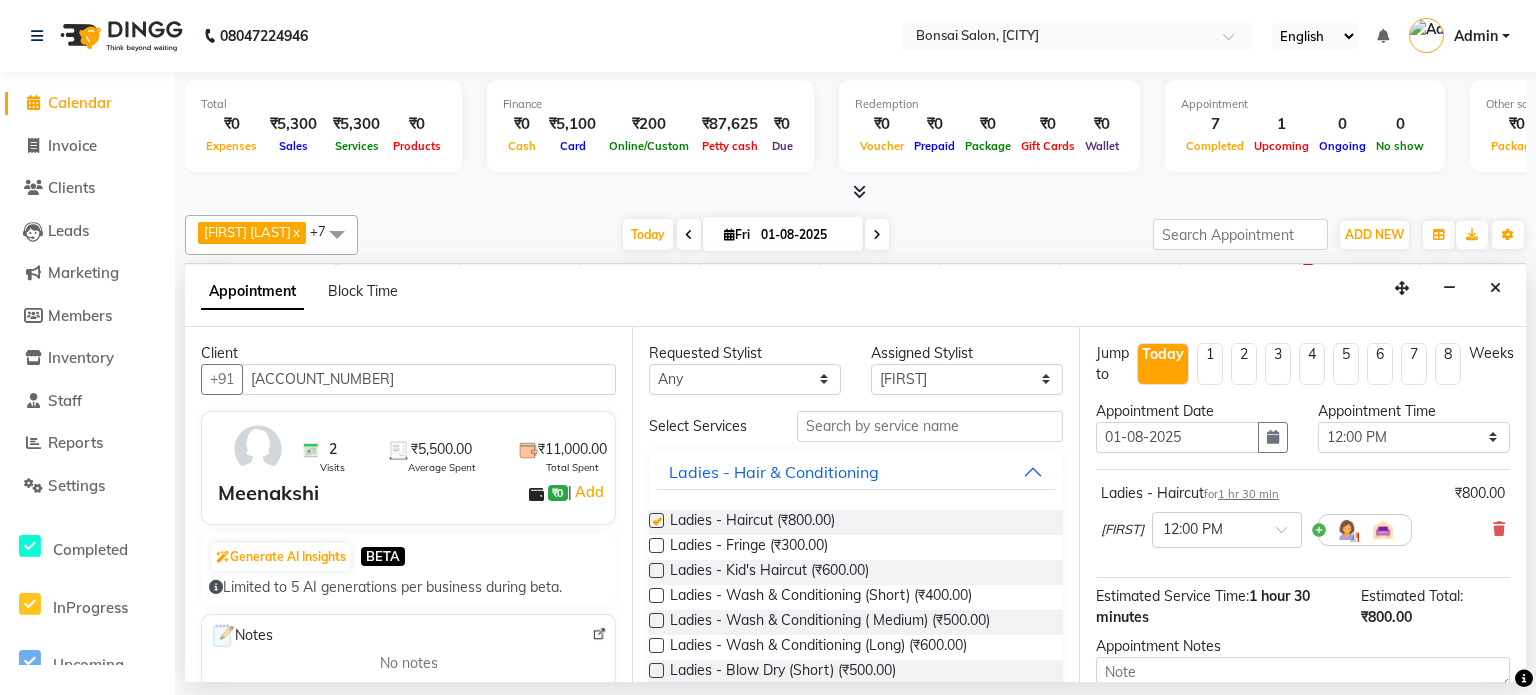 checkbox on "false" 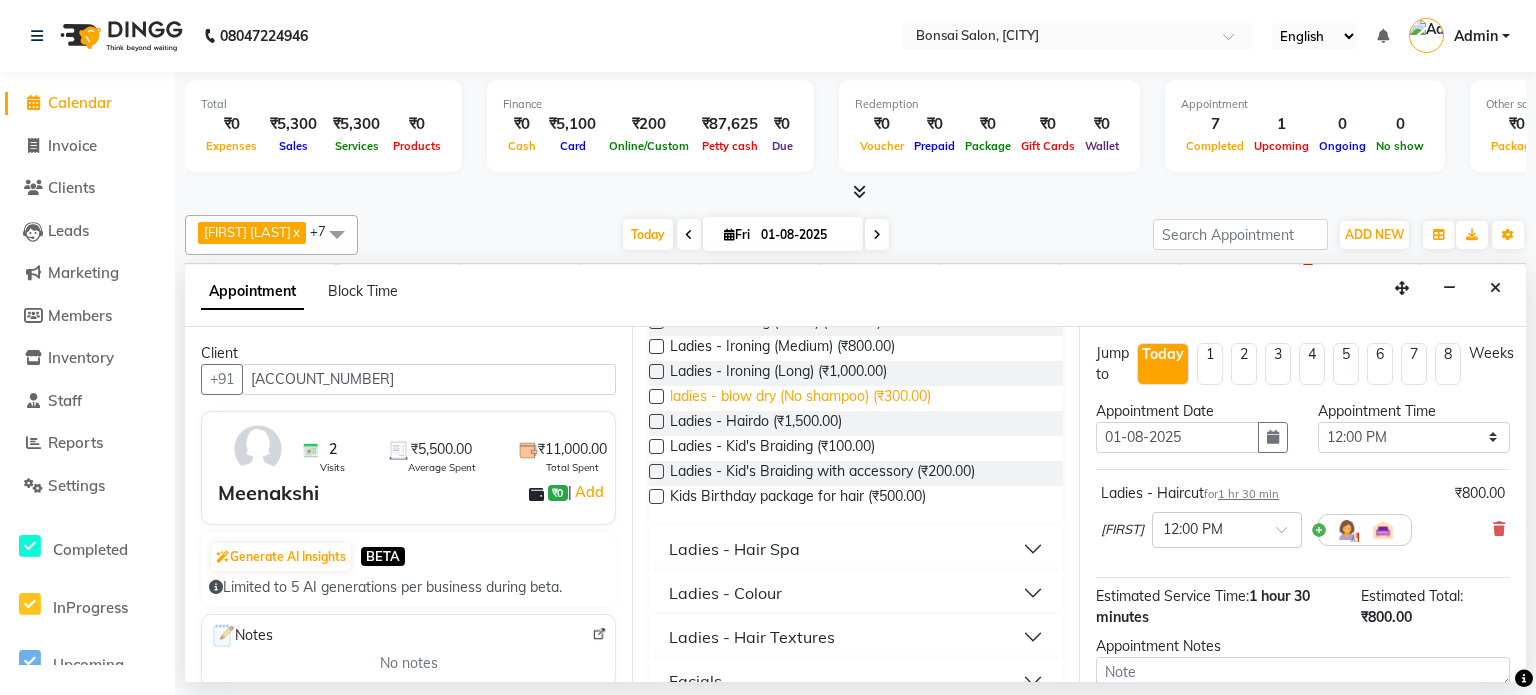 scroll, scrollTop: 500, scrollLeft: 0, axis: vertical 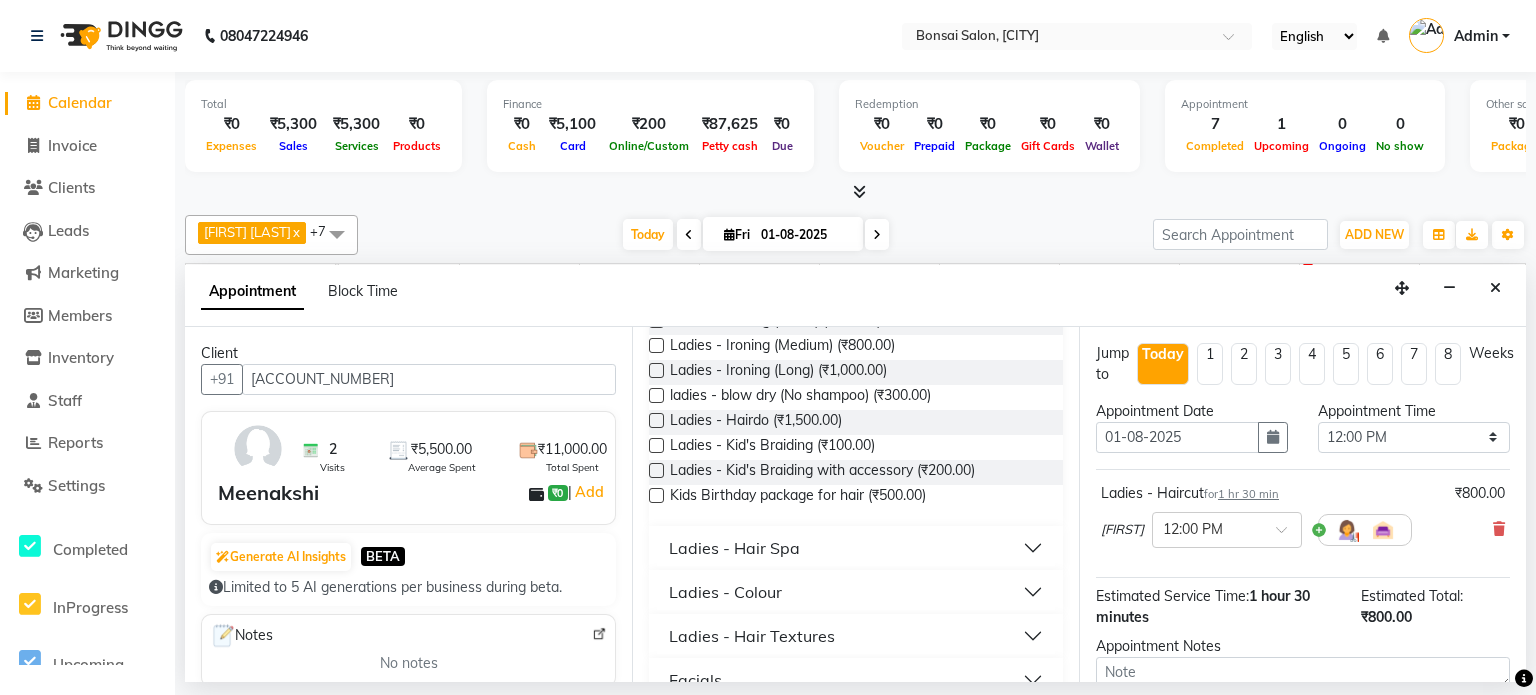 click on "Ladies - Hair Spa" at bounding box center (734, 548) 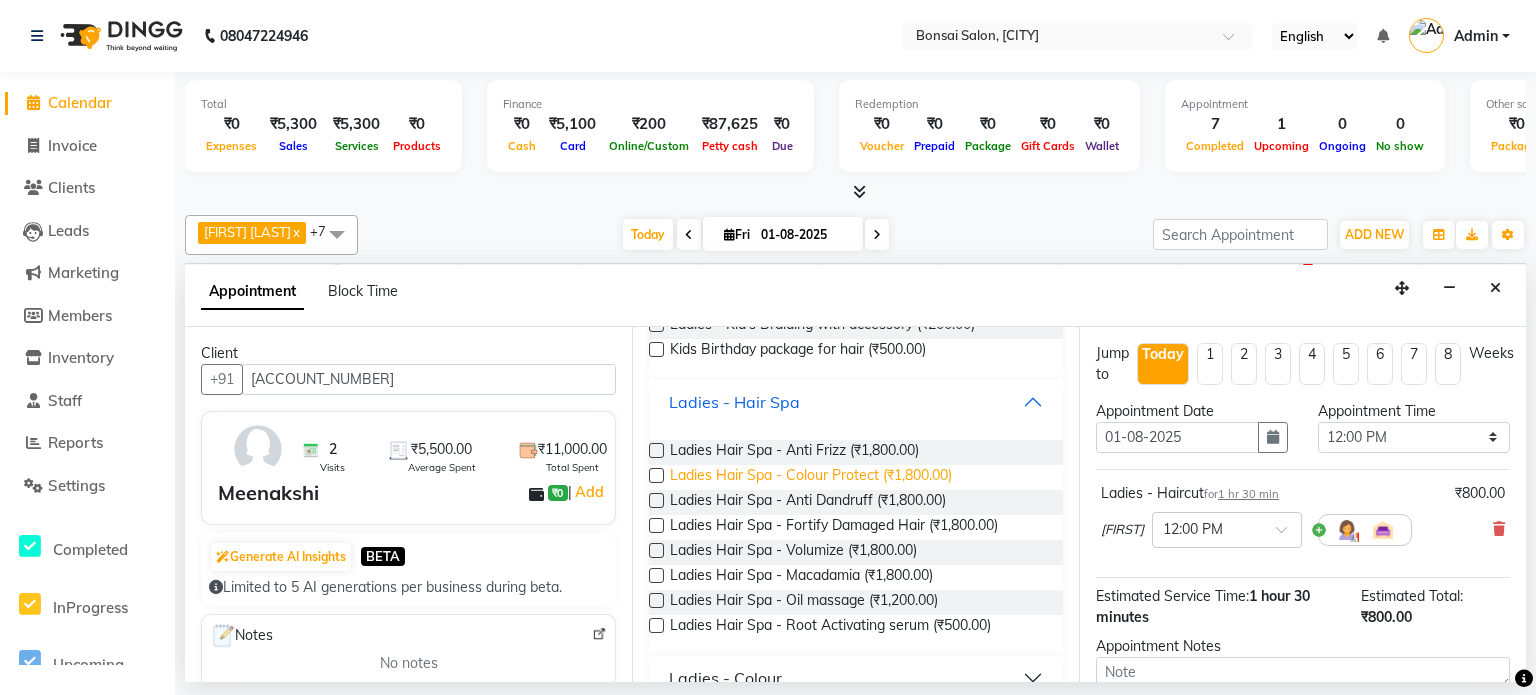 scroll, scrollTop: 700, scrollLeft: 0, axis: vertical 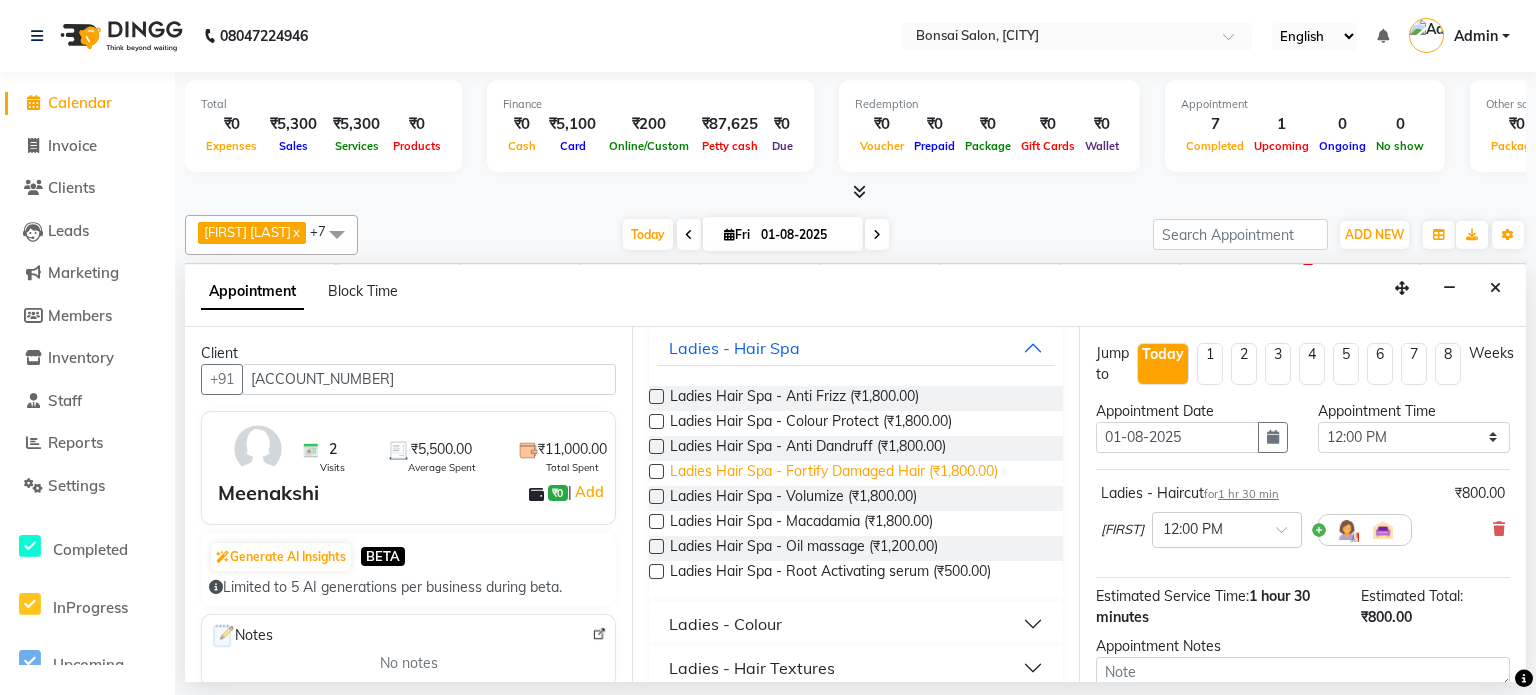 click on "Ladies Hair Spa - Fortify Damaged Hair (₹1,800.00)" at bounding box center (834, 473) 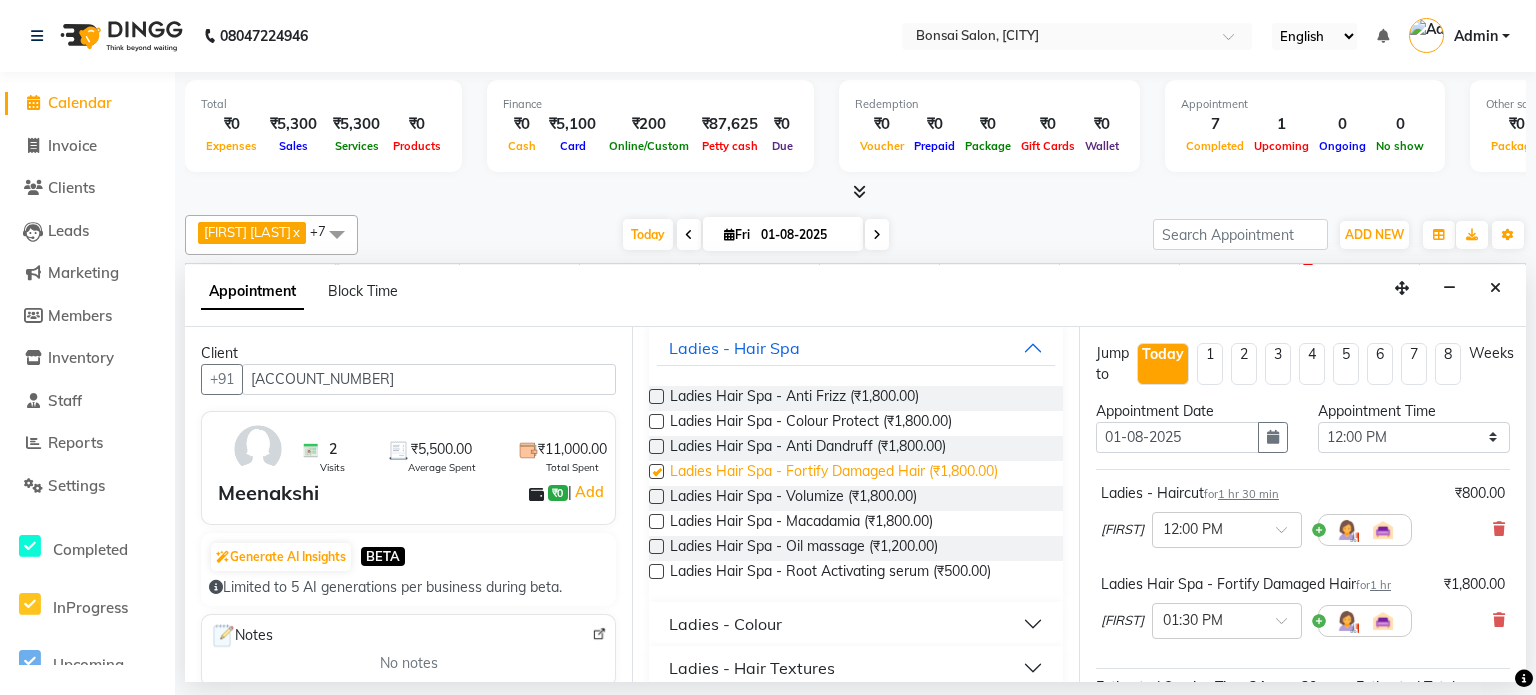 checkbox on "false" 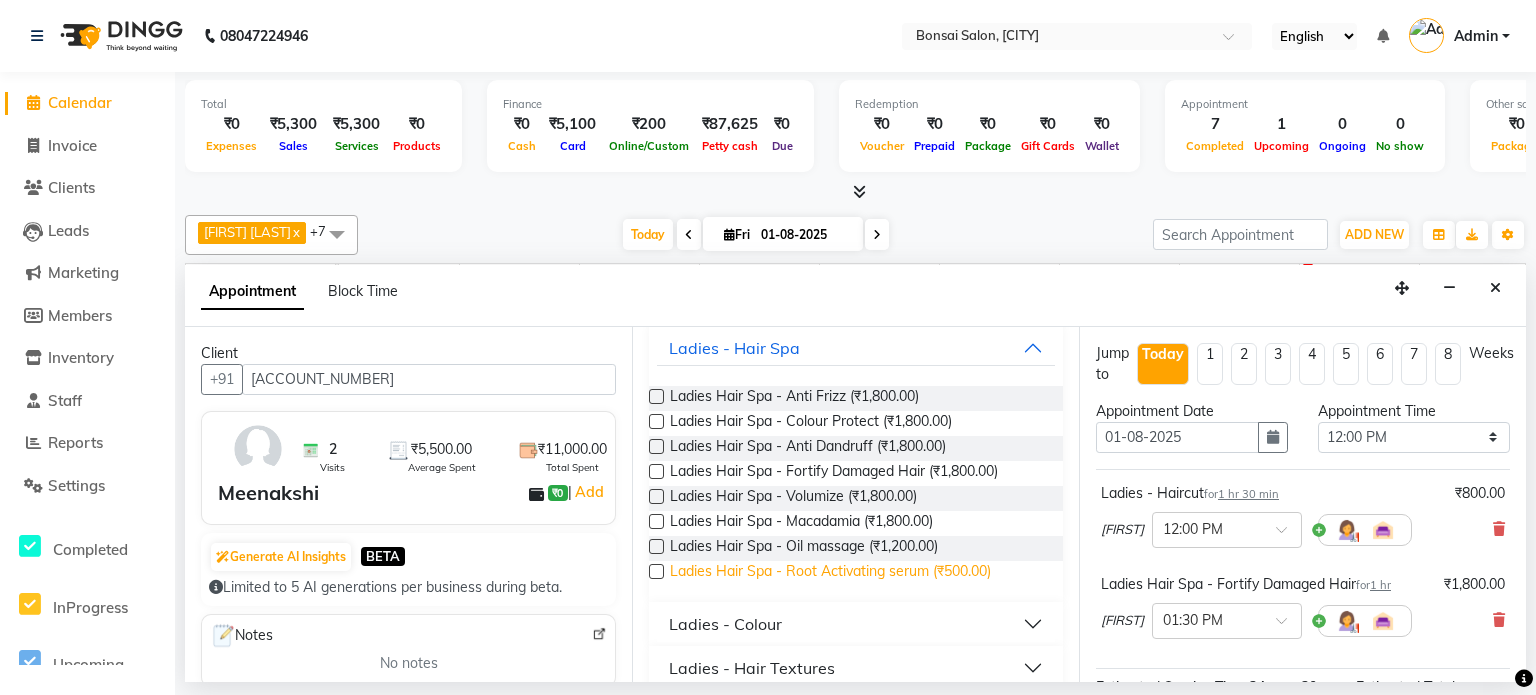 click on "Ladies Hair Spa - Root Activating serum (₹500.00)" at bounding box center (830, 573) 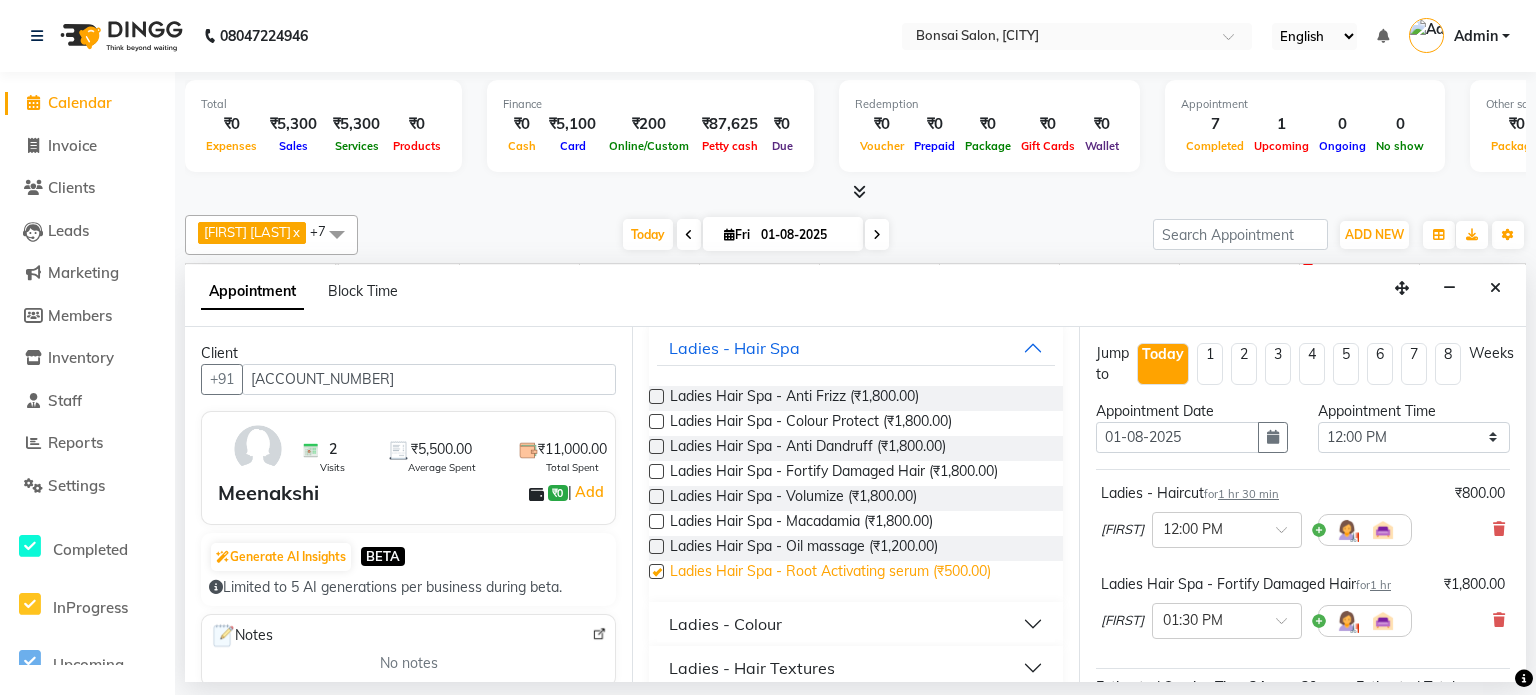 checkbox on "false" 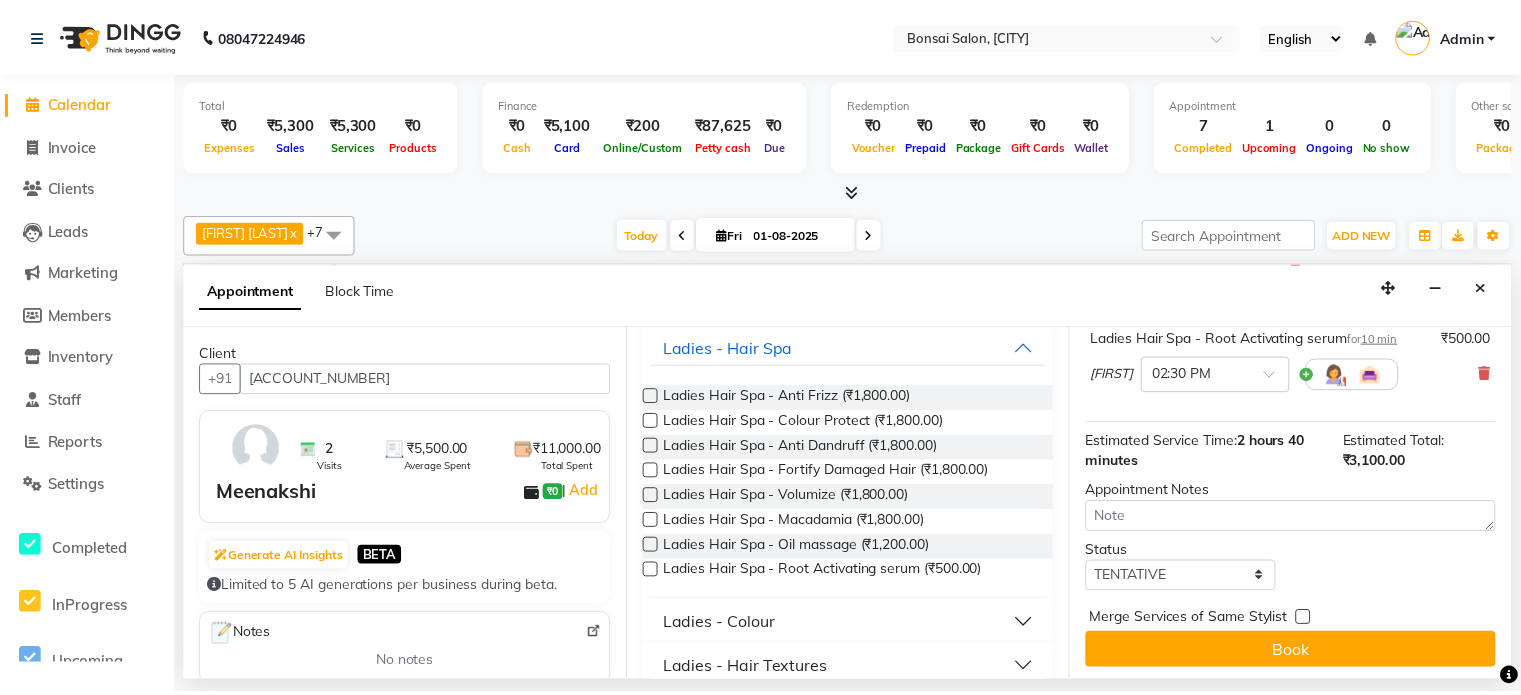 scroll, scrollTop: 340, scrollLeft: 0, axis: vertical 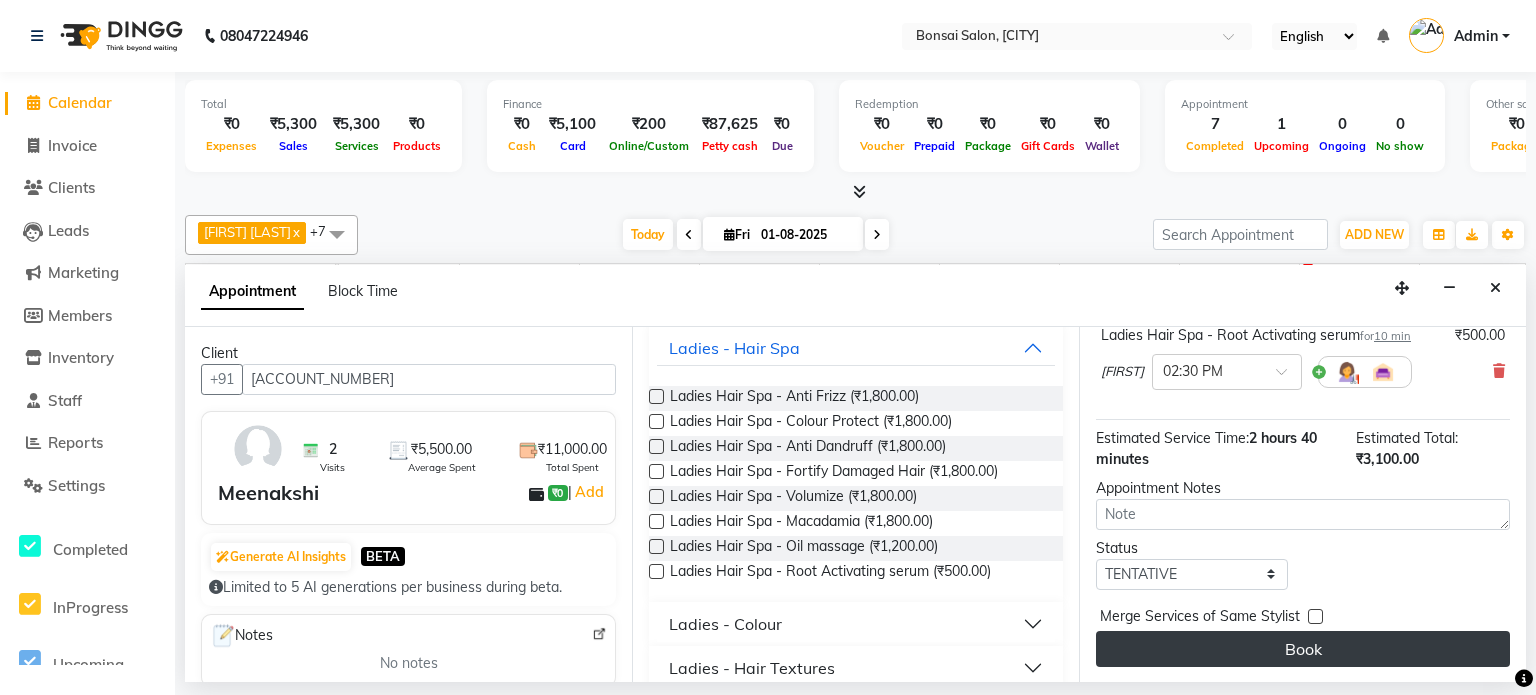 click on "Book" at bounding box center (1303, 649) 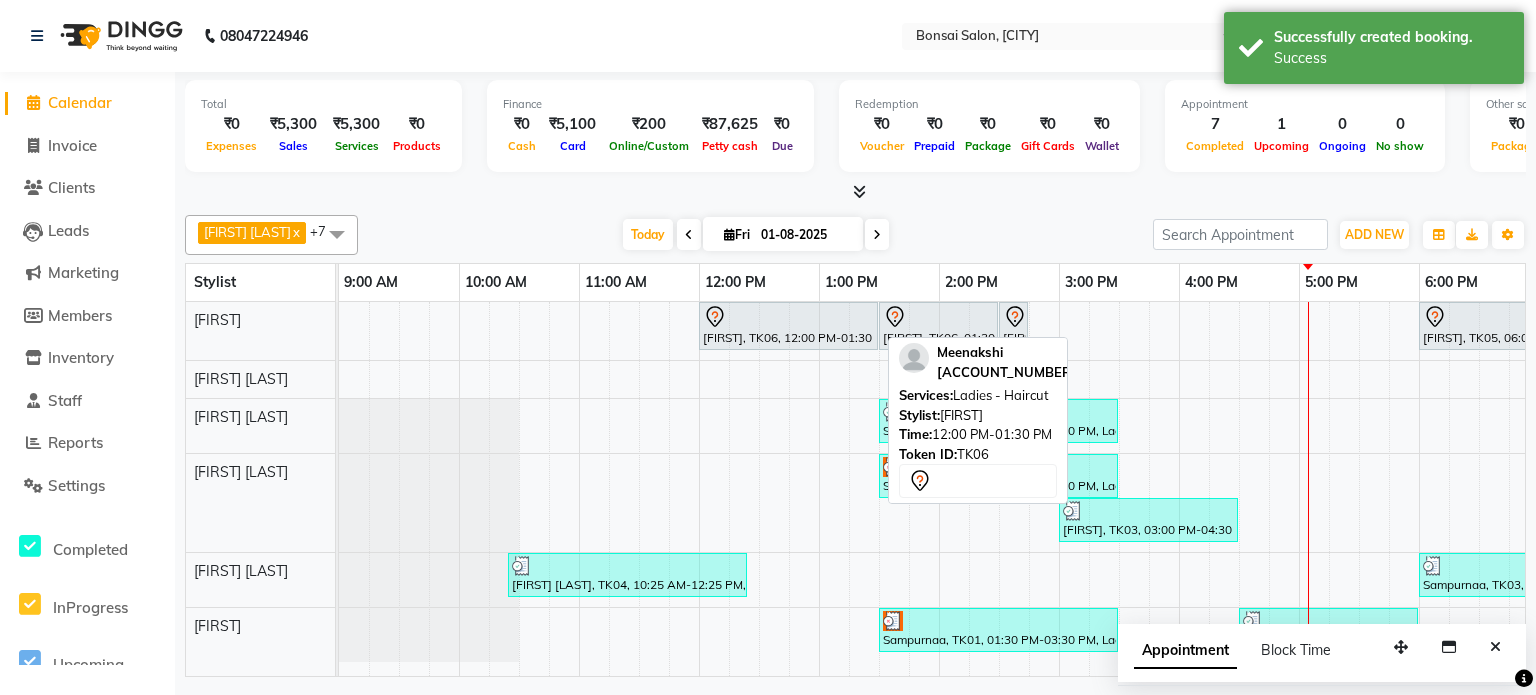 click on "[NAME], TK06, 12:00 PM-01:30 PM, Ladies - Haircut" at bounding box center (788, 326) 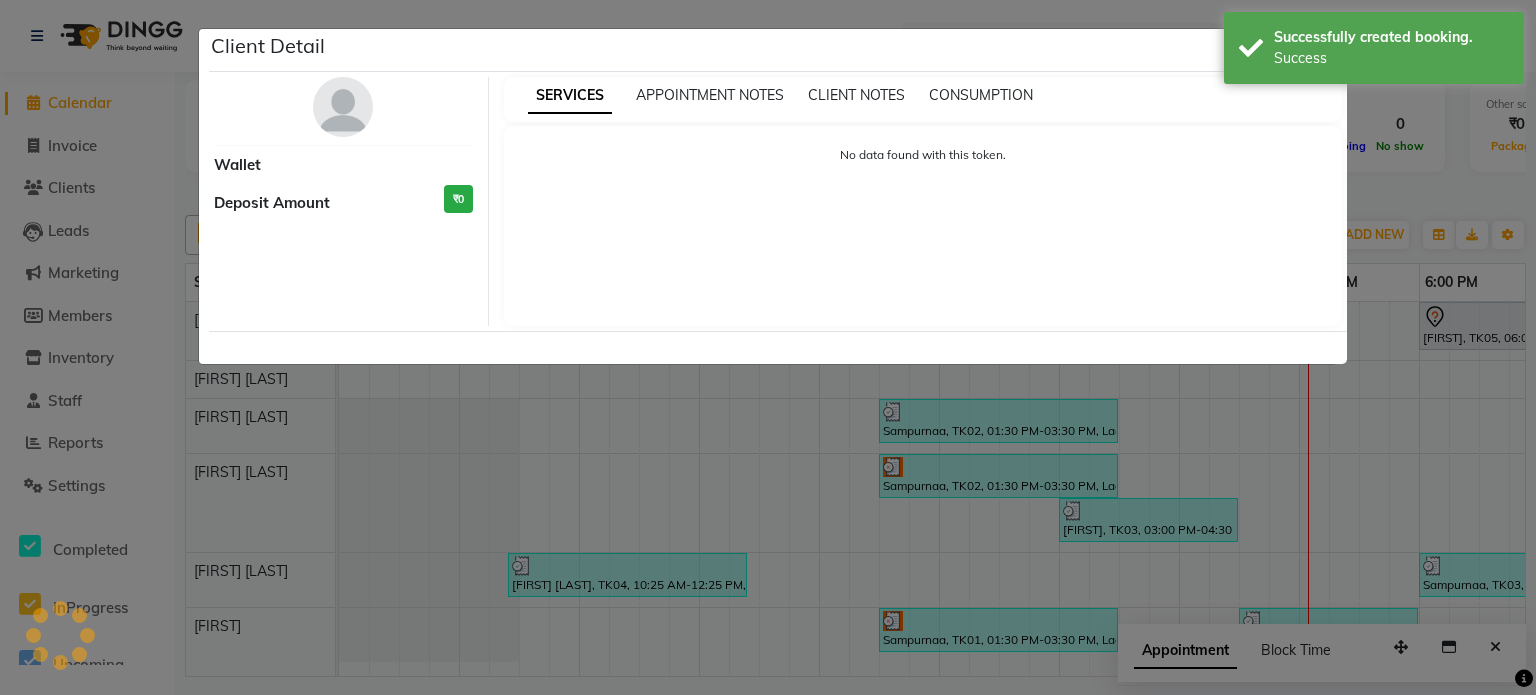 select on "7" 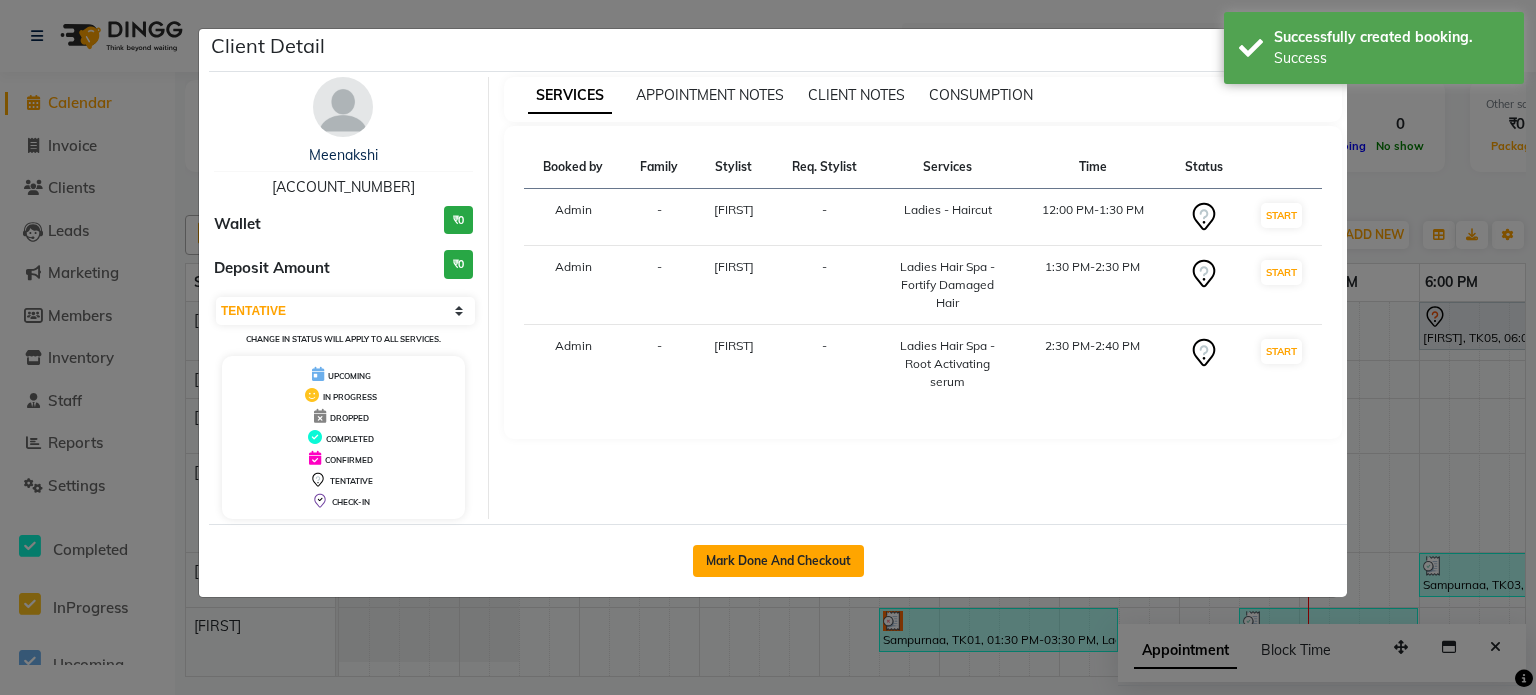 click on "Mark Done And Checkout" 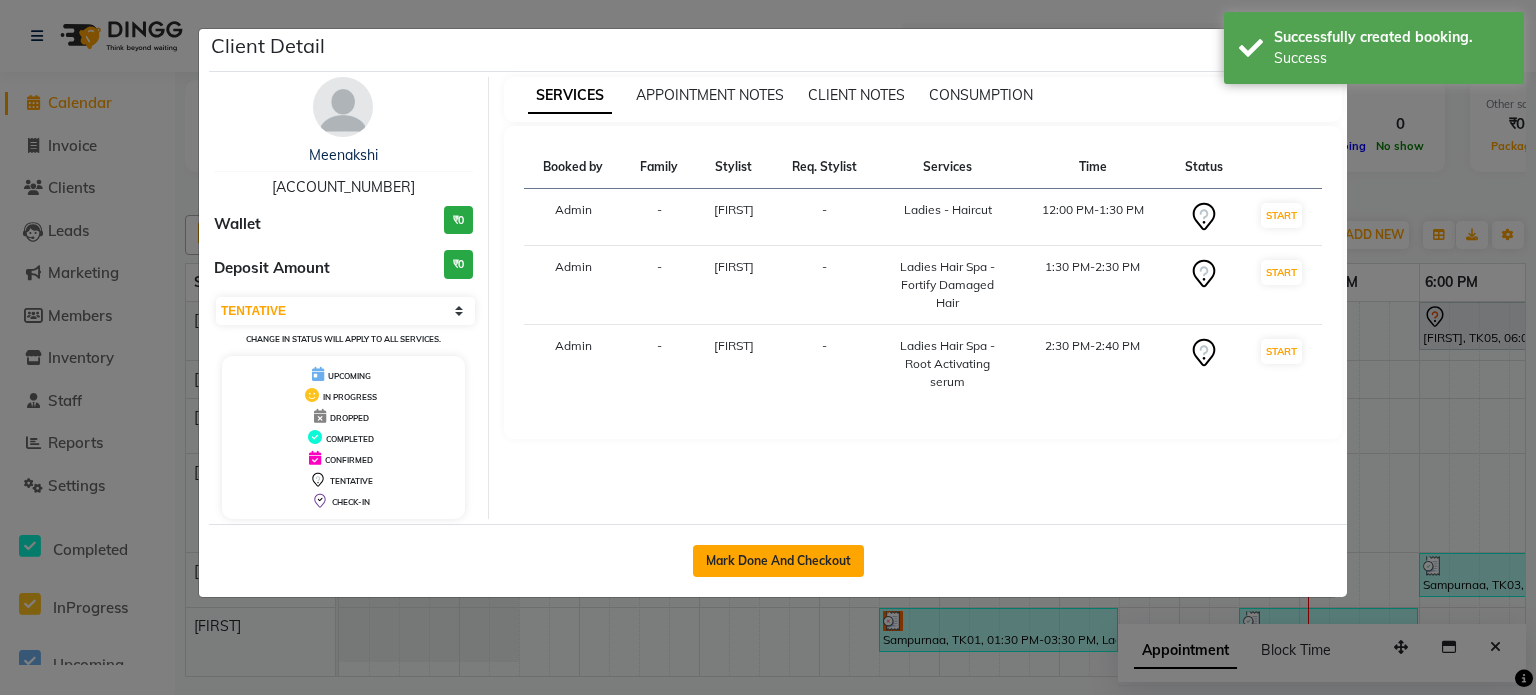 select on "service" 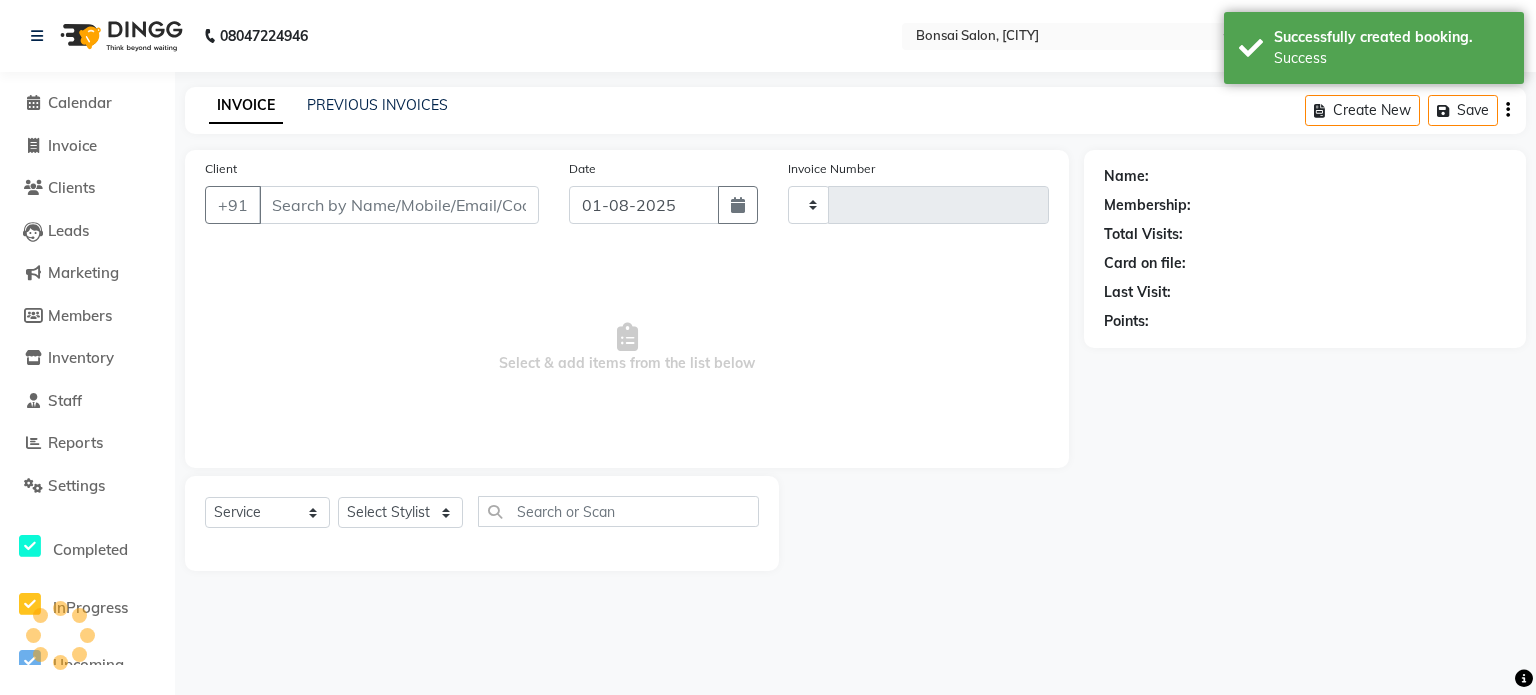 type on "0618" 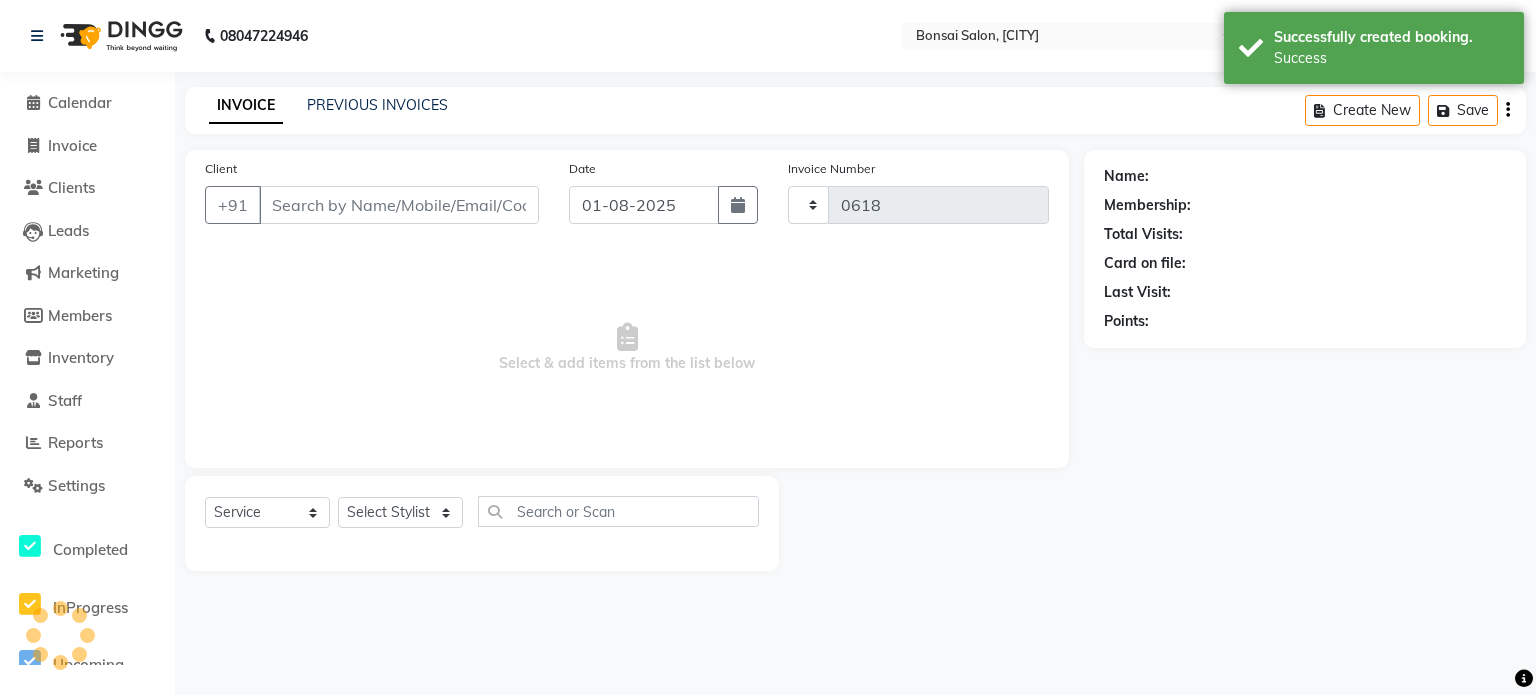 select on "6719" 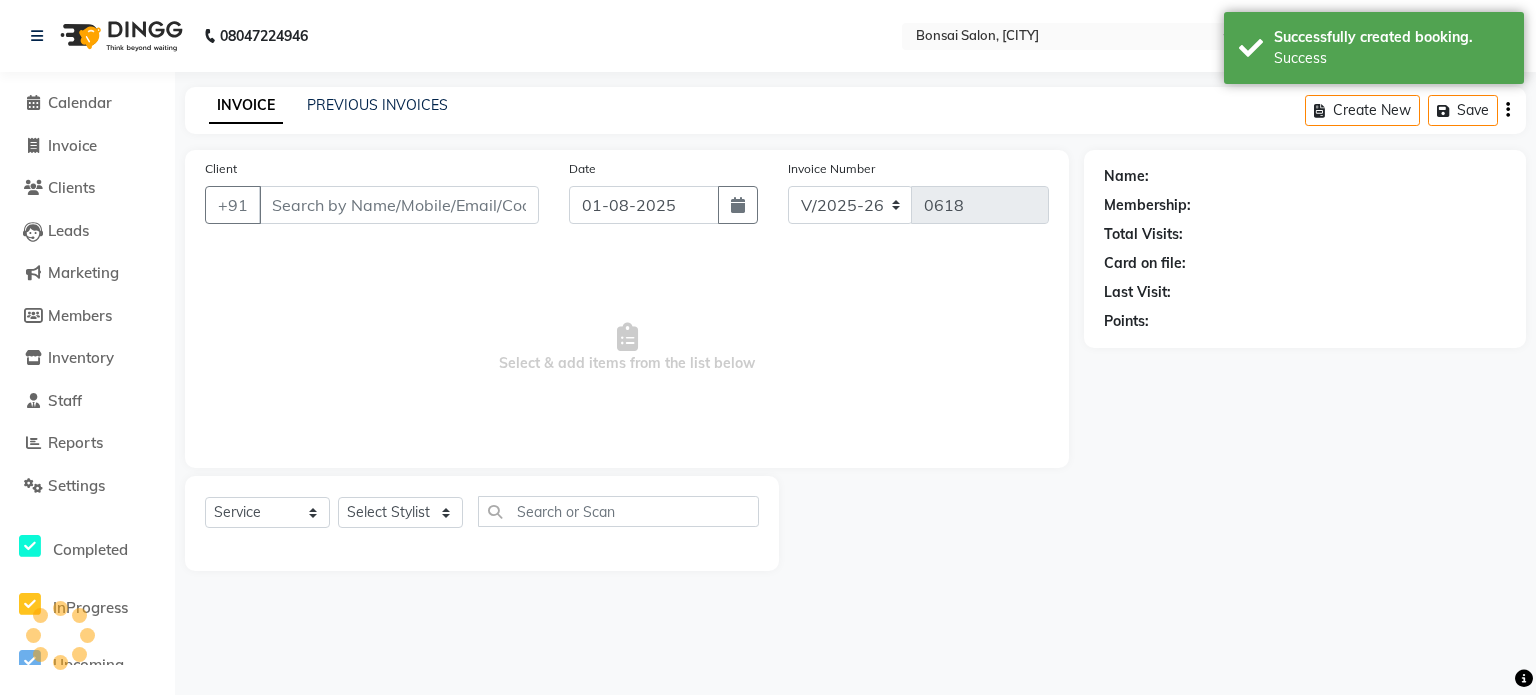 type on "[PHONE]" 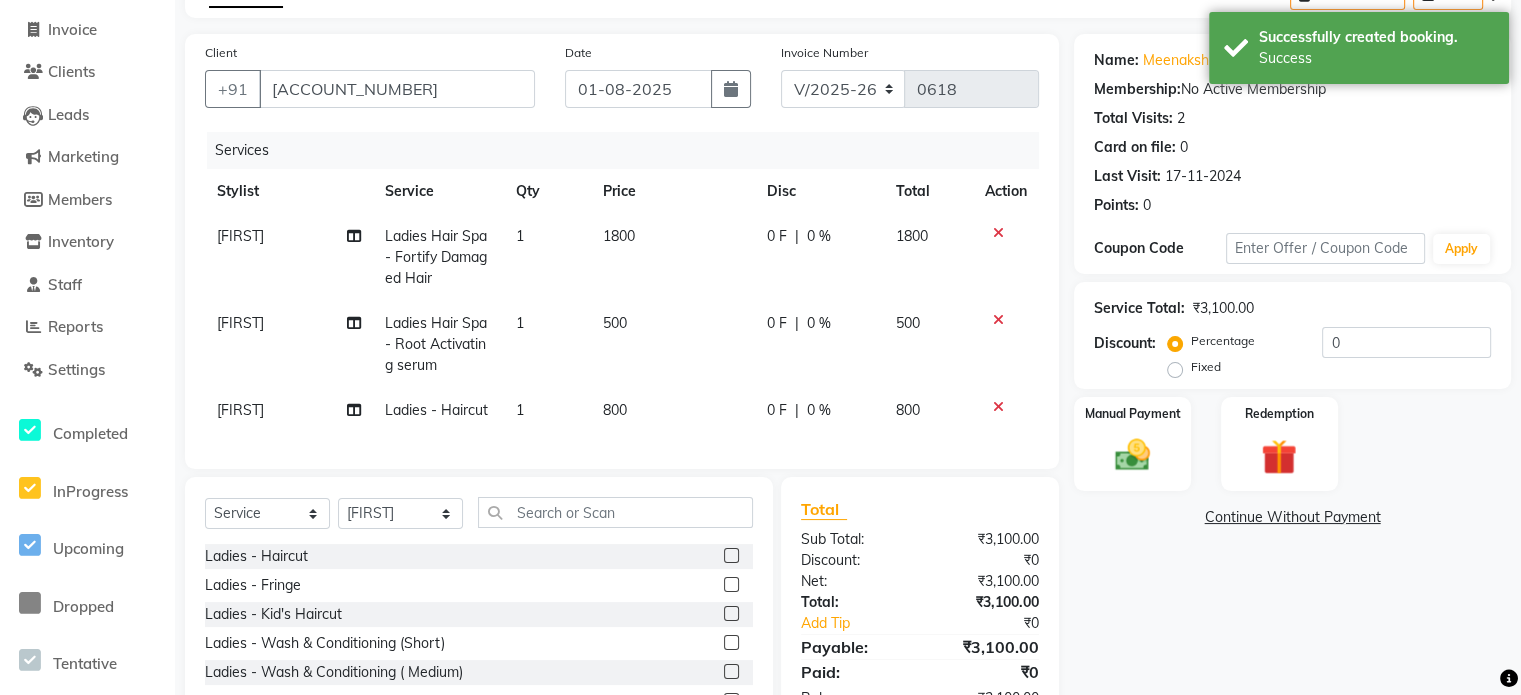scroll, scrollTop: 239, scrollLeft: 0, axis: vertical 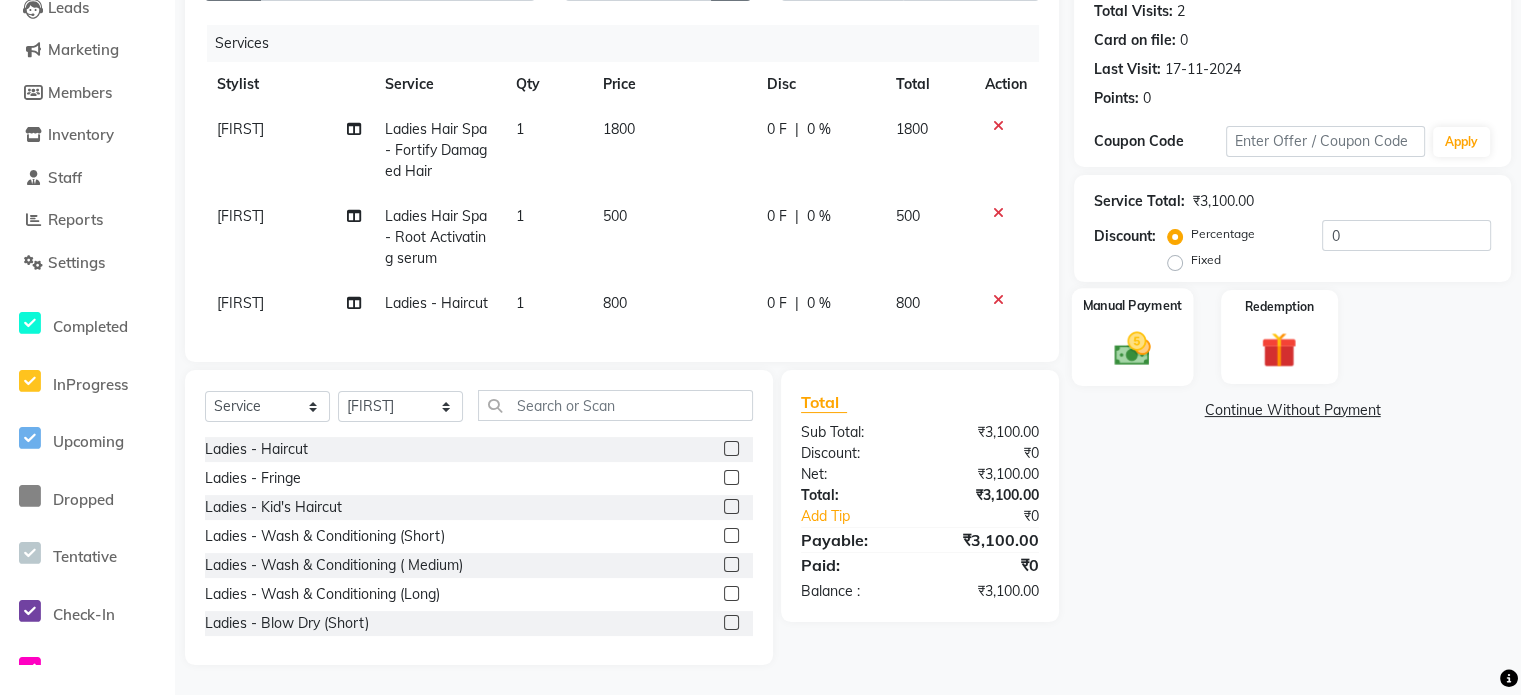 click 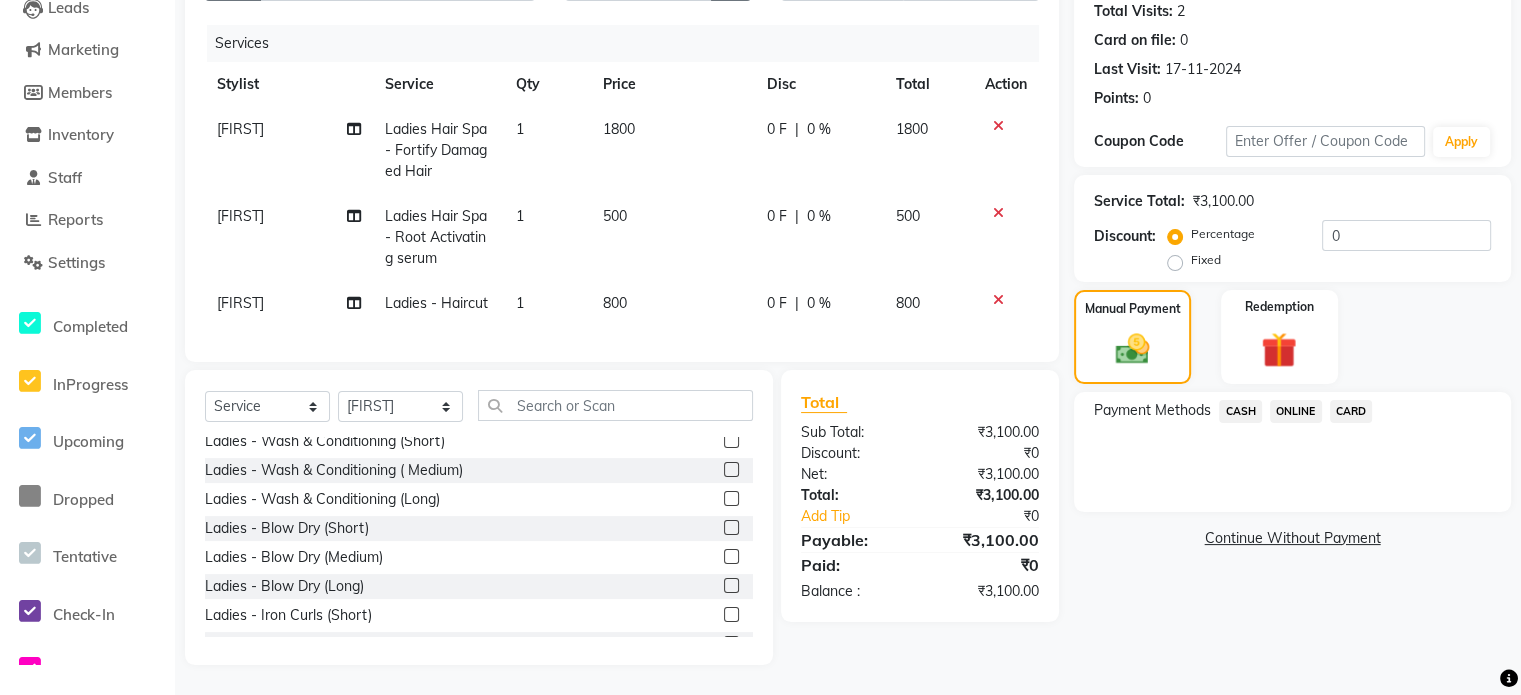 scroll, scrollTop: 100, scrollLeft: 0, axis: vertical 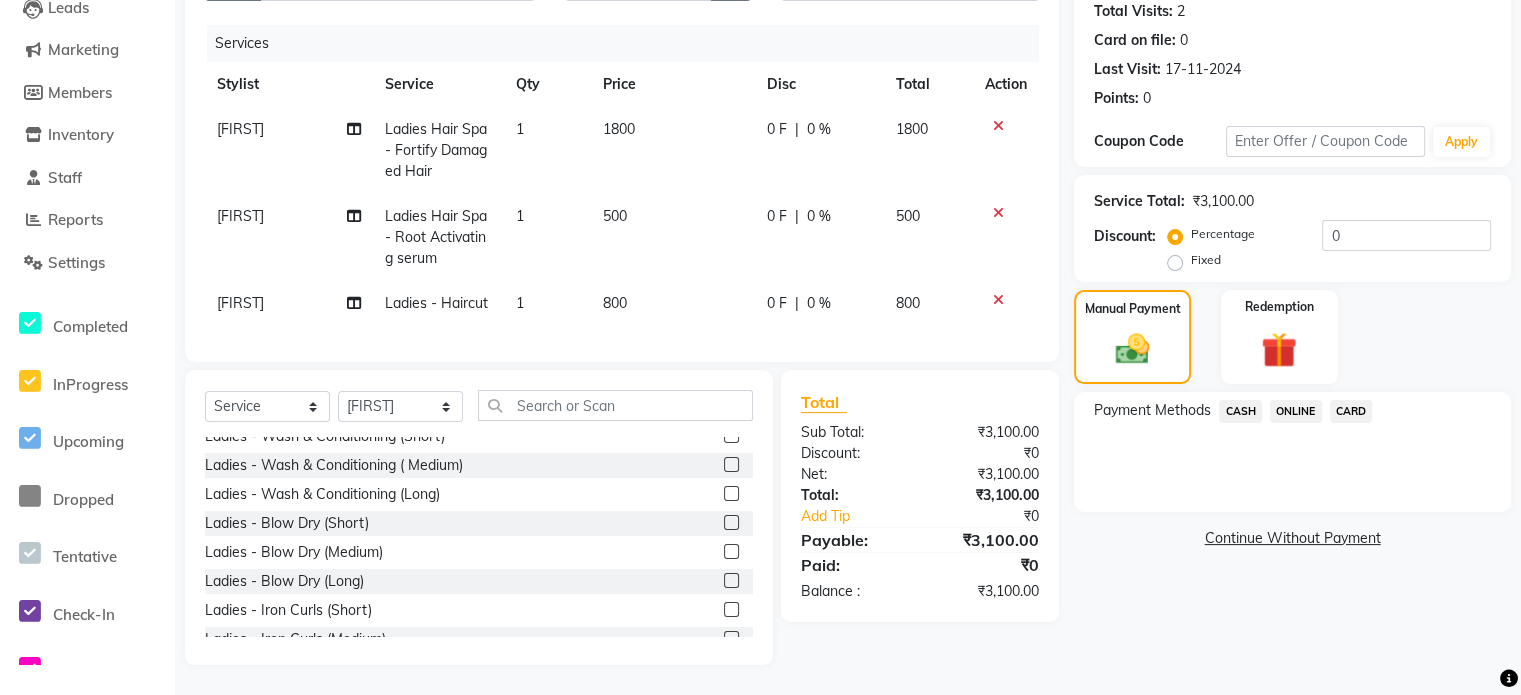 click 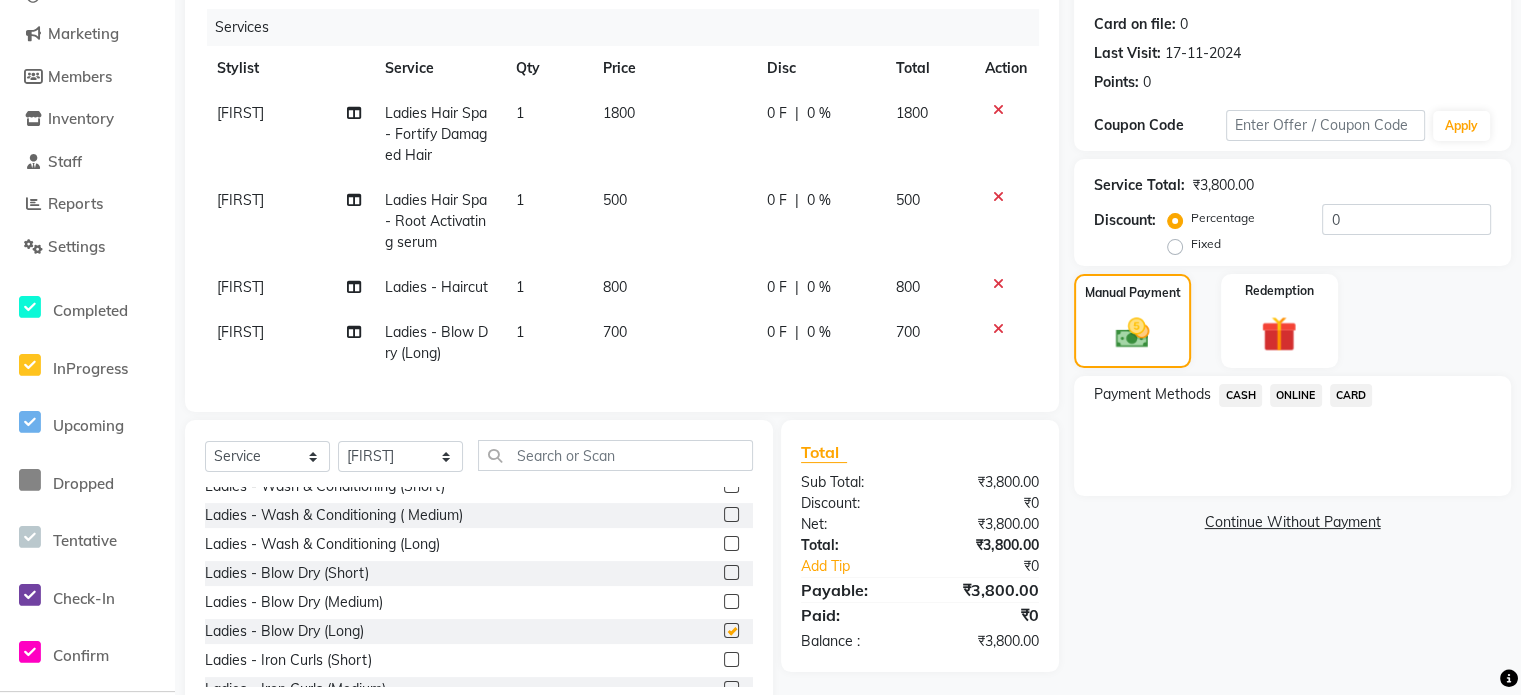 checkbox on "false" 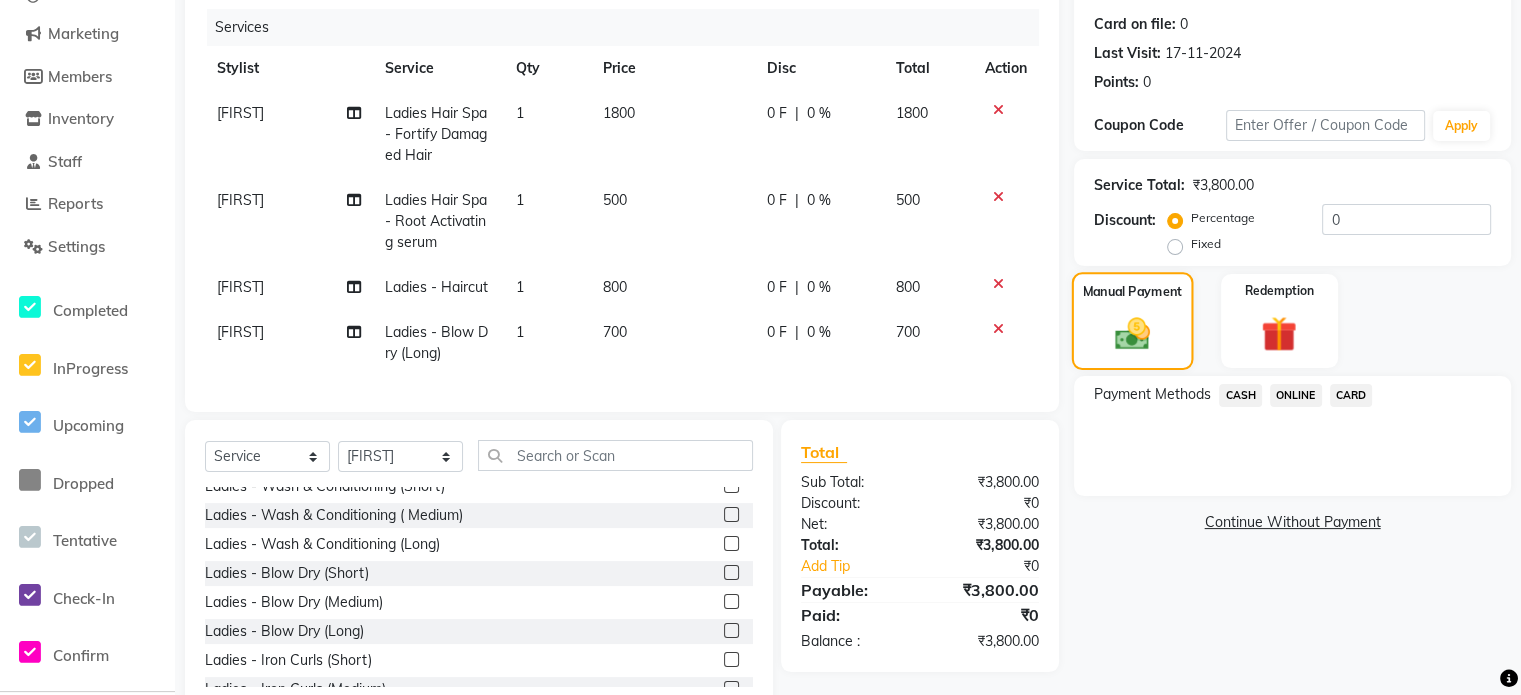 click 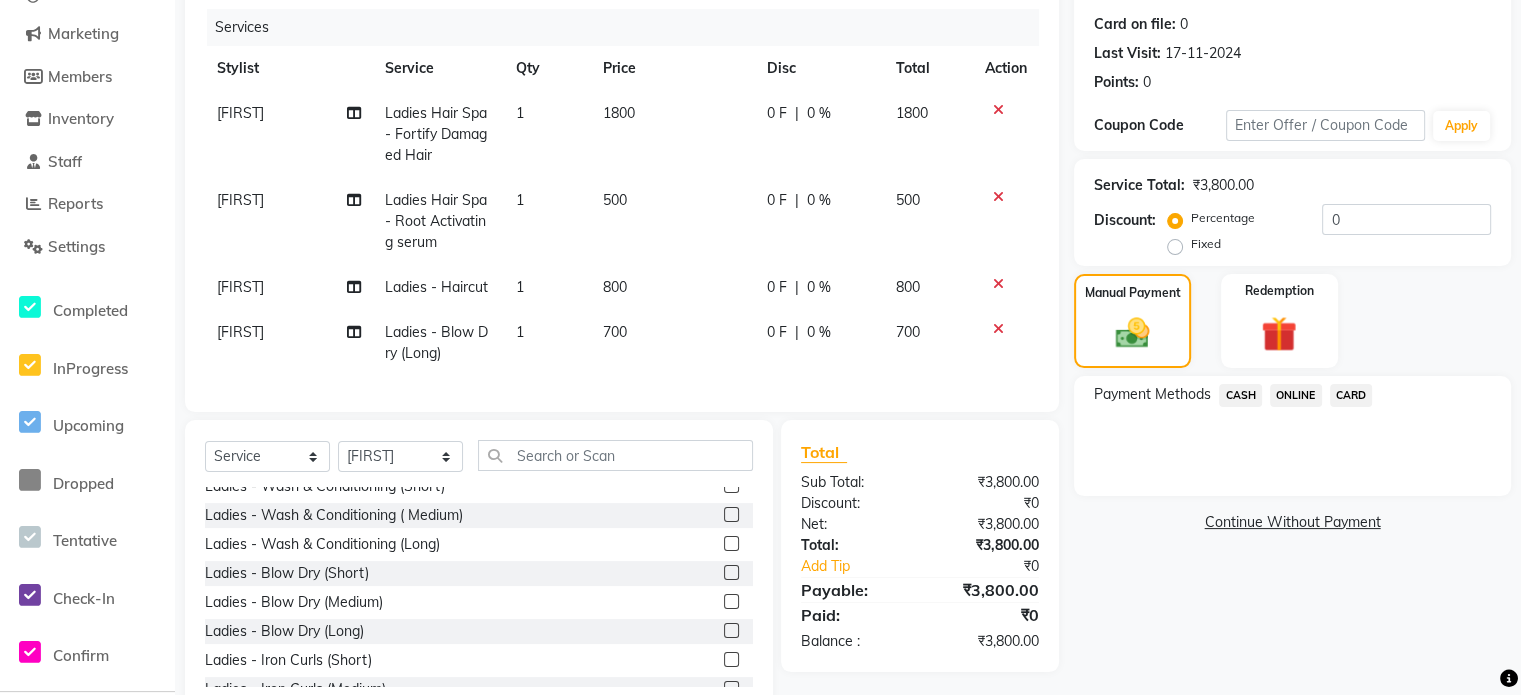 click on "CASH" 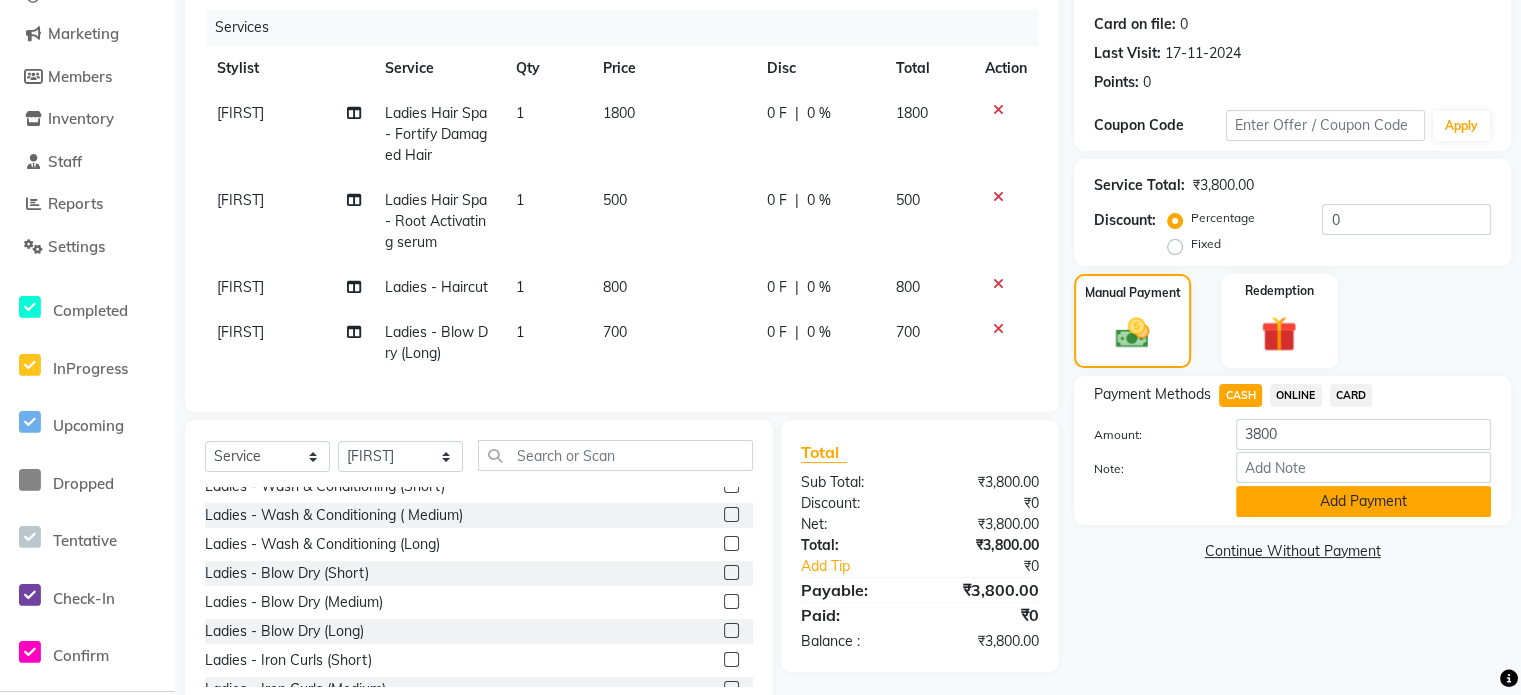 click on "Add Payment" 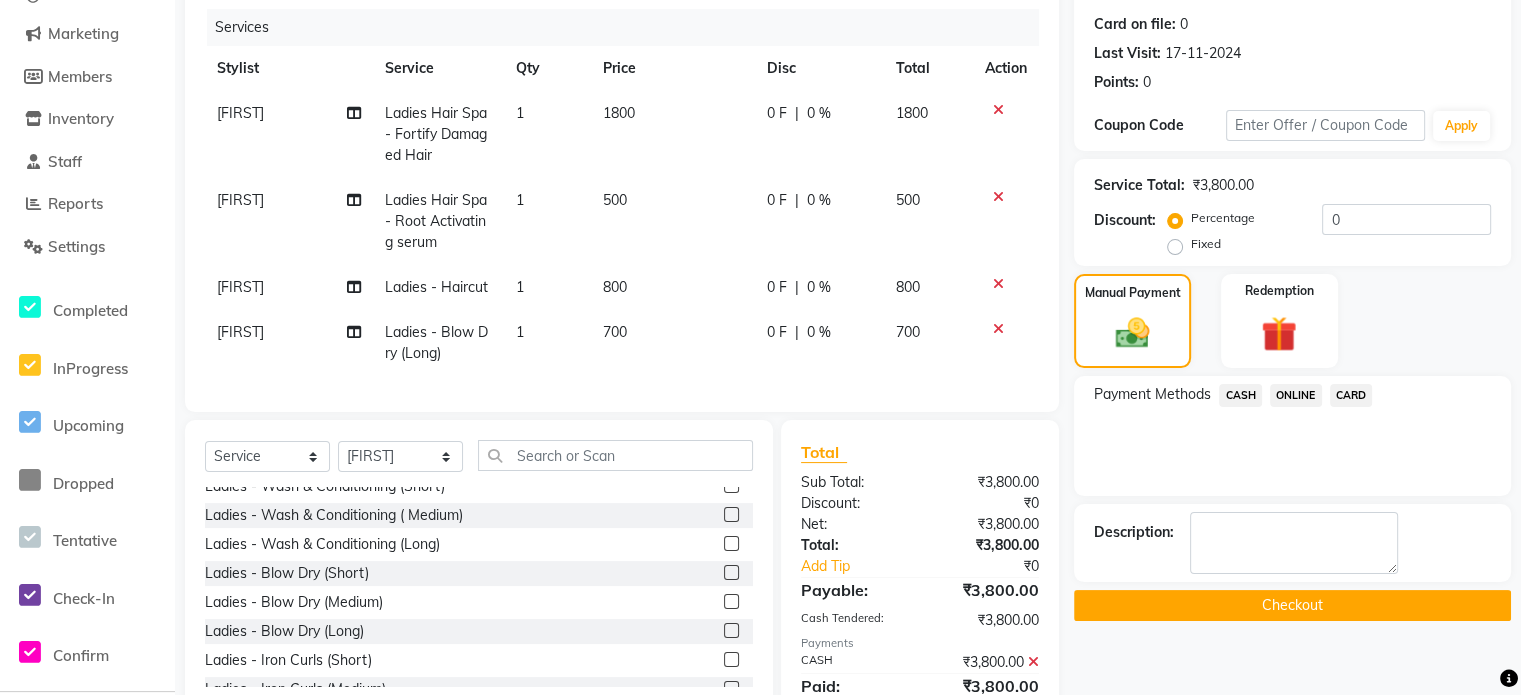 click on "Checkout" 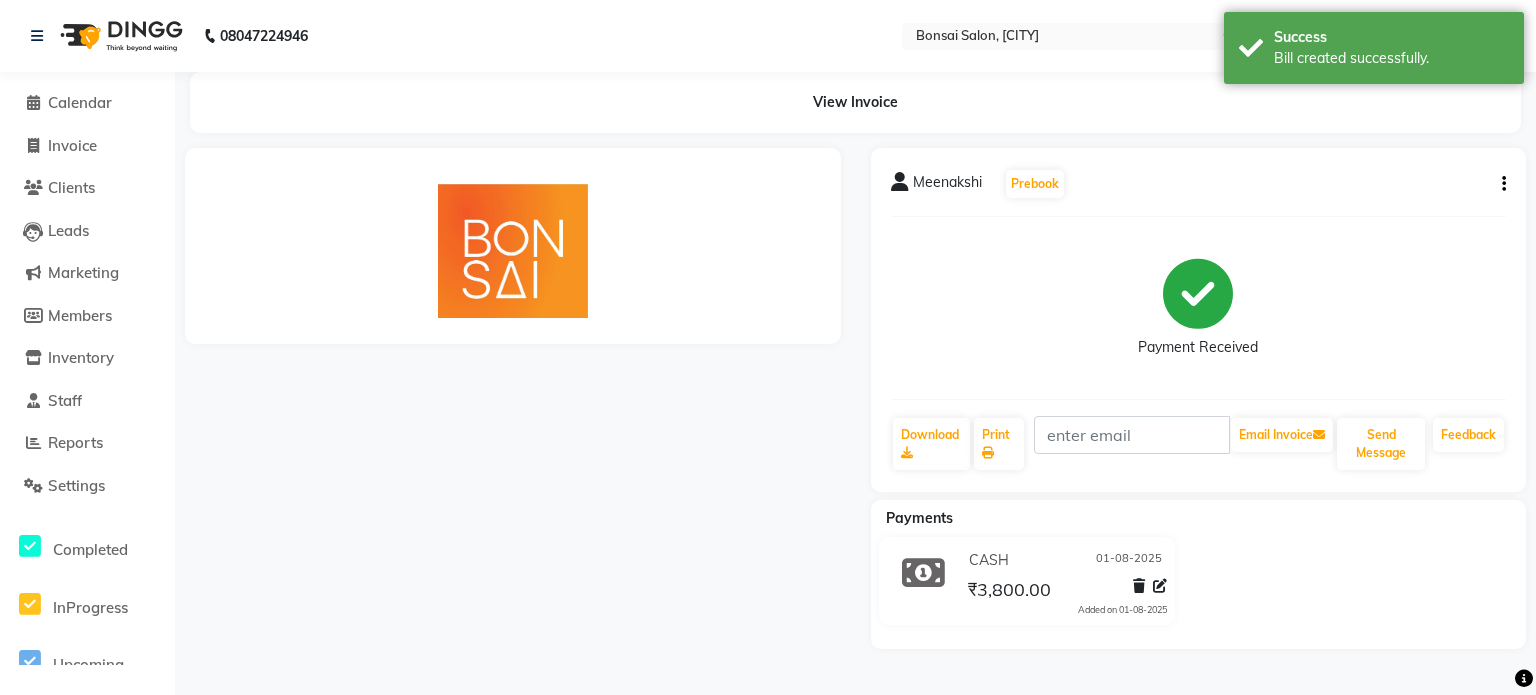 scroll, scrollTop: 0, scrollLeft: 0, axis: both 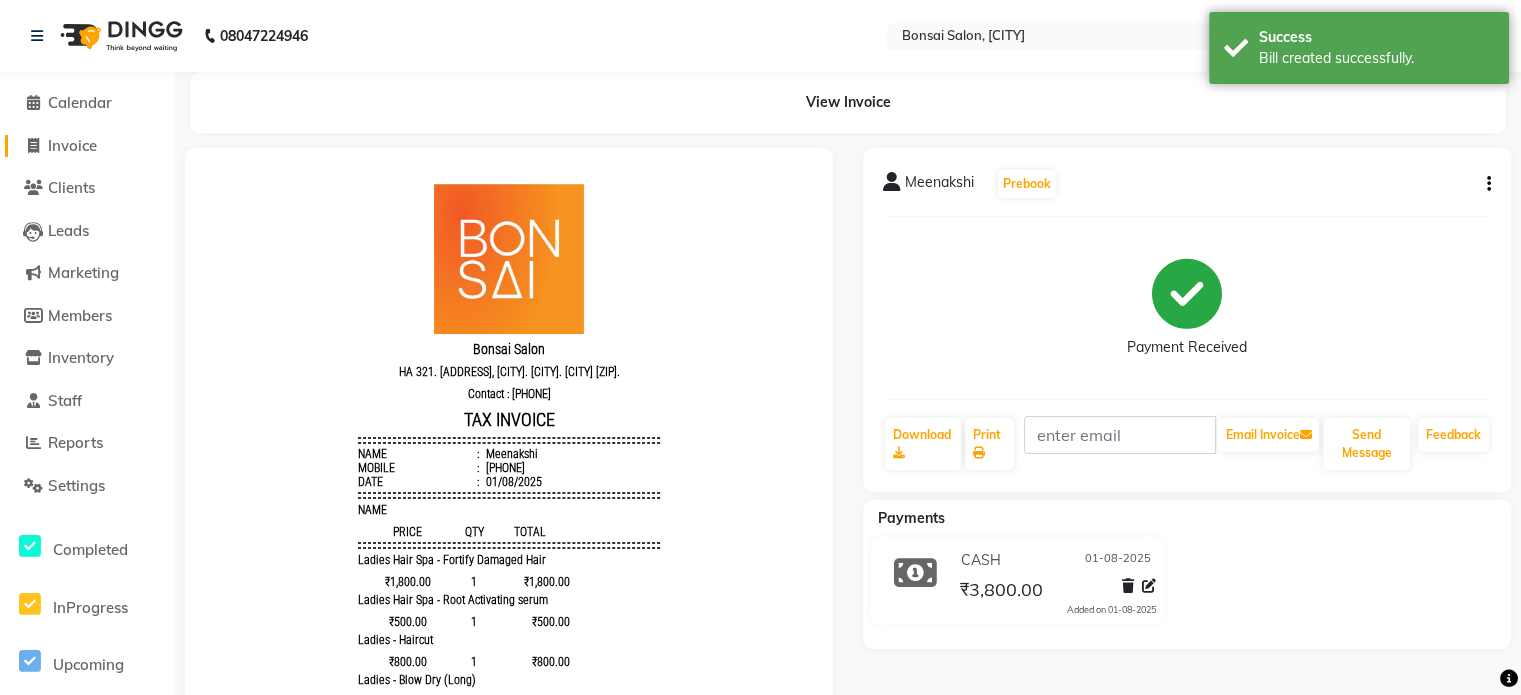 click on "Invoice" 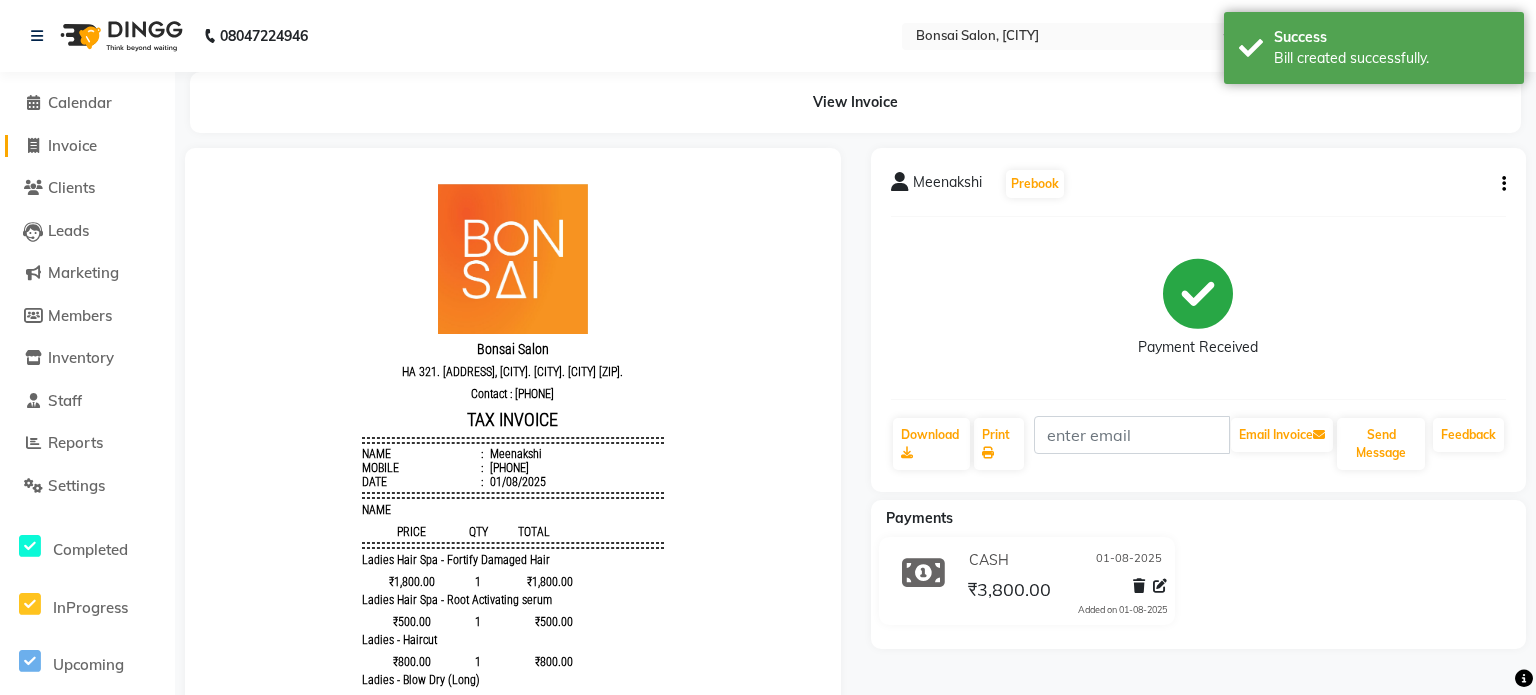 select on "service" 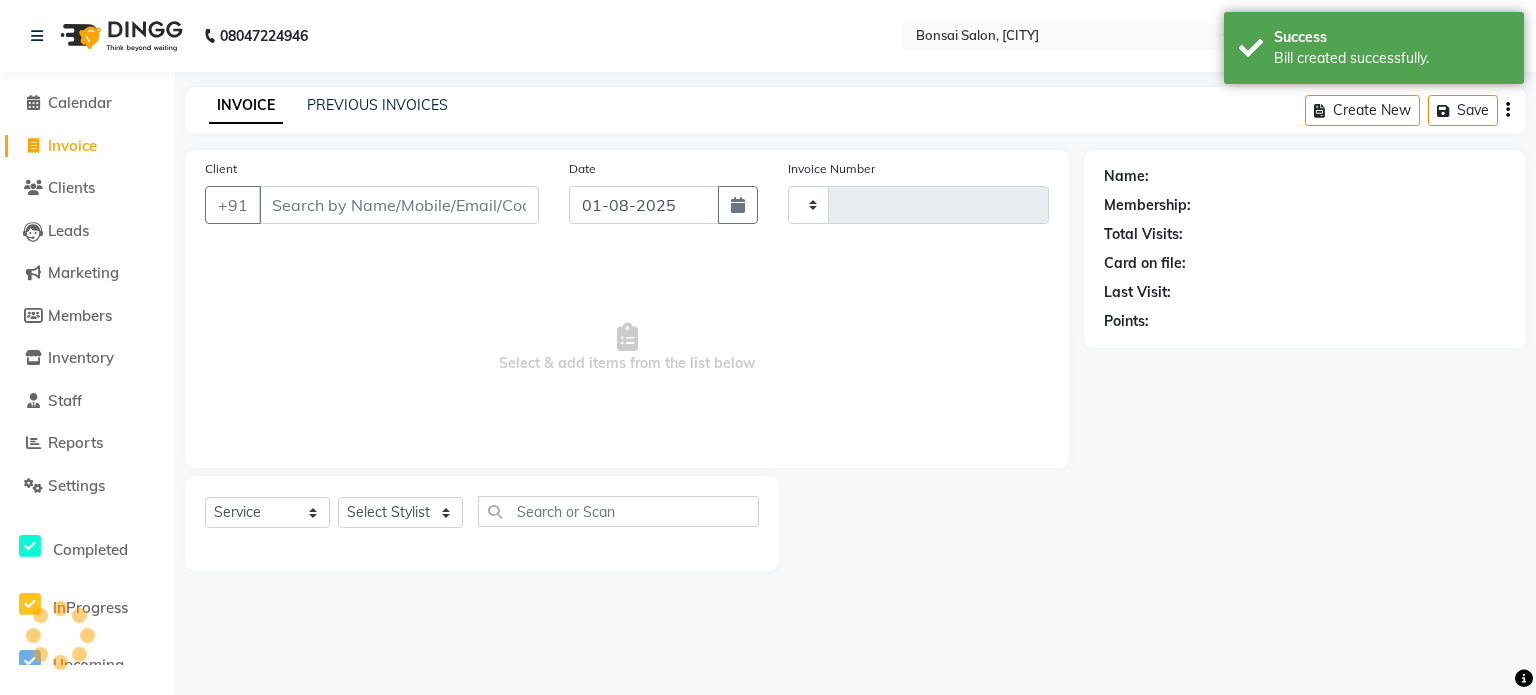 type on "0619" 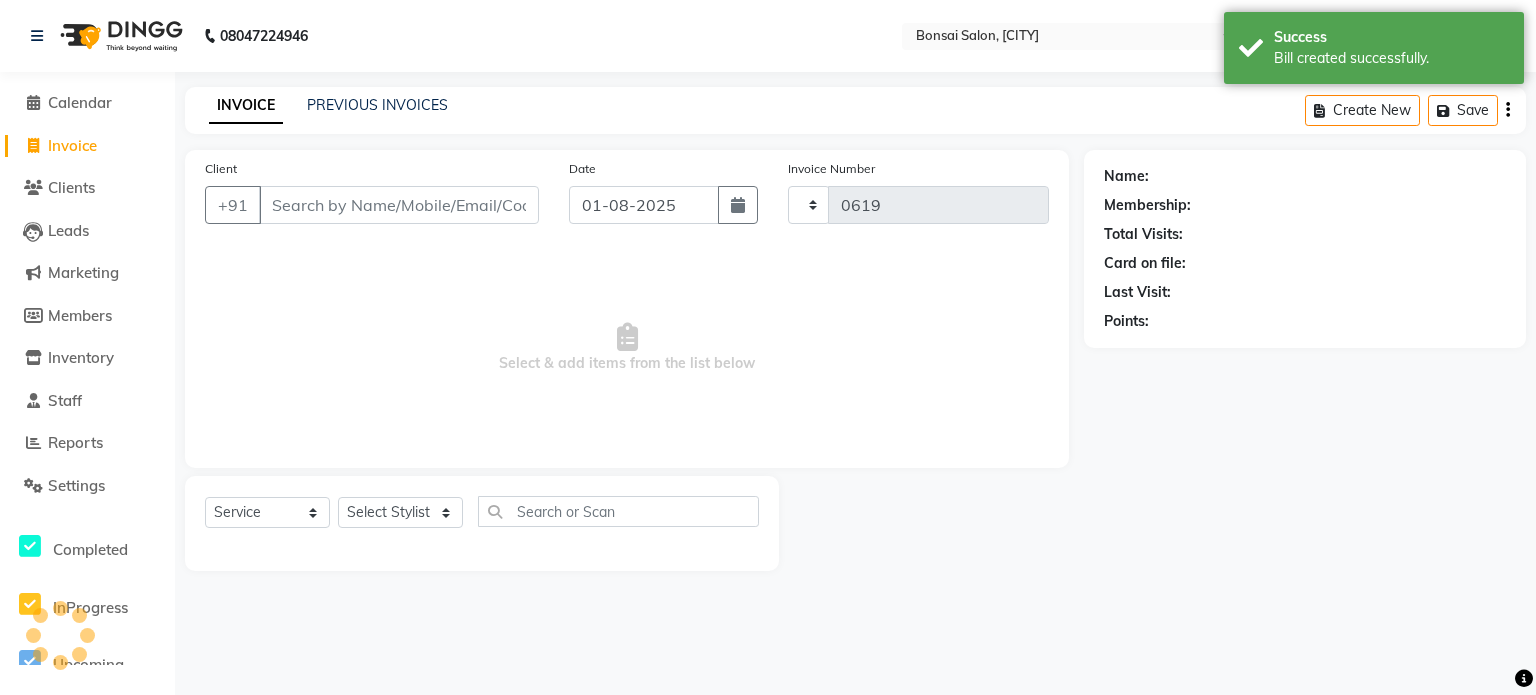 select on "6719" 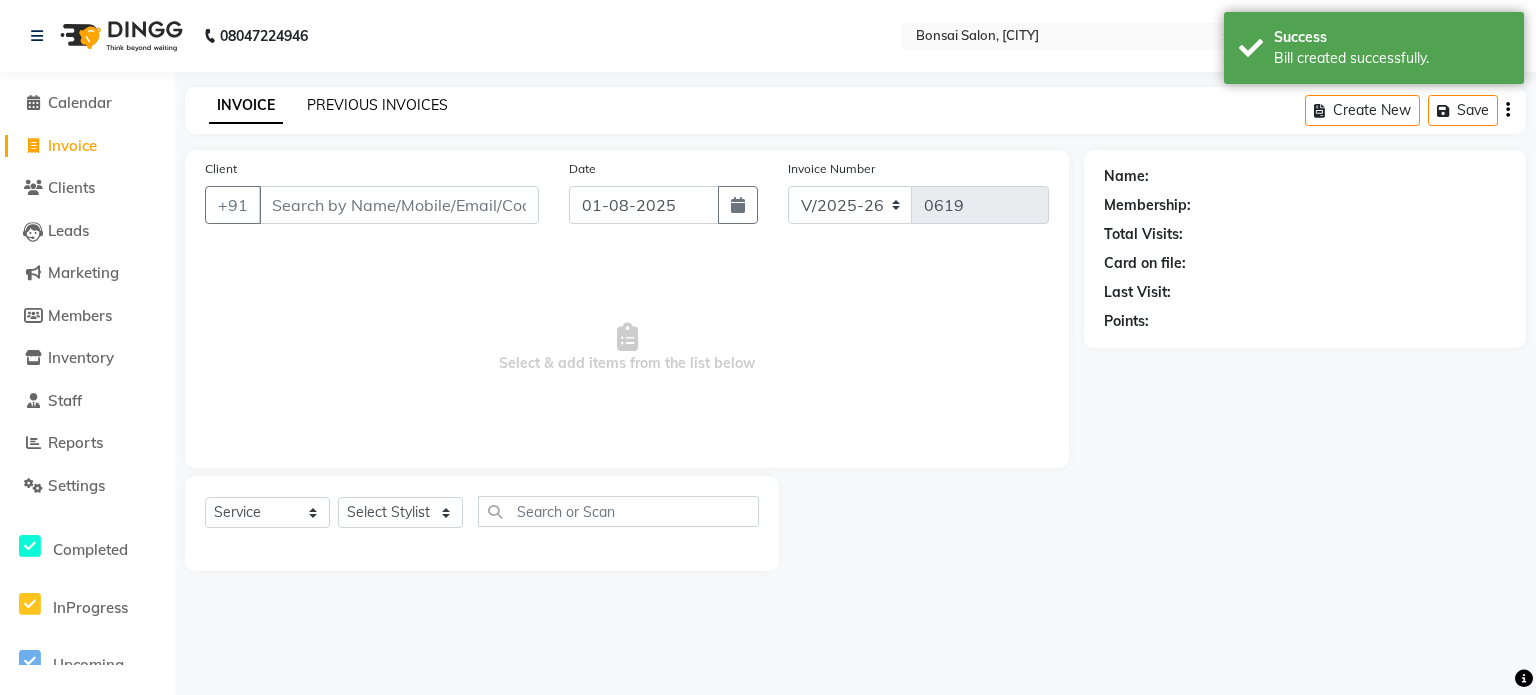 click on "PREVIOUS INVOICES" 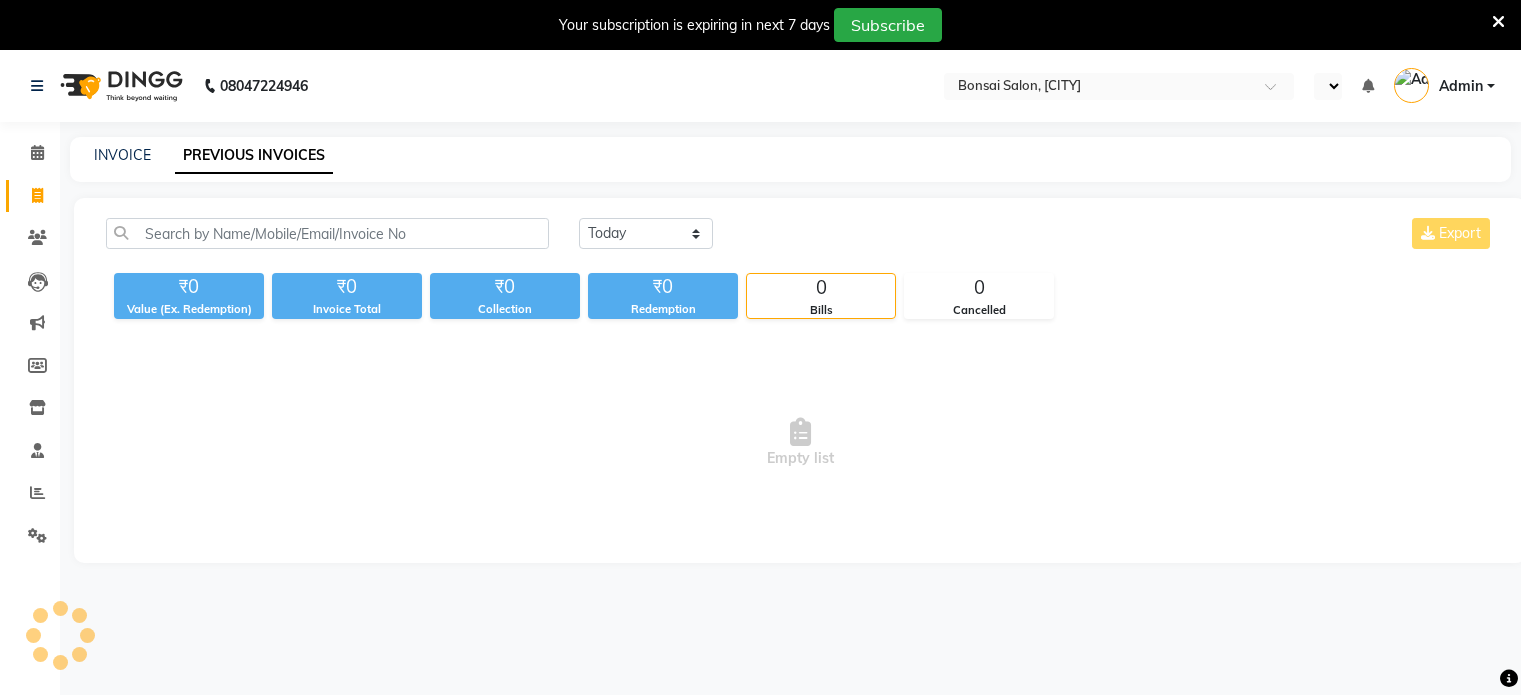 scroll, scrollTop: 0, scrollLeft: 0, axis: both 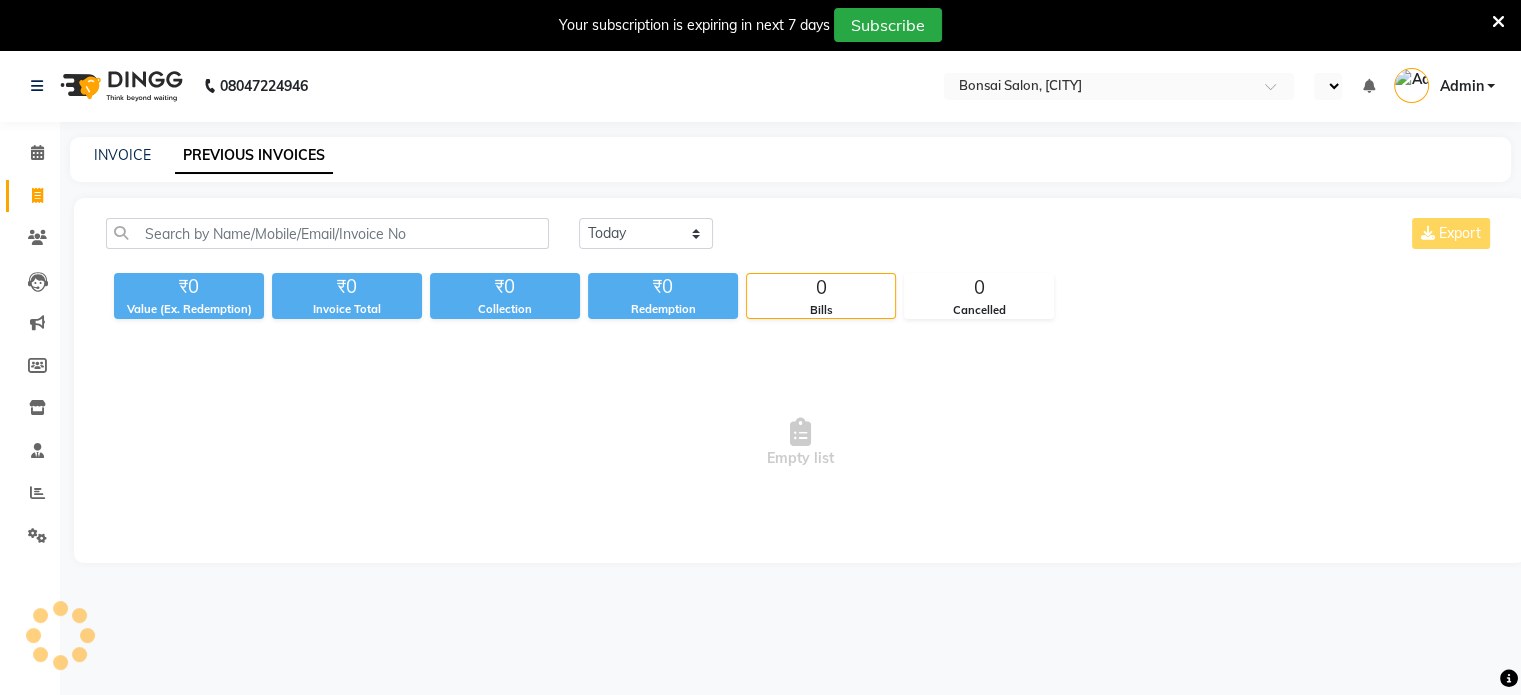 select on "en" 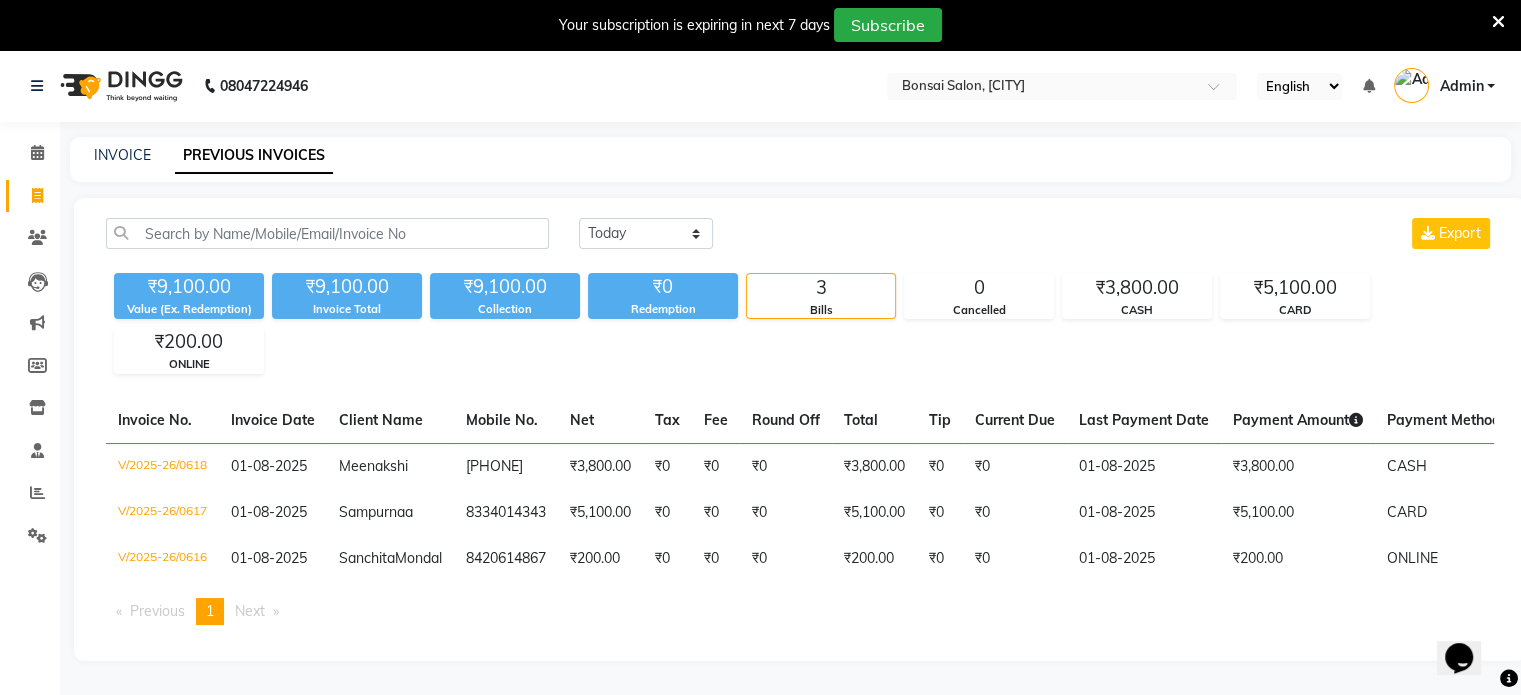 scroll, scrollTop: 0, scrollLeft: 0, axis: both 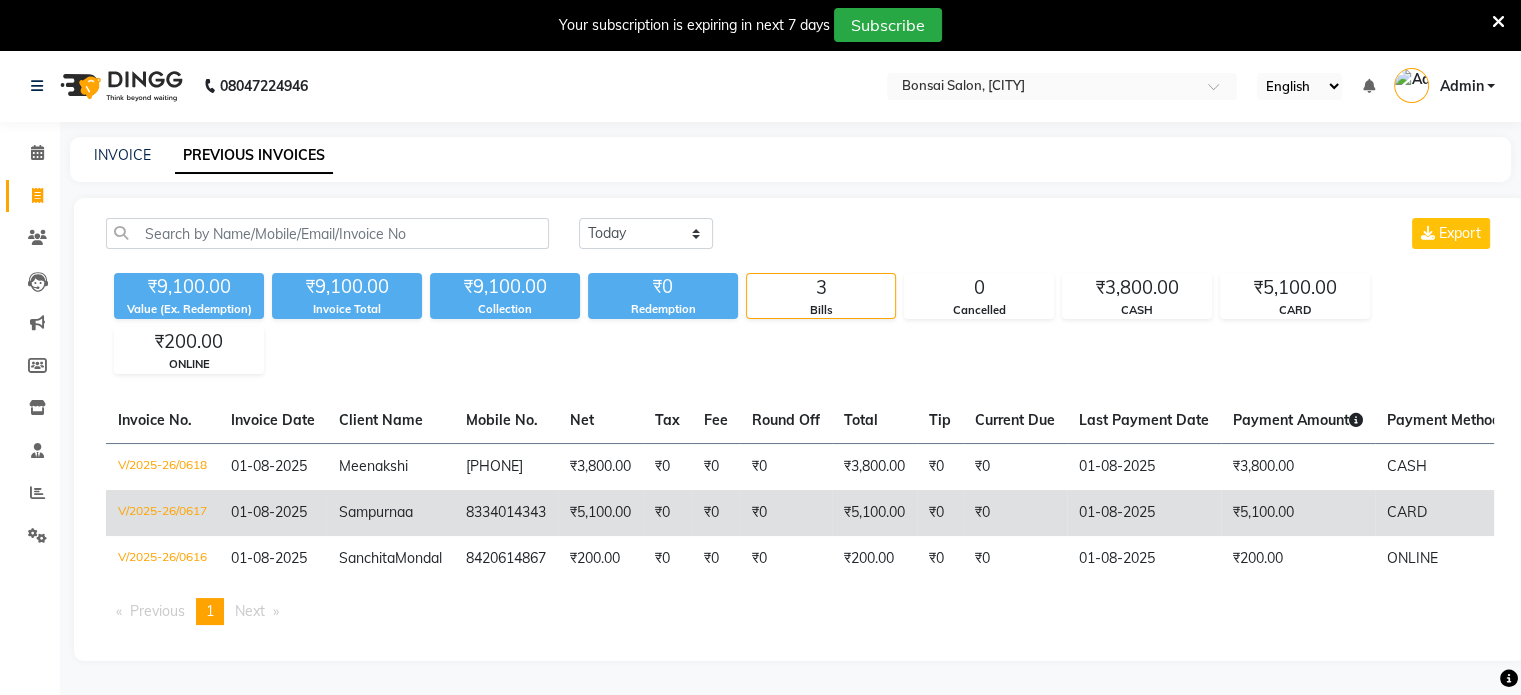 click on "01-08-2025" 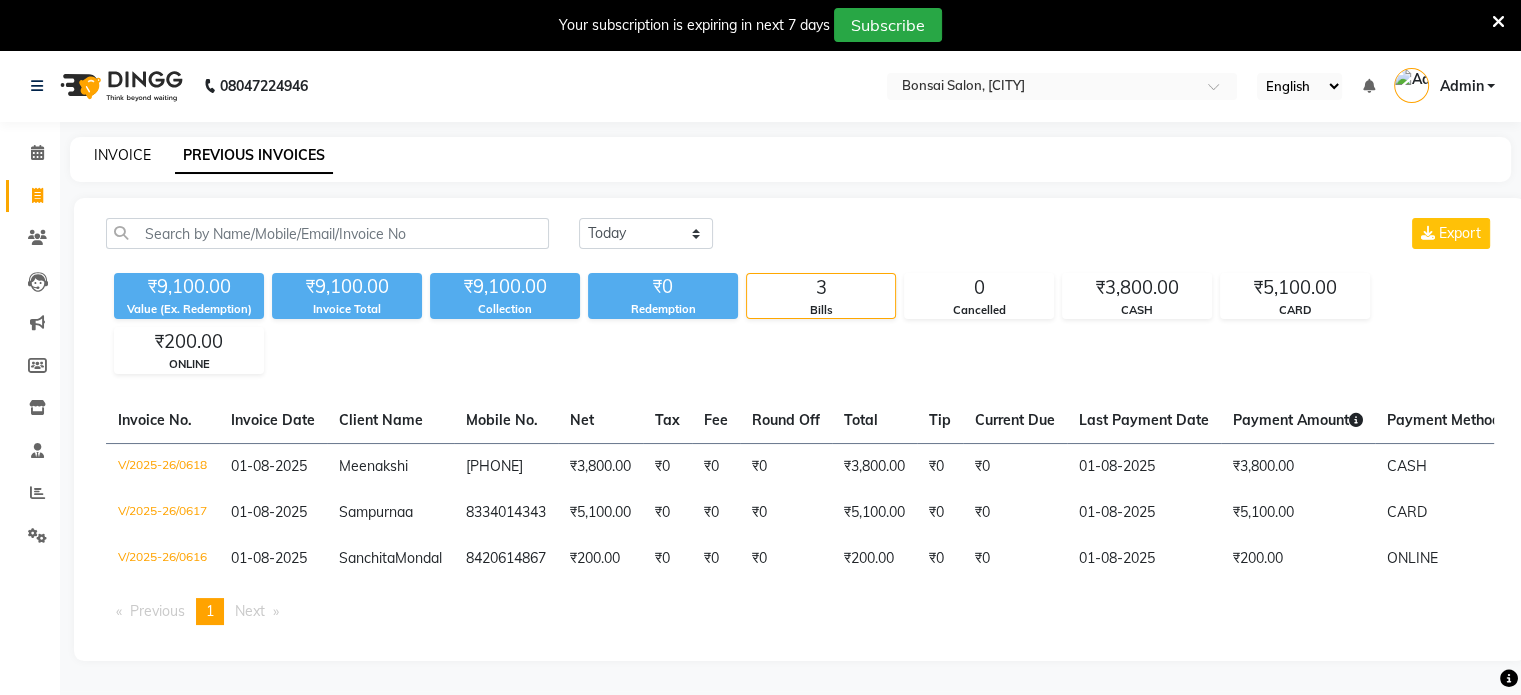 click on "INVOICE" 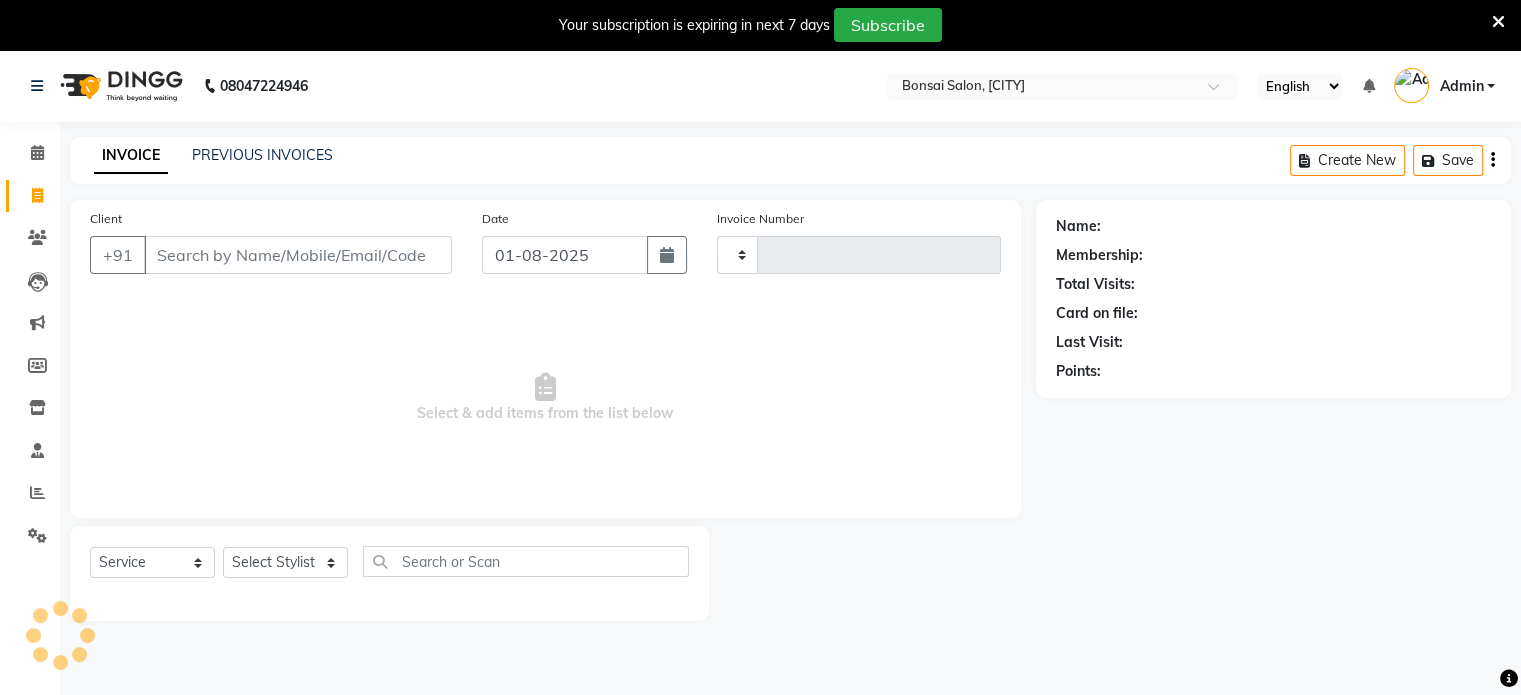 scroll, scrollTop: 50, scrollLeft: 0, axis: vertical 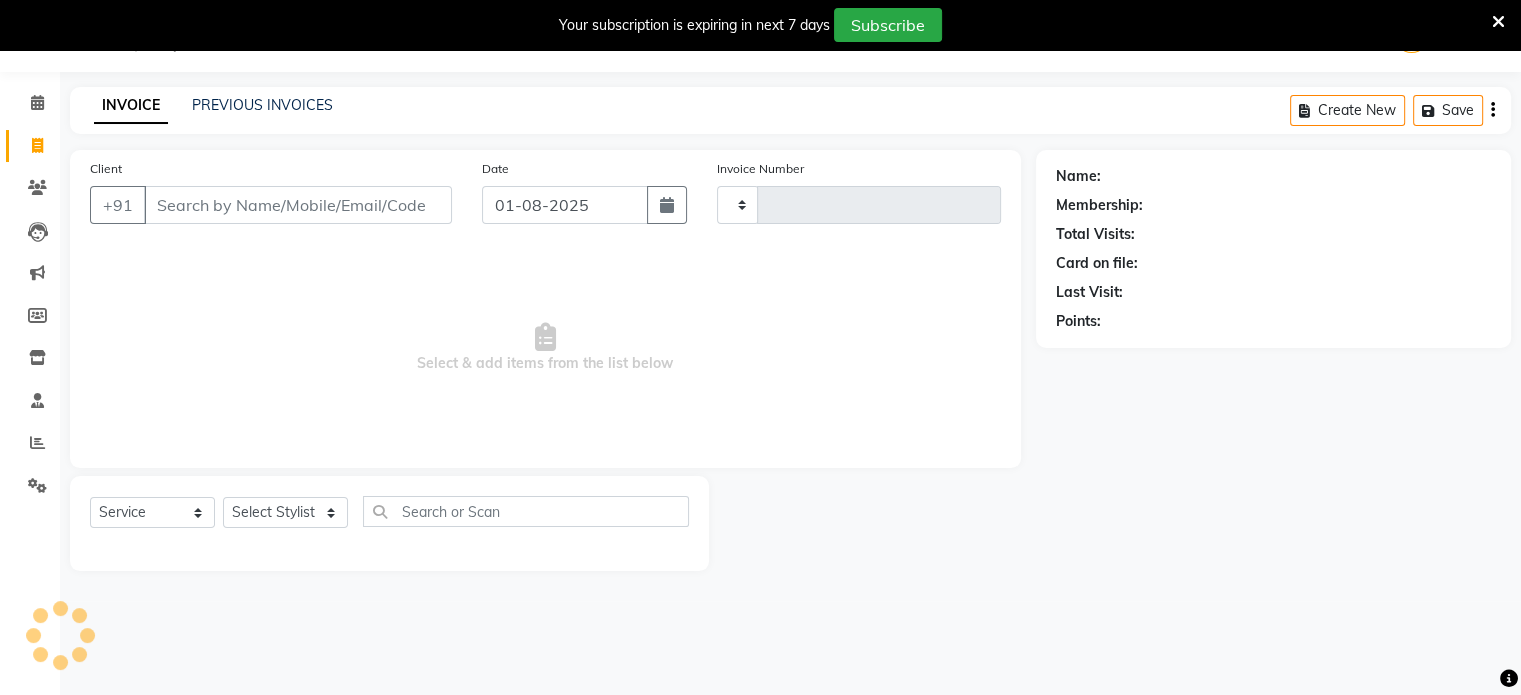 type on "0619" 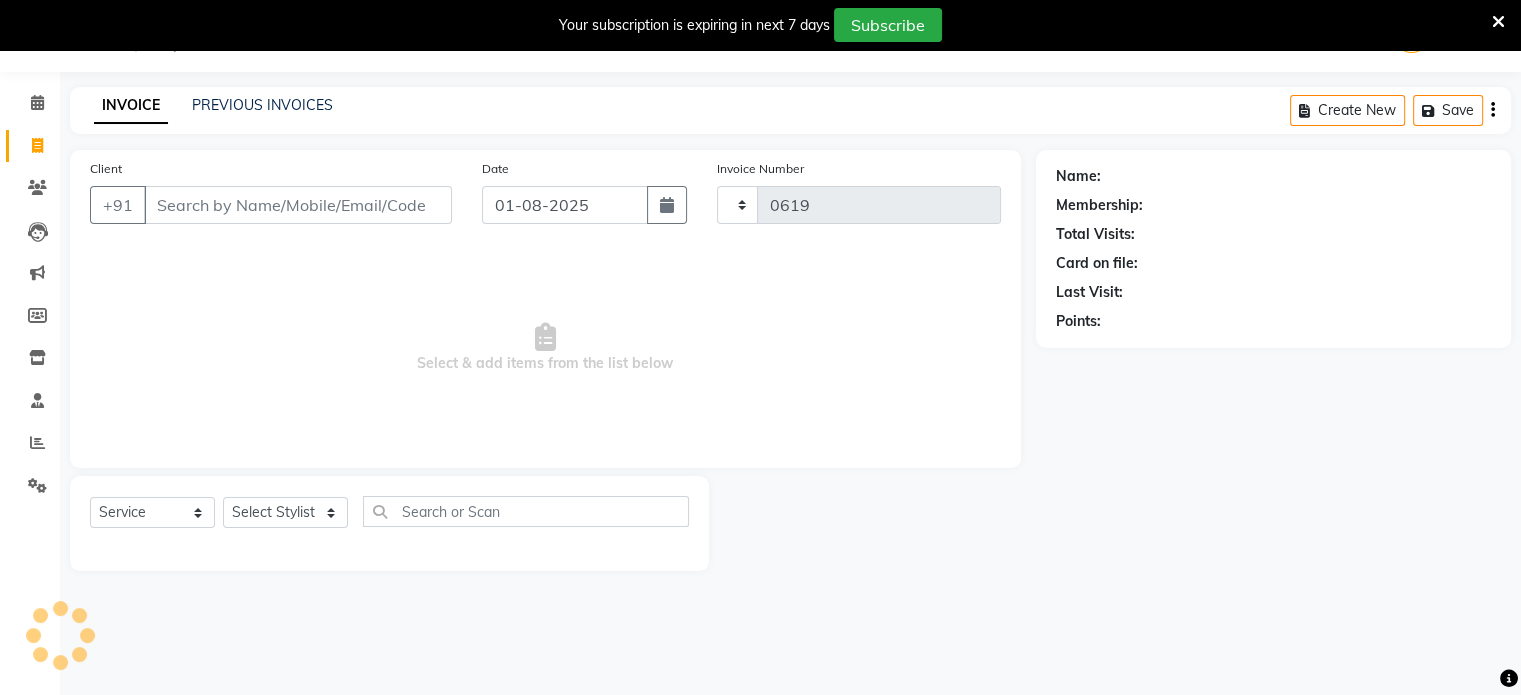 select on "6719" 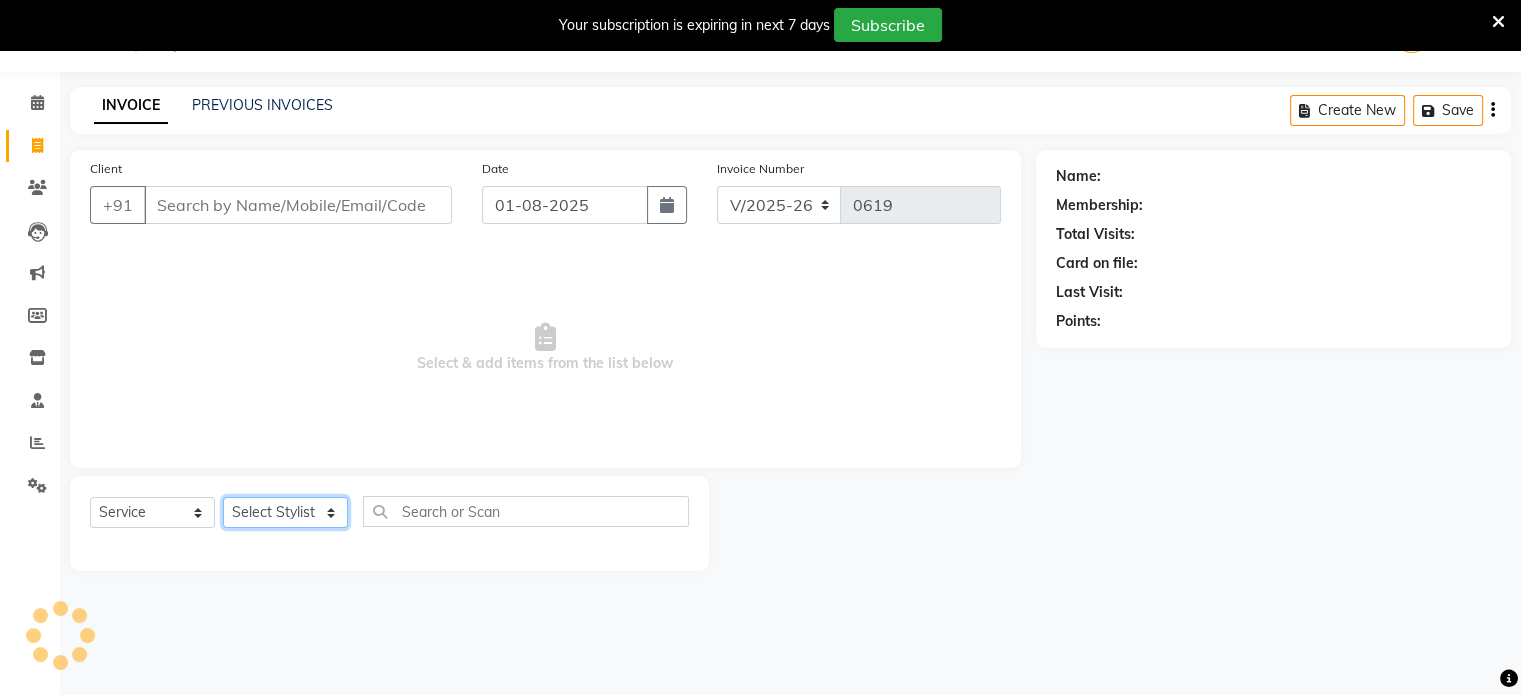 click on "Select Stylist" 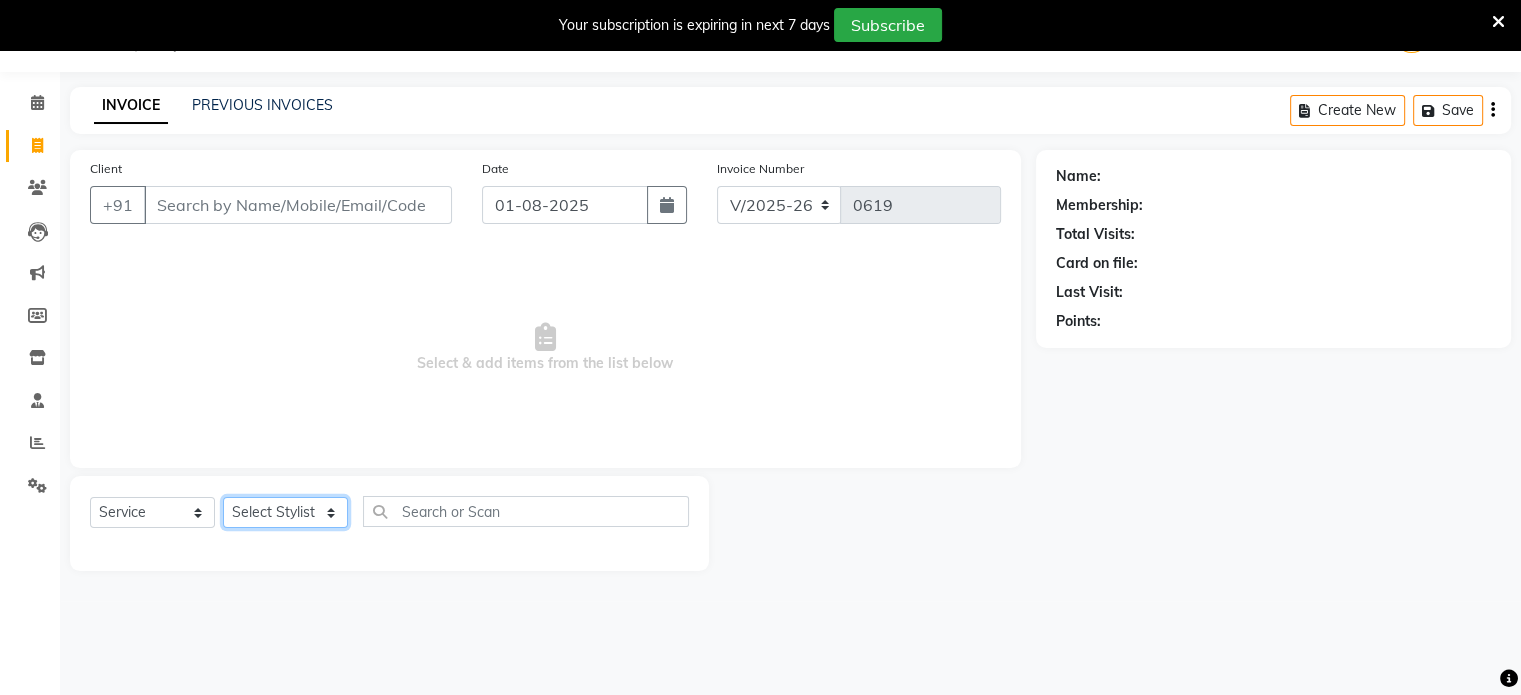 select on "[PHONE]" 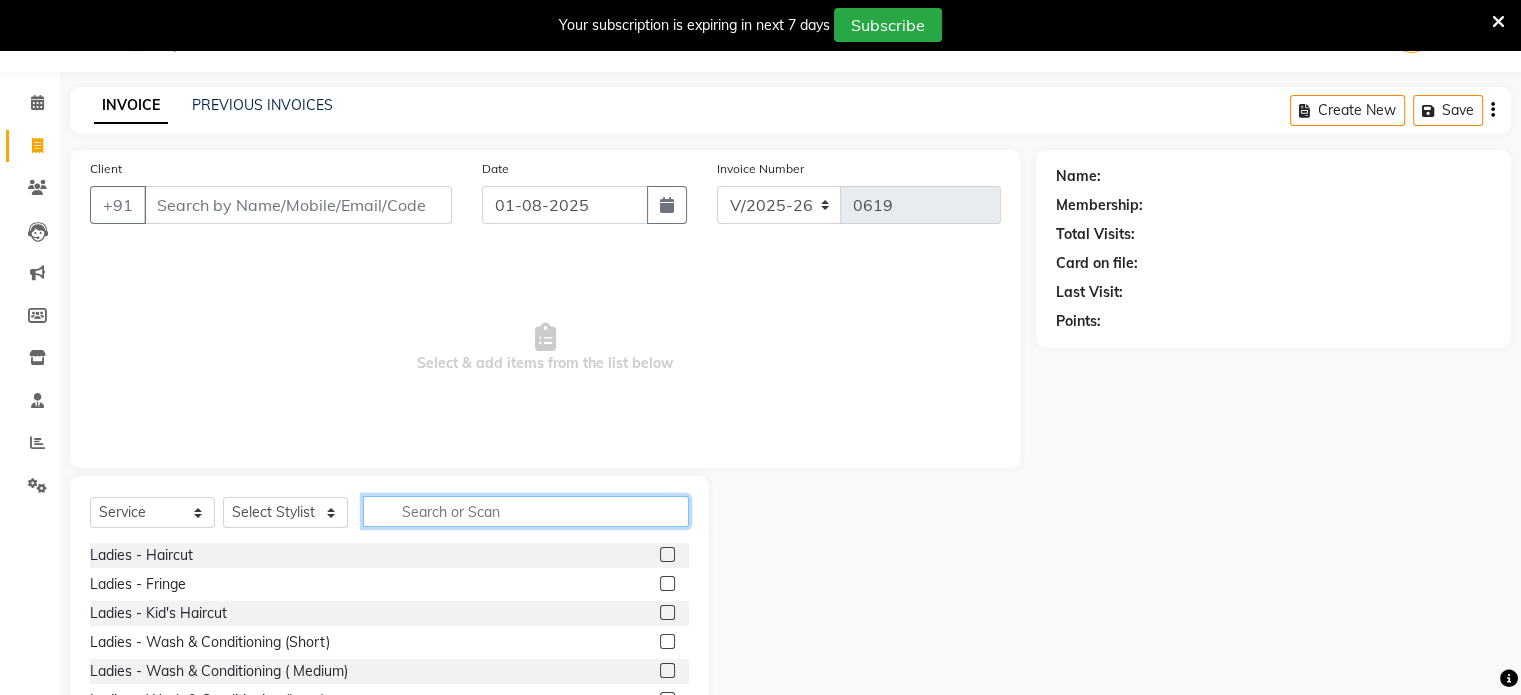 click 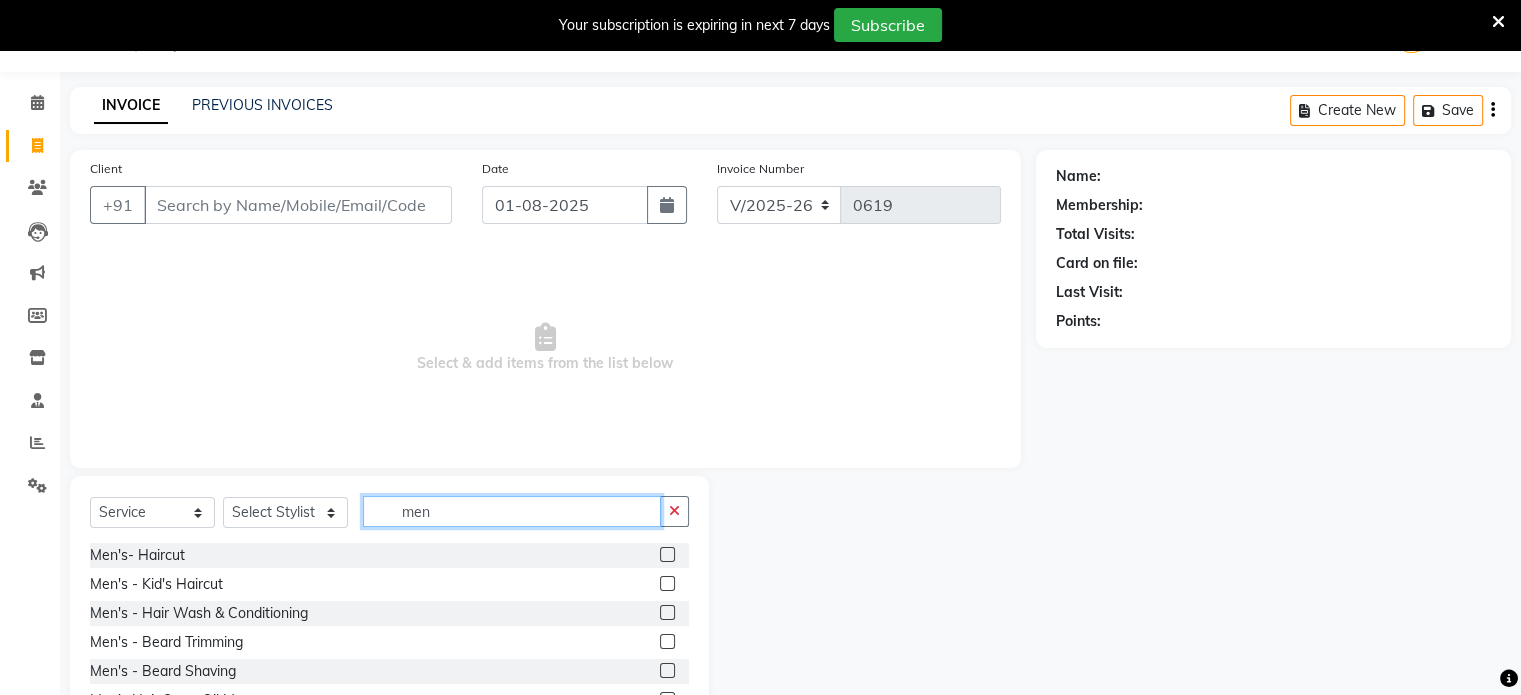 type on "men" 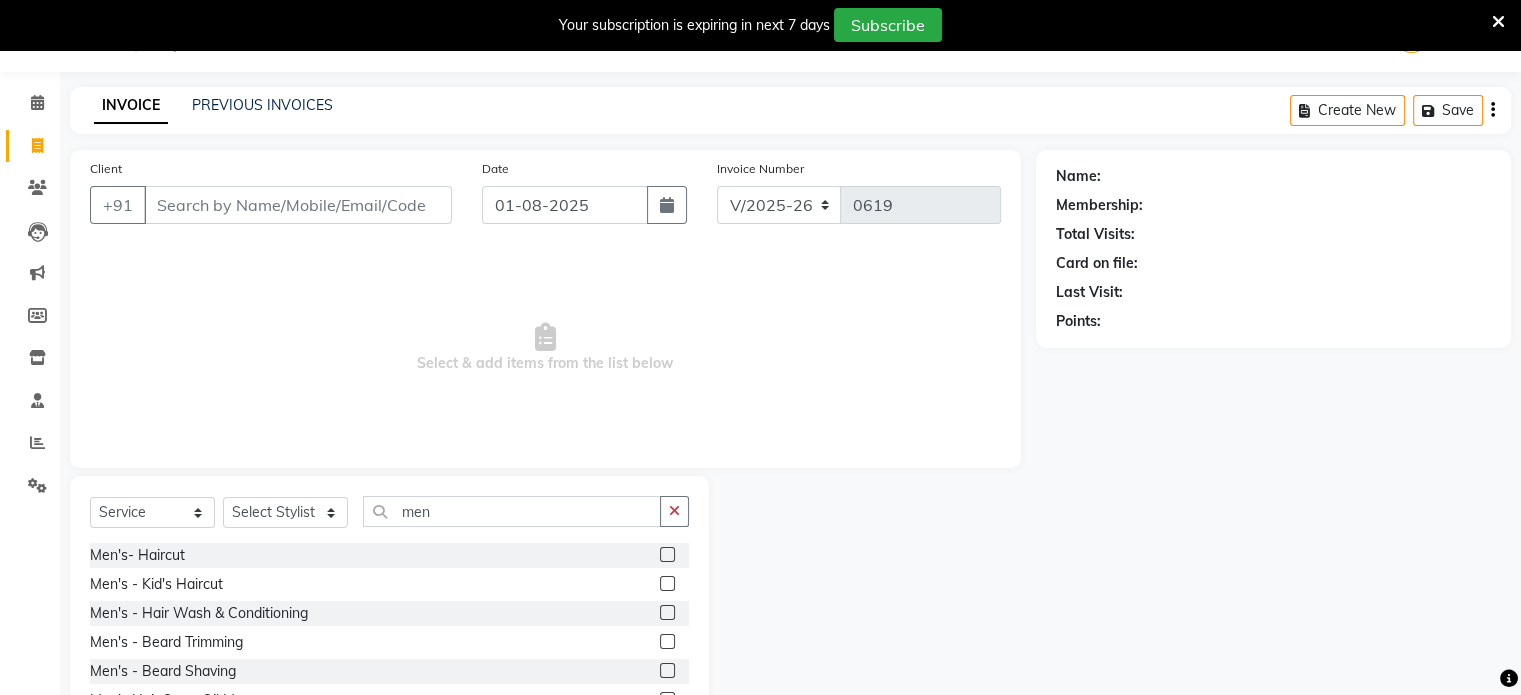 click 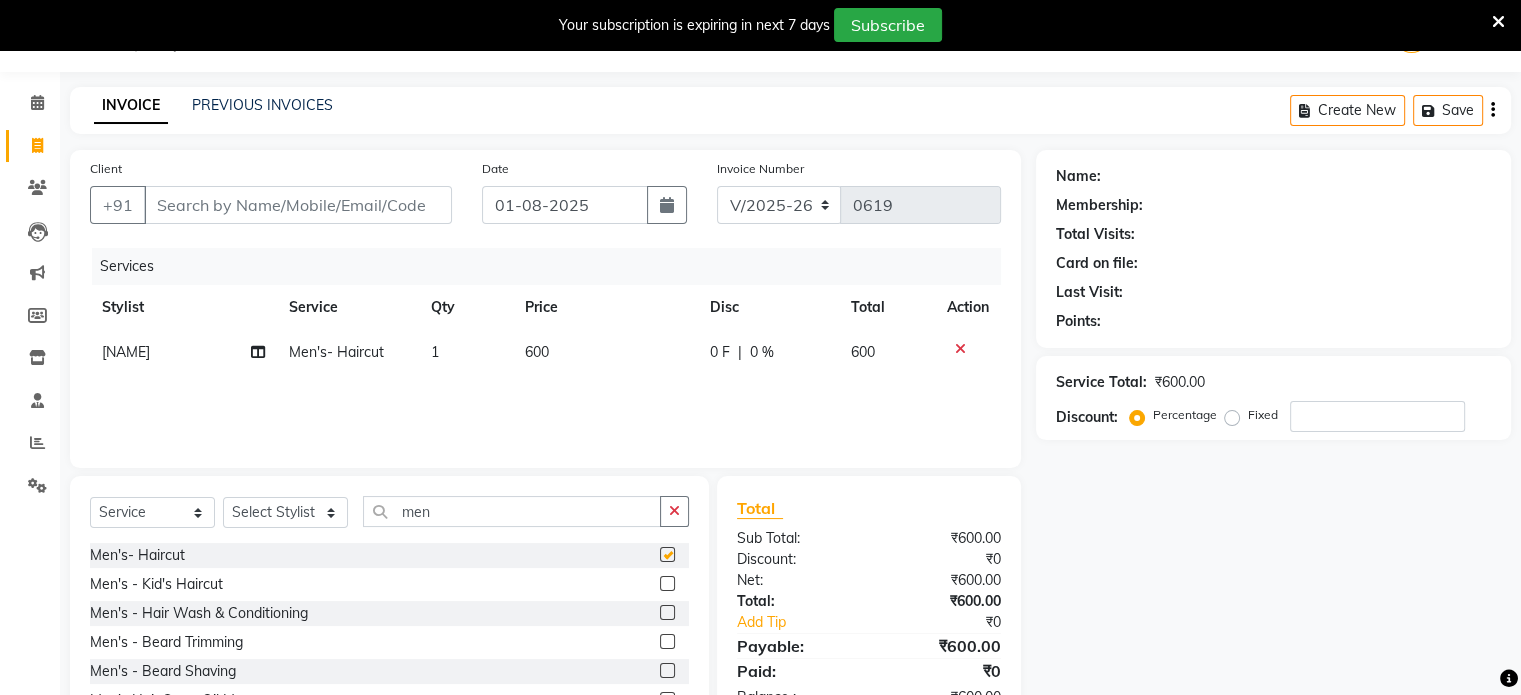 checkbox on "false" 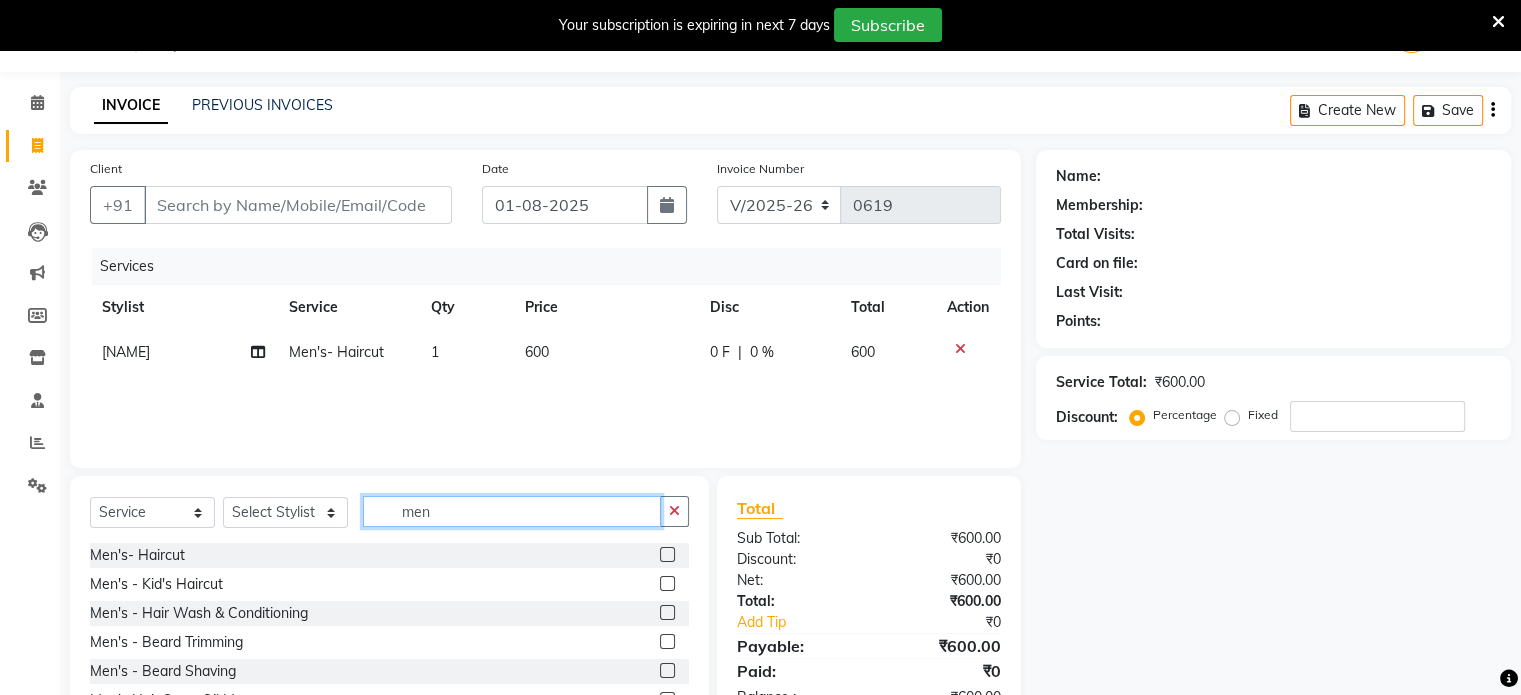 drag, startPoint x: 448, startPoint y: 511, endPoint x: 343, endPoint y: 507, distance: 105.076164 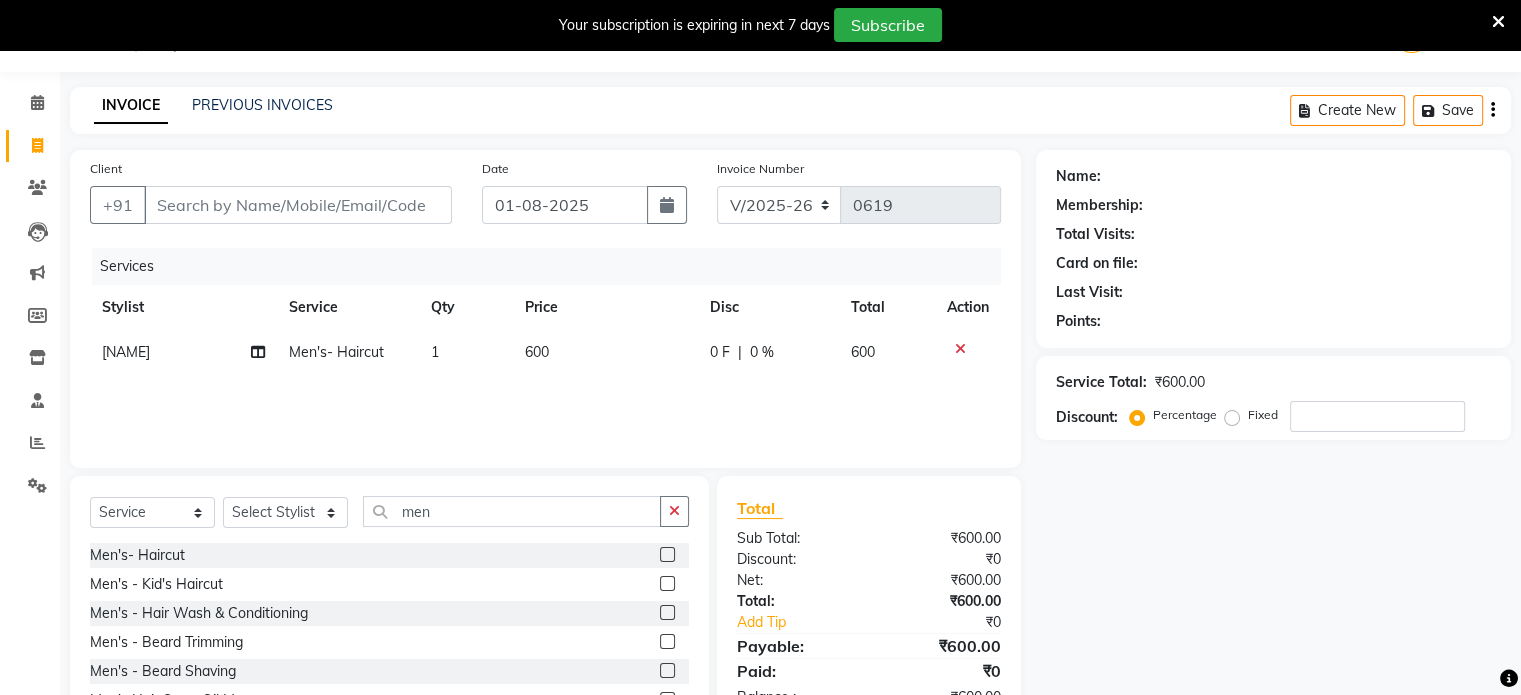 click 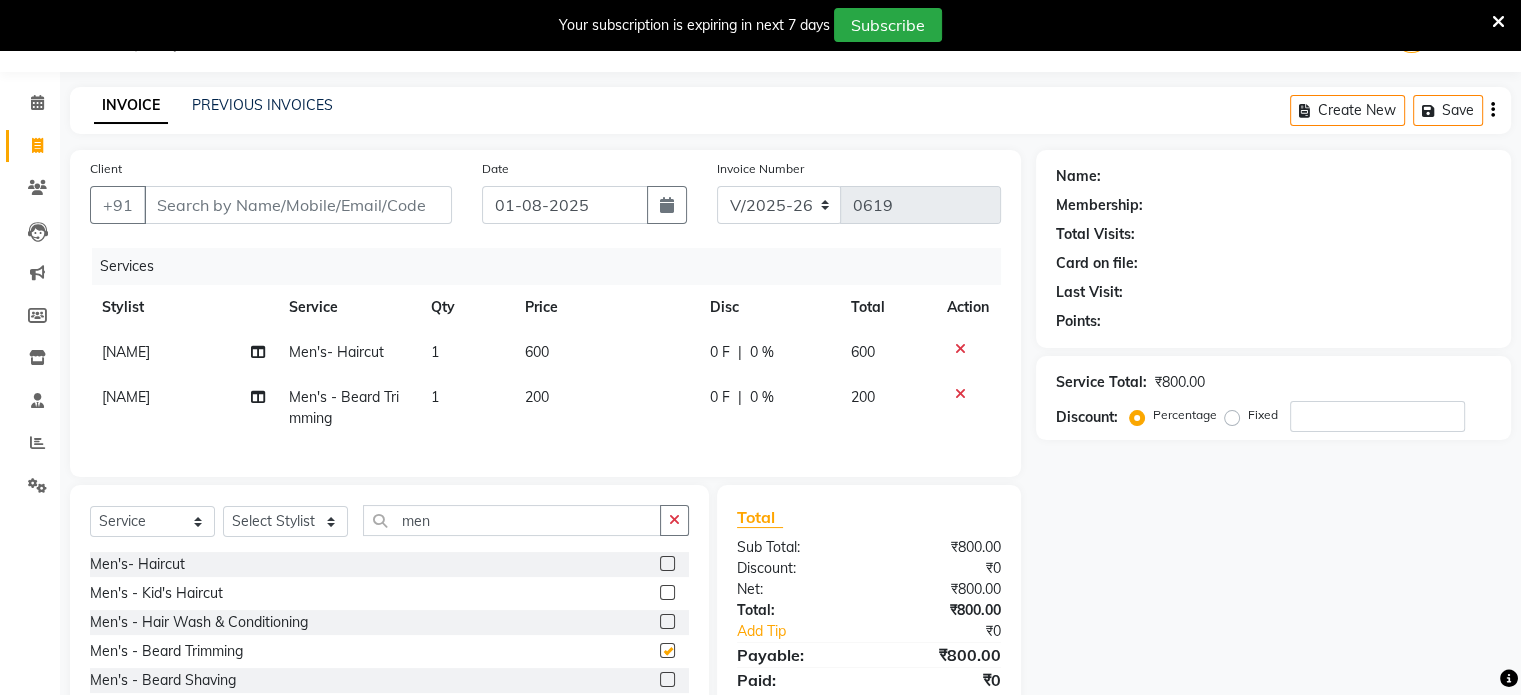checkbox on "false" 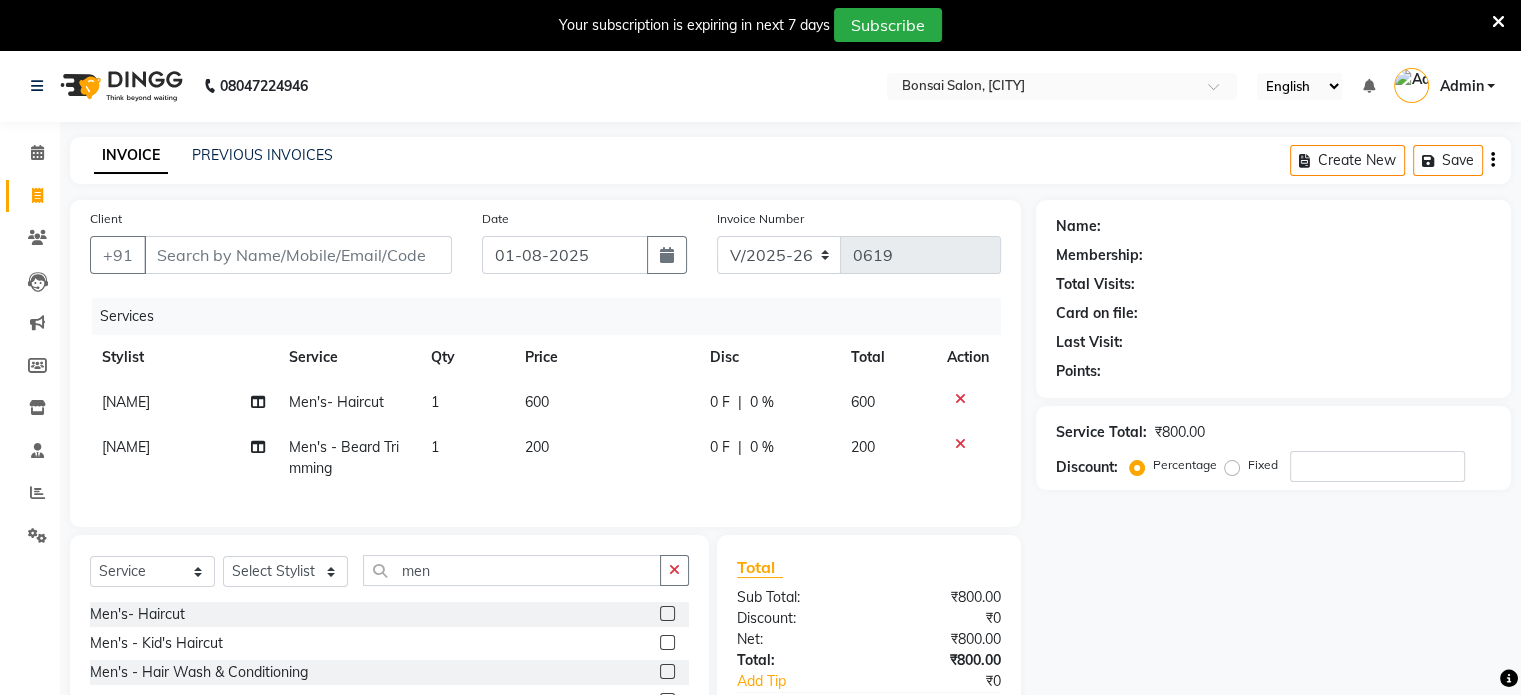 scroll, scrollTop: 0, scrollLeft: 0, axis: both 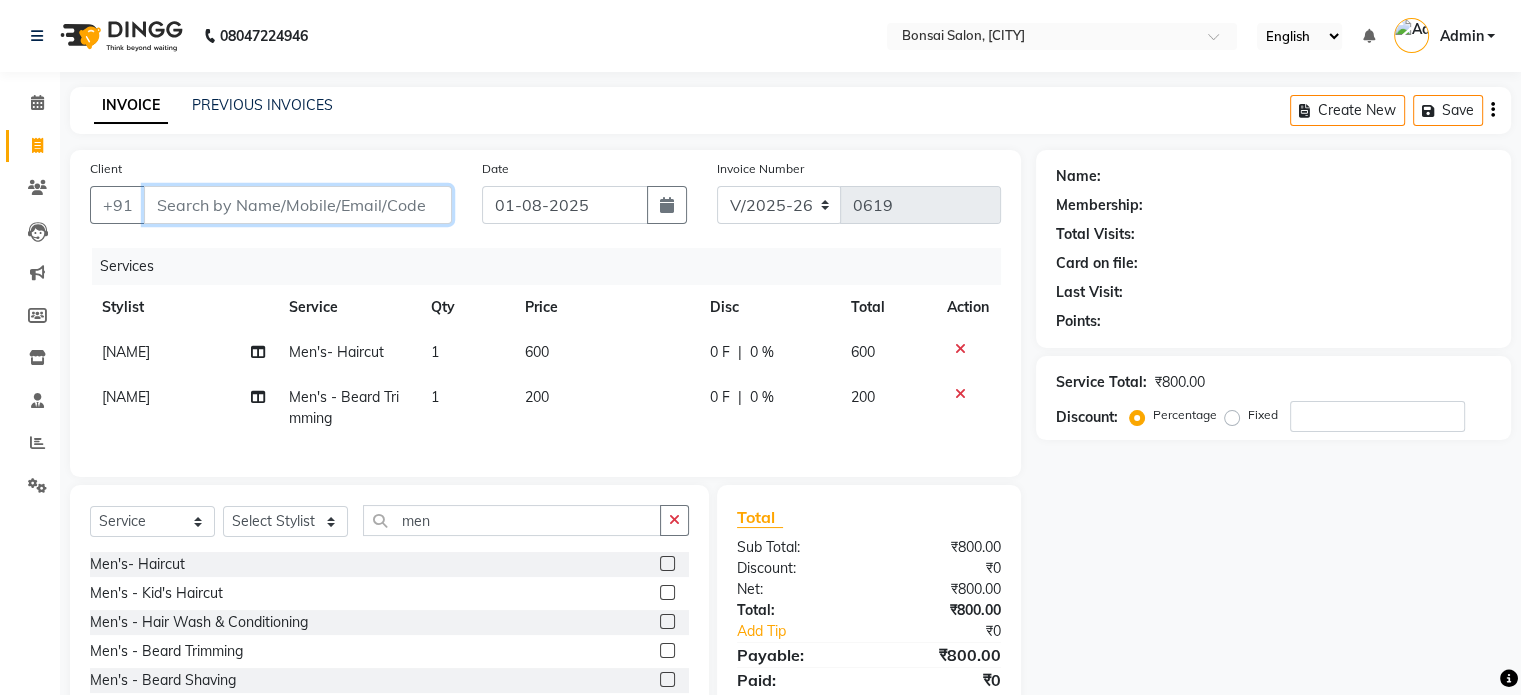click on "Client" at bounding box center [298, 205] 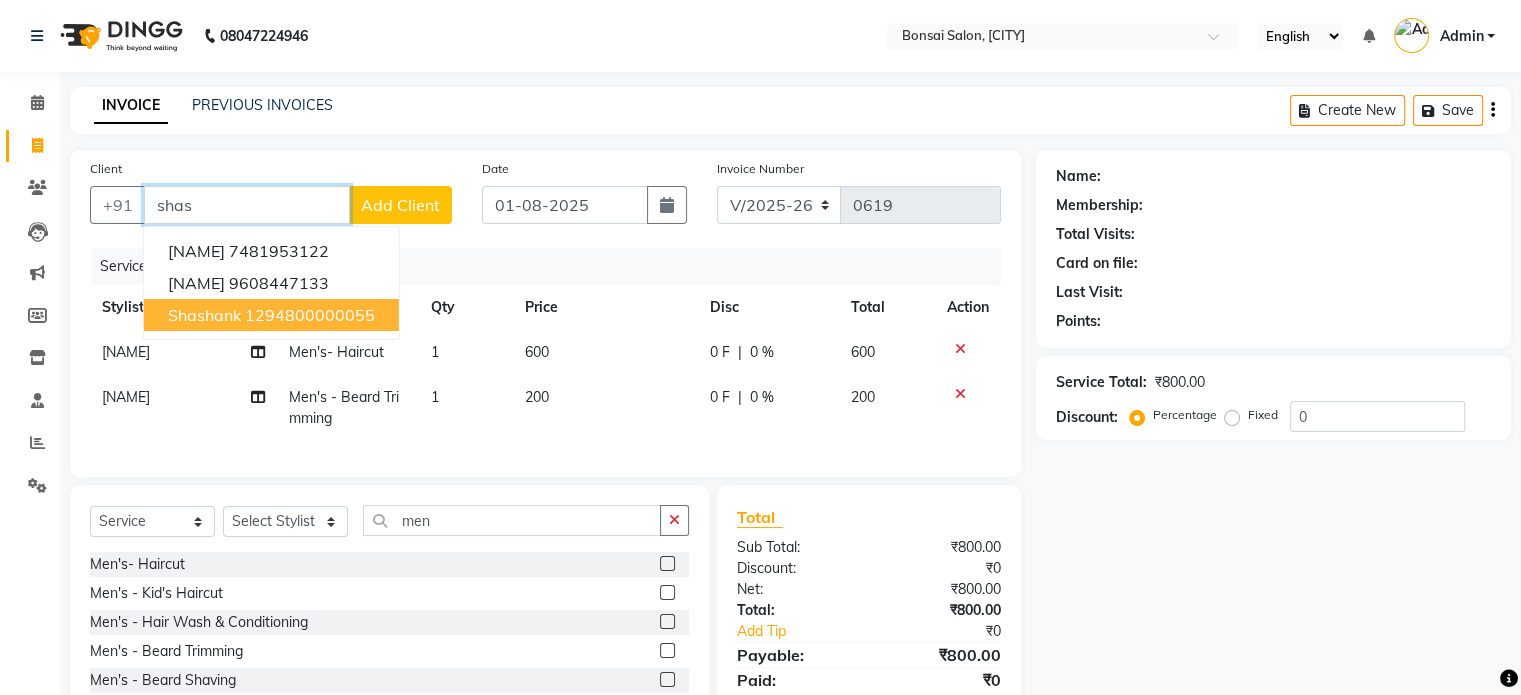 click on "shashank" at bounding box center (204, 315) 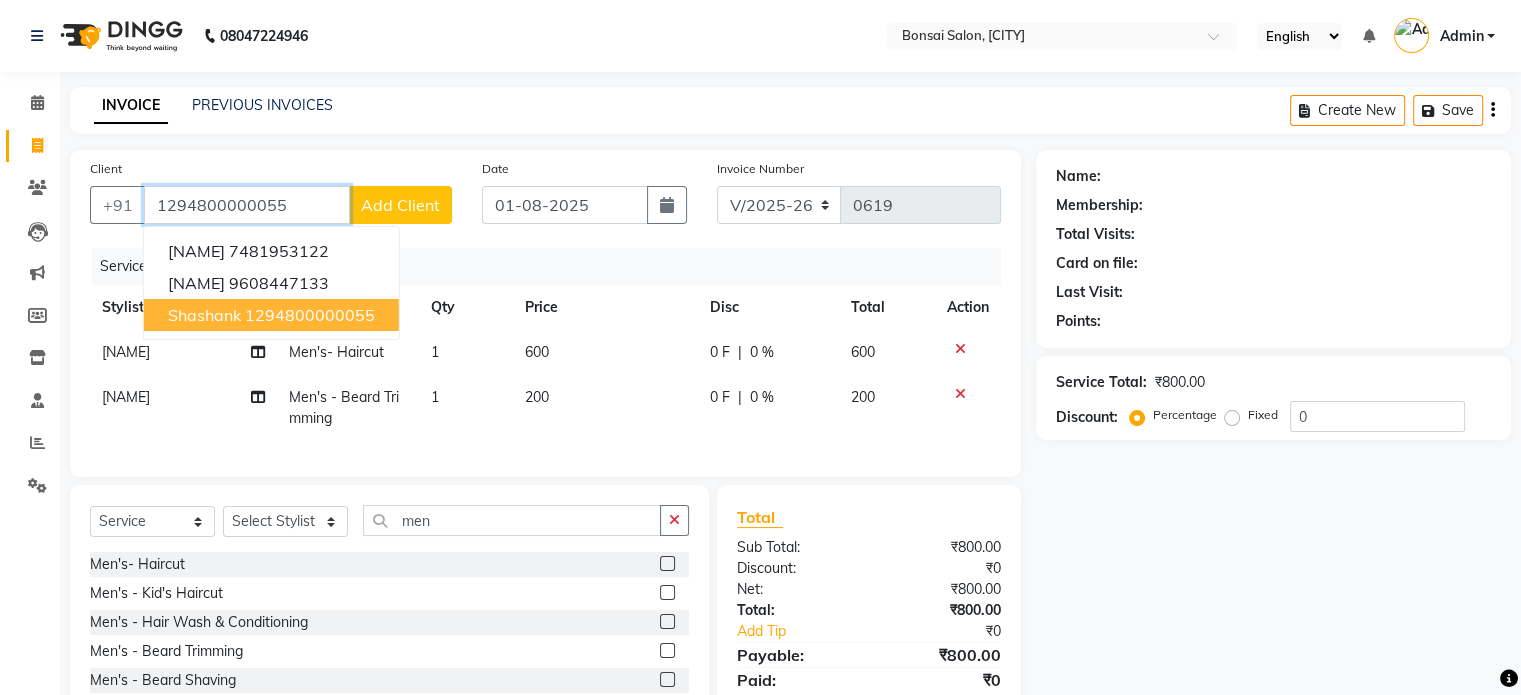 type on "1294800000055" 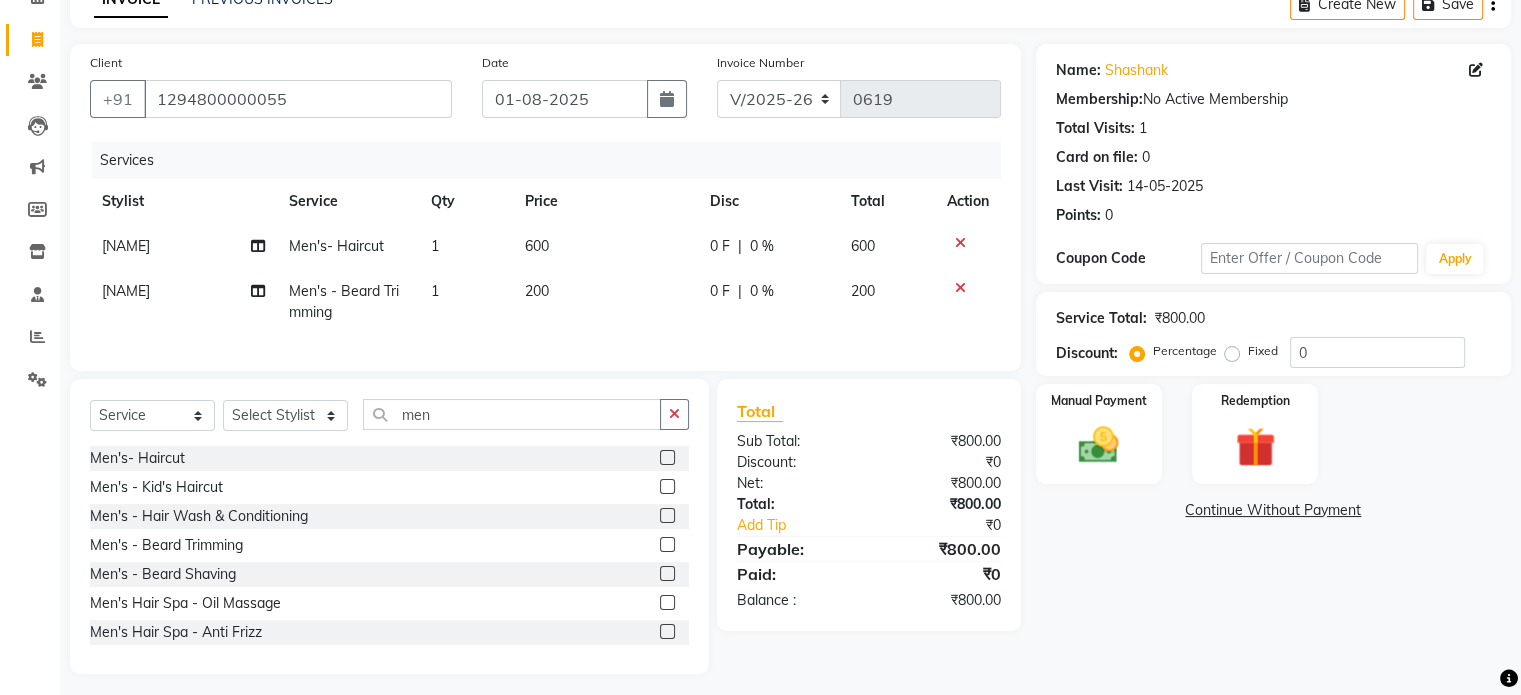 scroll, scrollTop: 131, scrollLeft: 0, axis: vertical 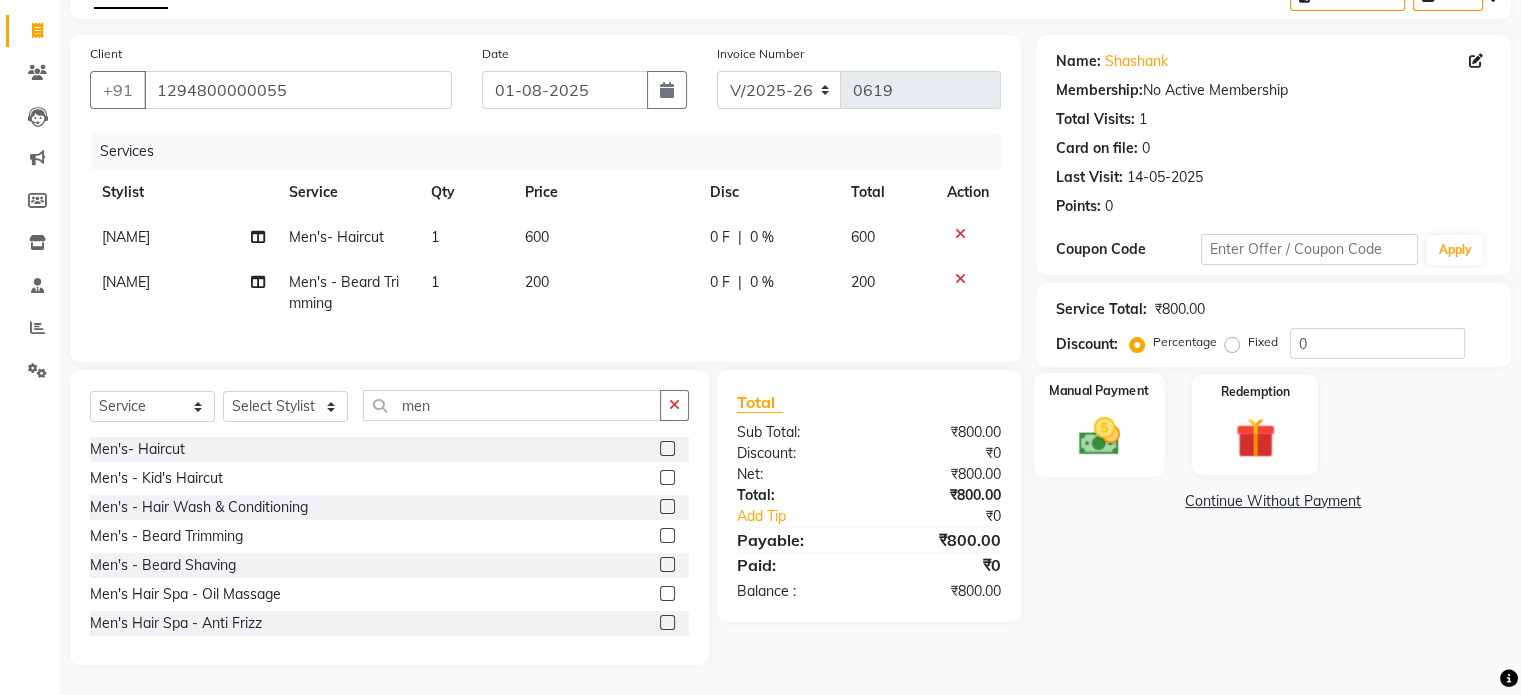 click 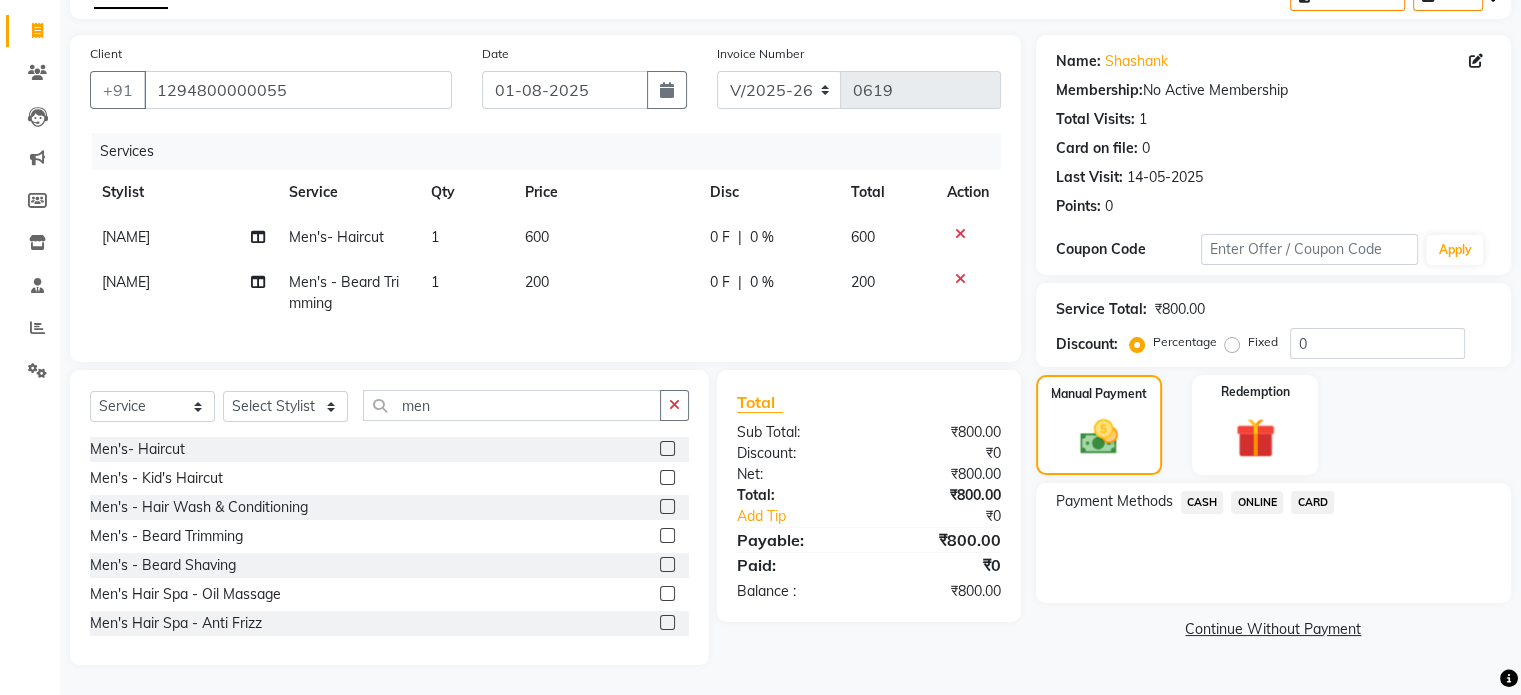 click on "CARD" 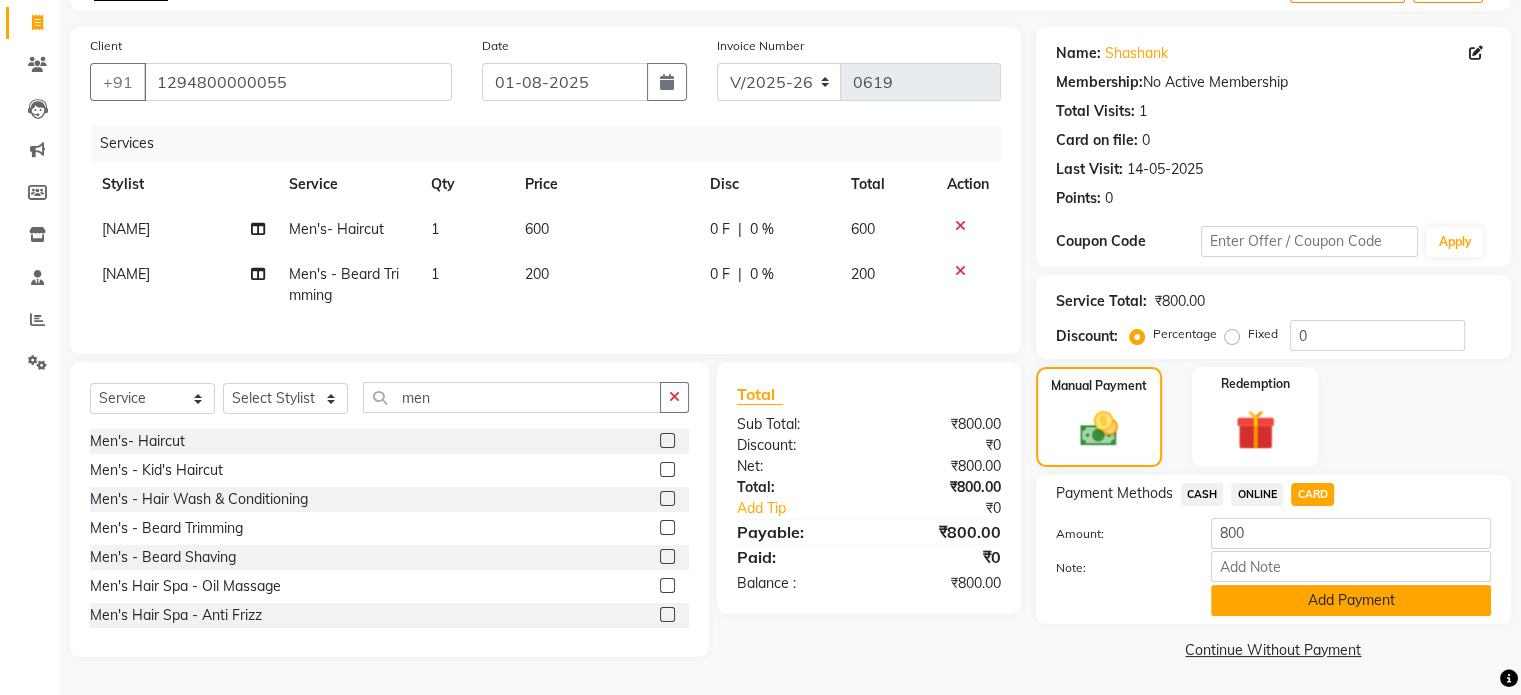 click on "Add Payment" 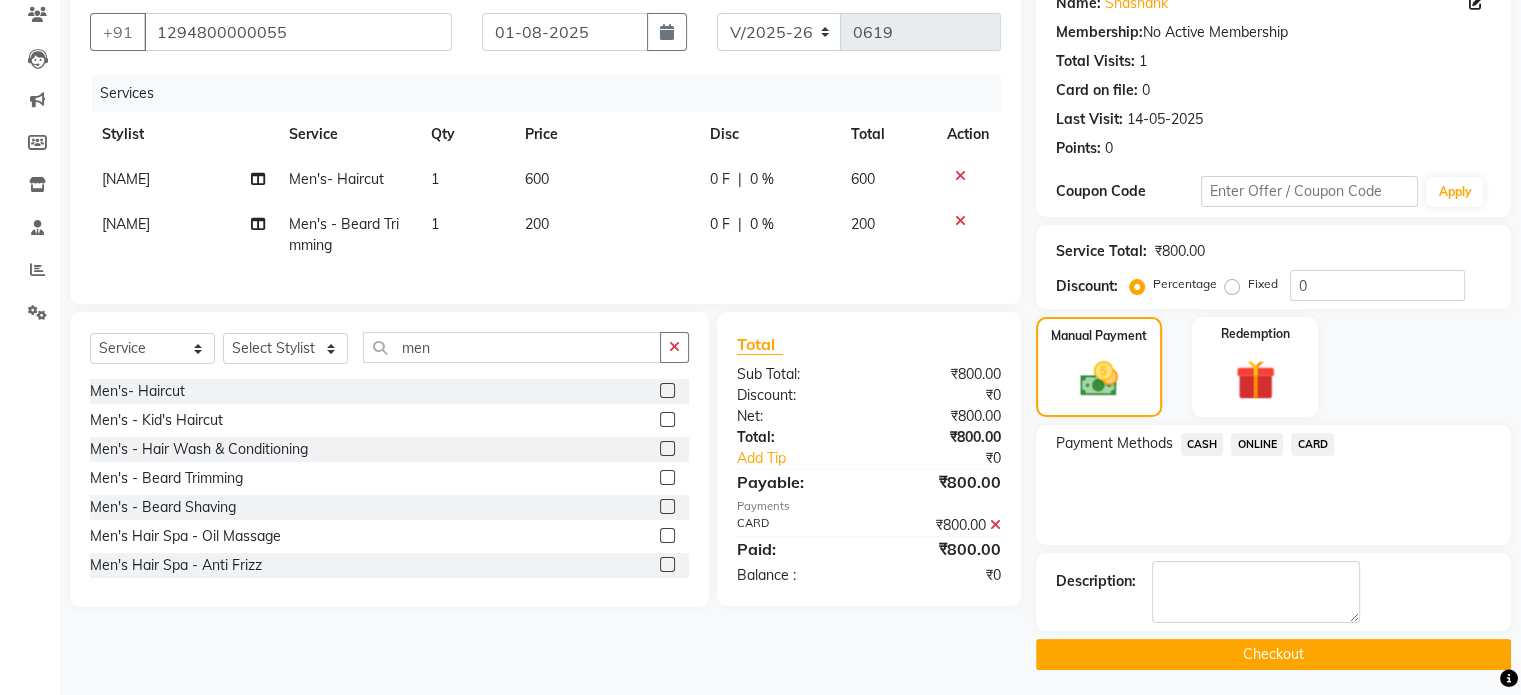 scroll, scrollTop: 176, scrollLeft: 0, axis: vertical 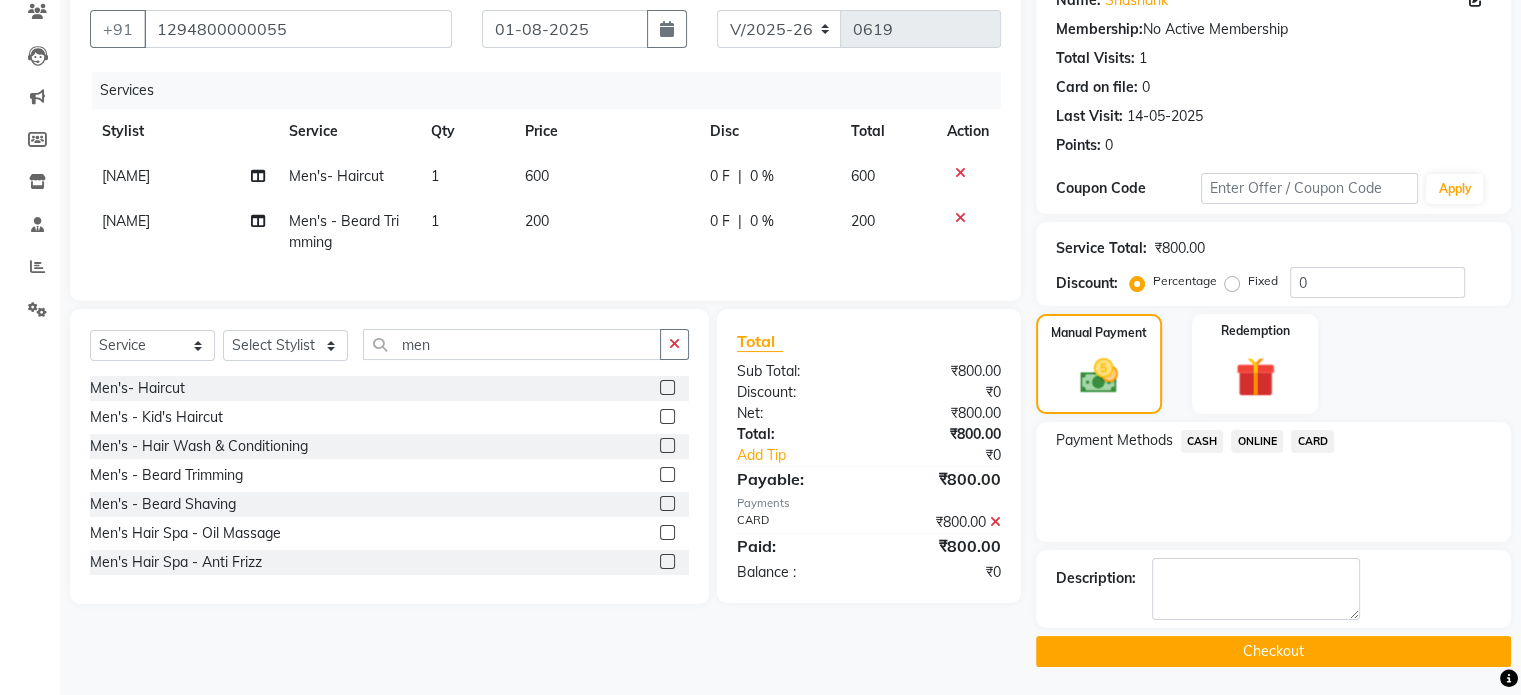 click on "Checkout" 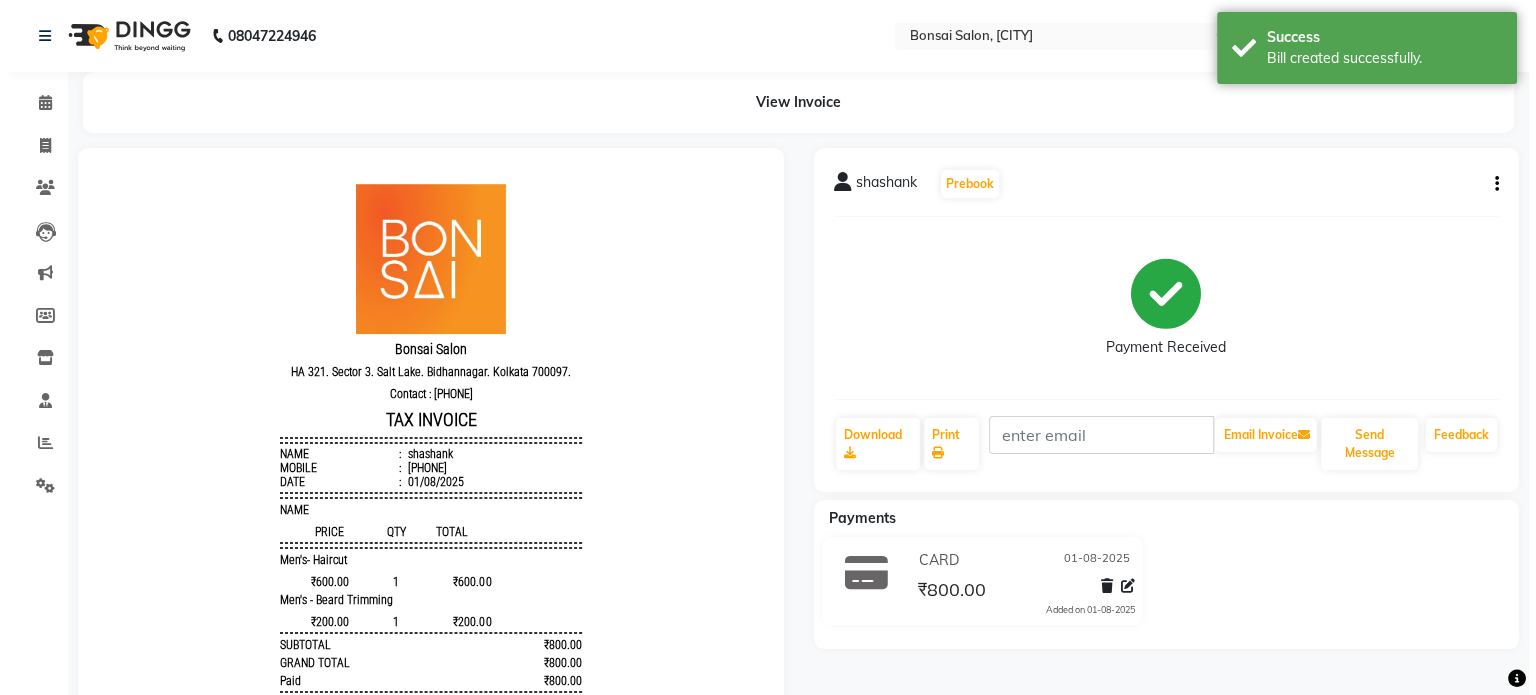 scroll, scrollTop: 0, scrollLeft: 0, axis: both 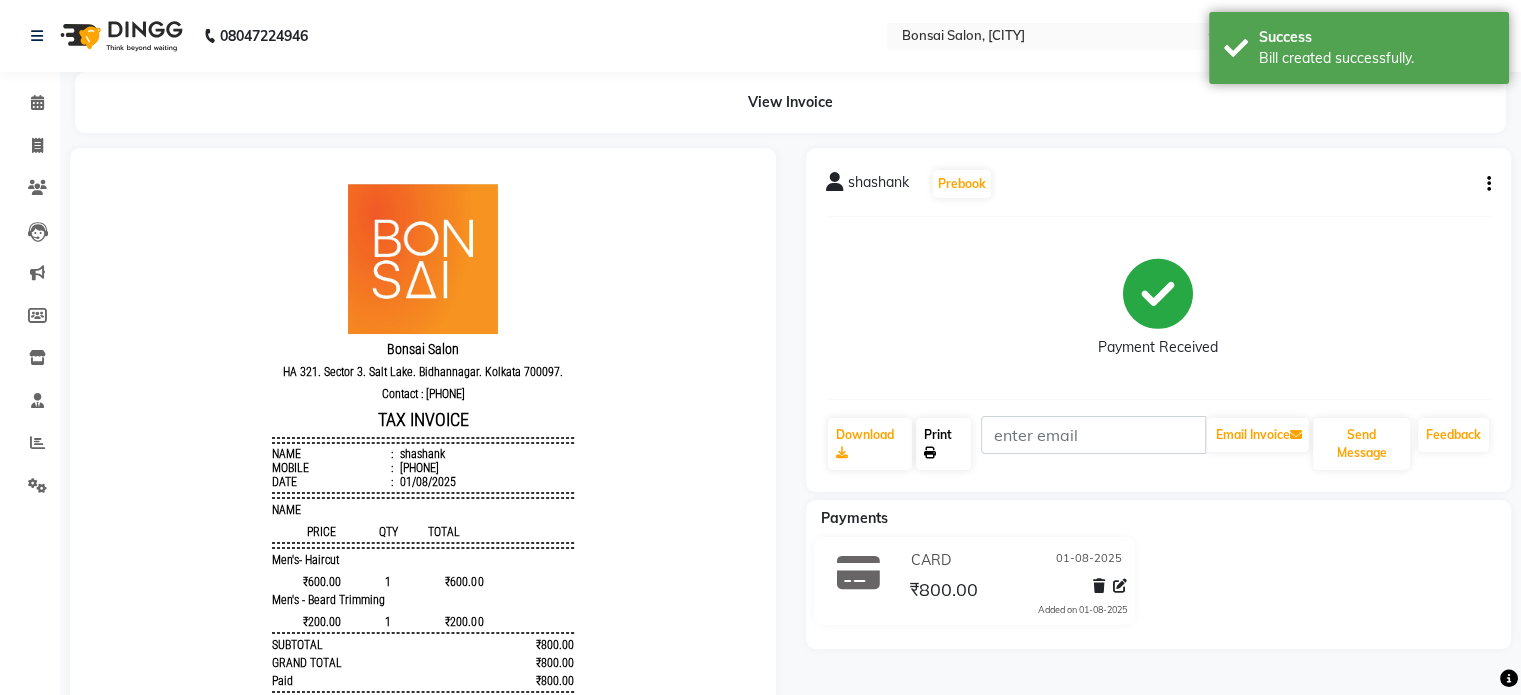 click on "Print" 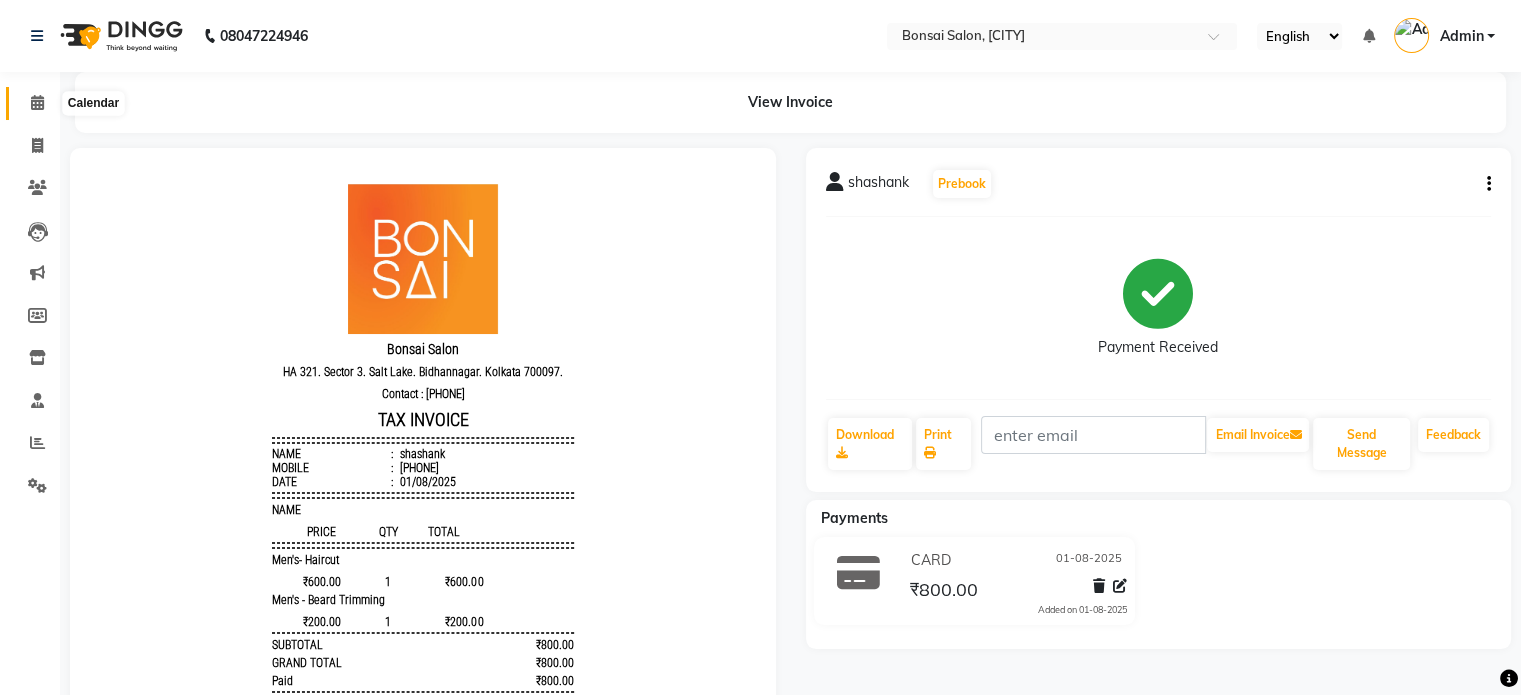 click 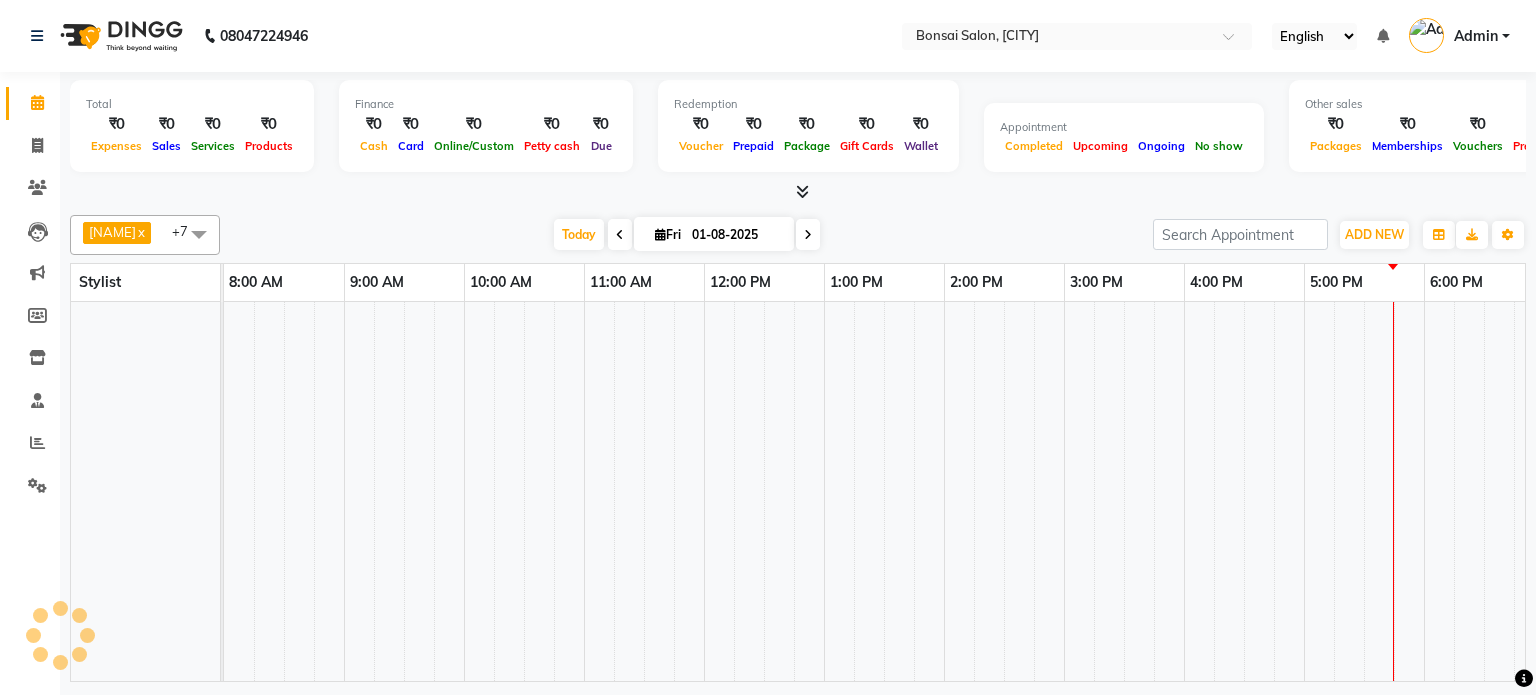 scroll, scrollTop: 0, scrollLeft: 138, axis: horizontal 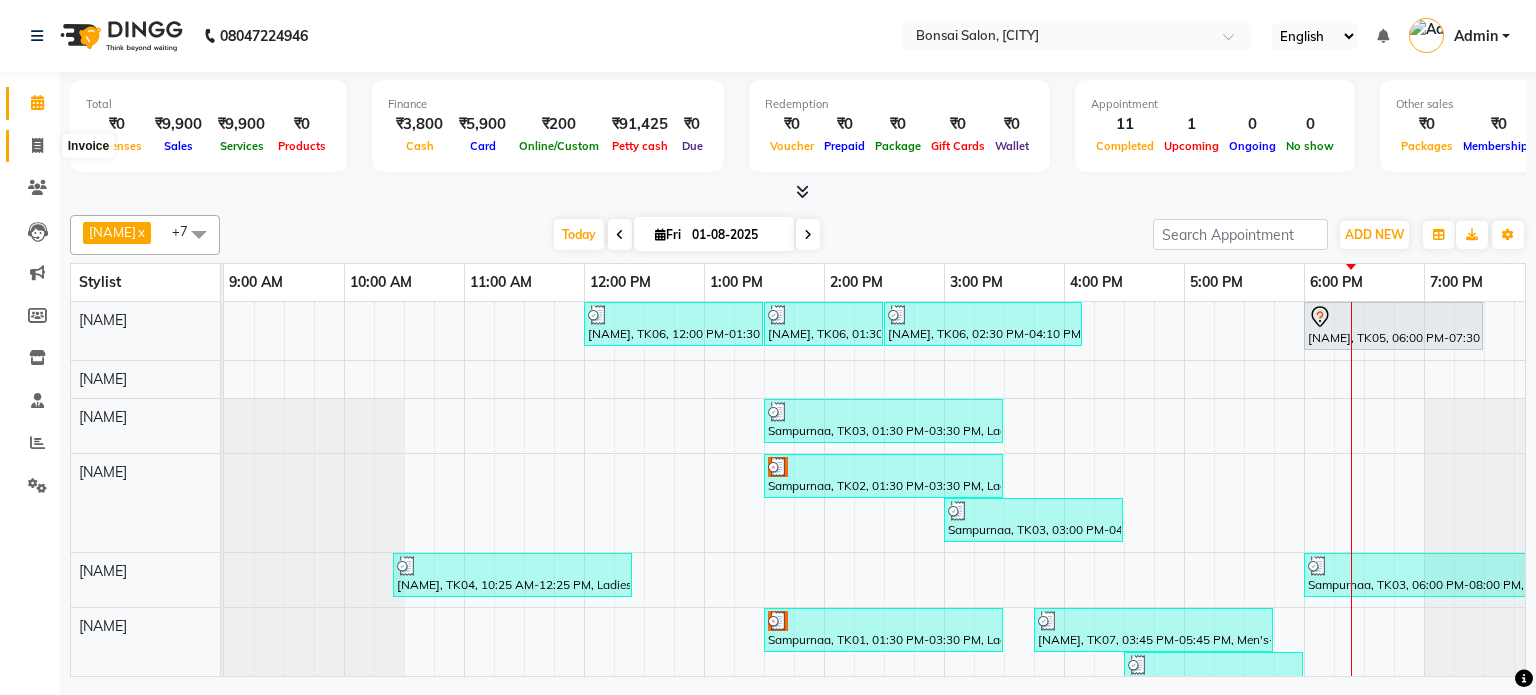 click 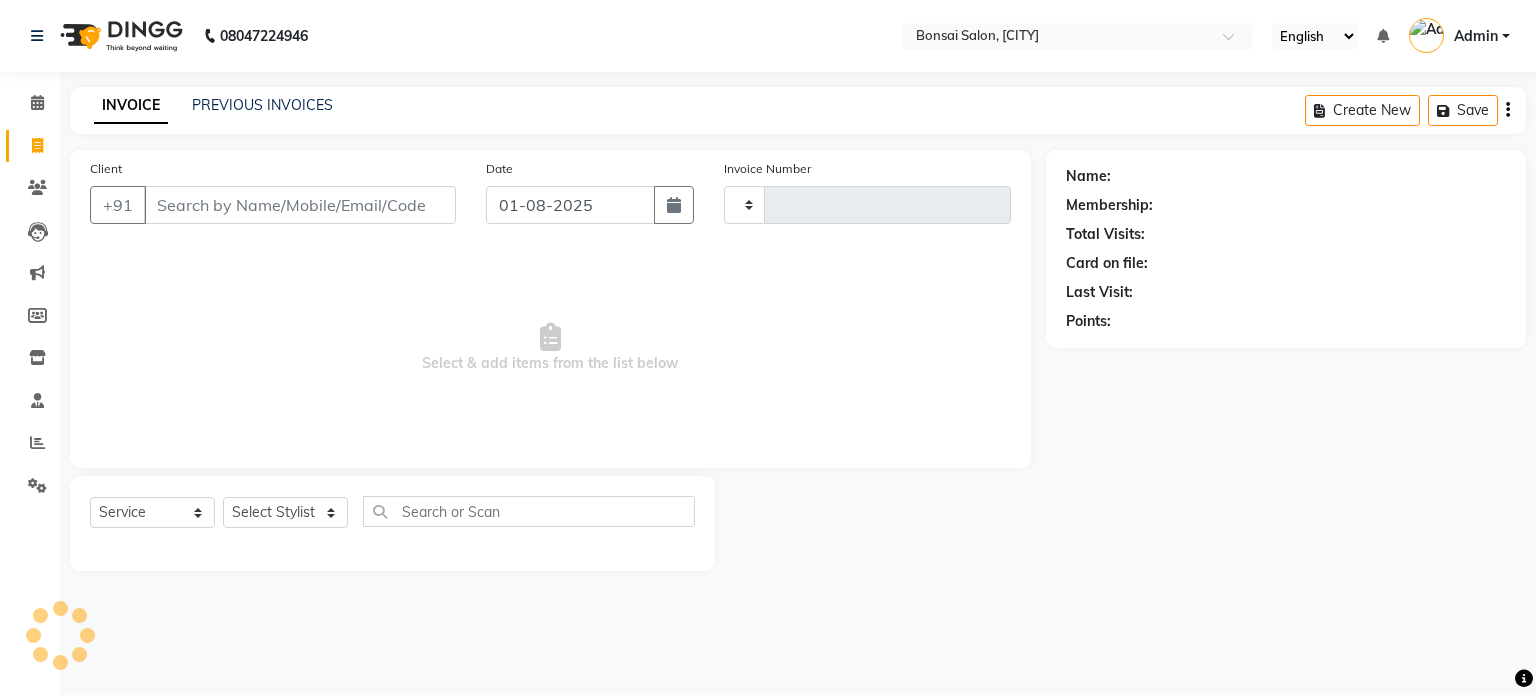 type on "0620" 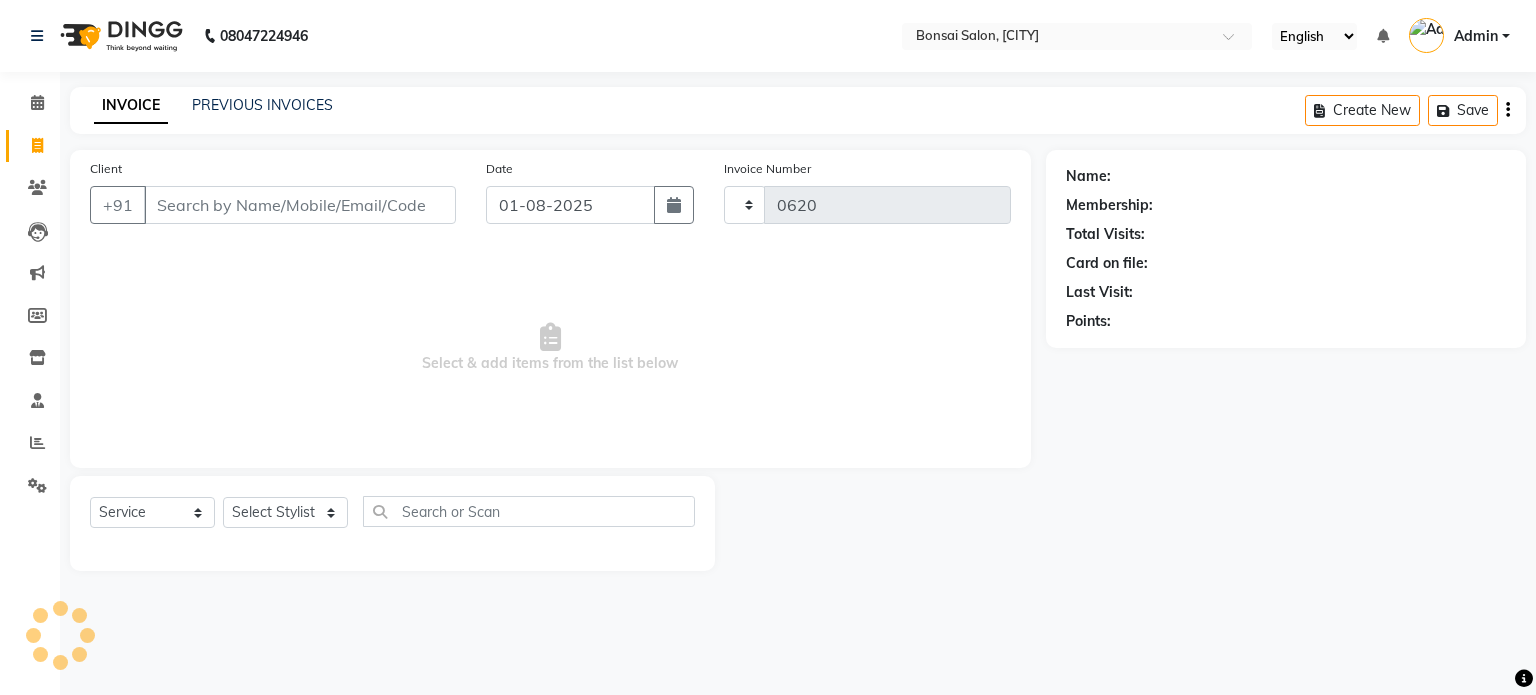 select on "6719" 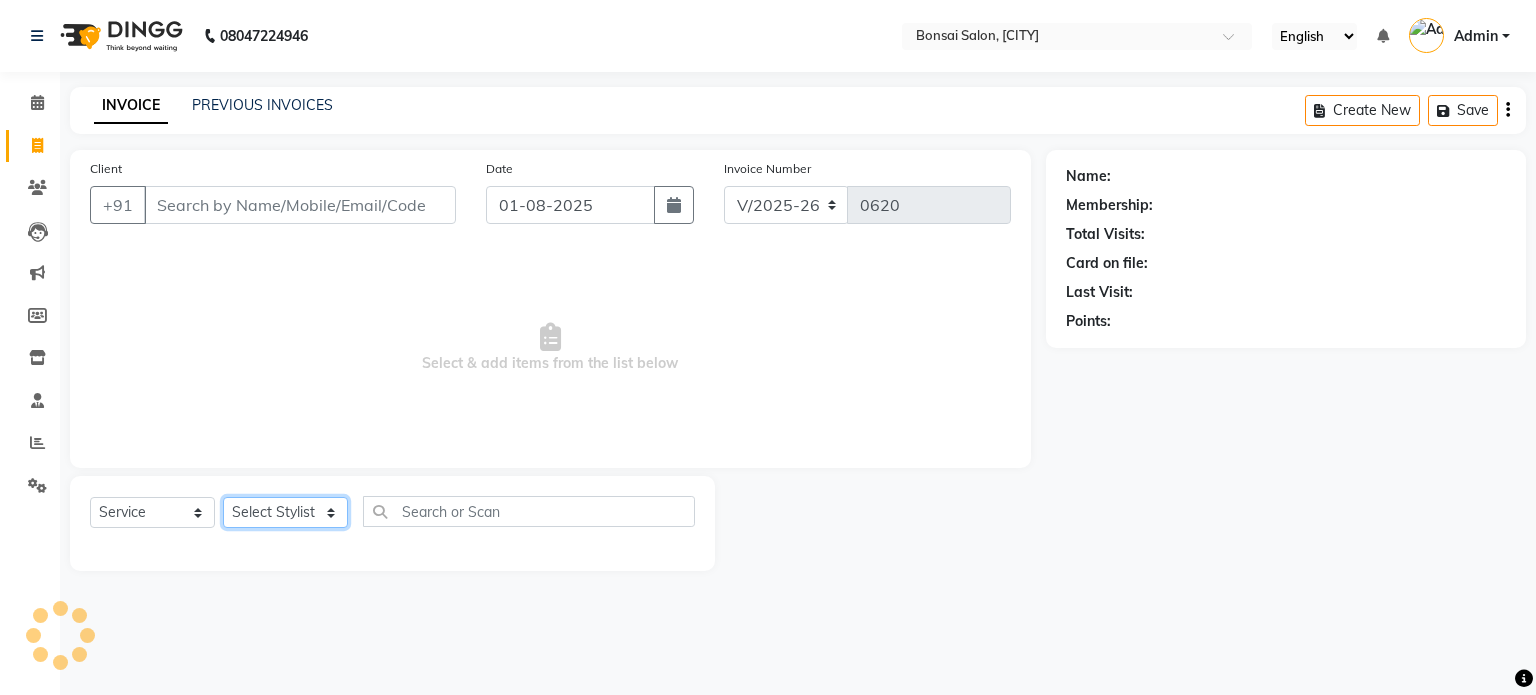 click on "Select Stylist" 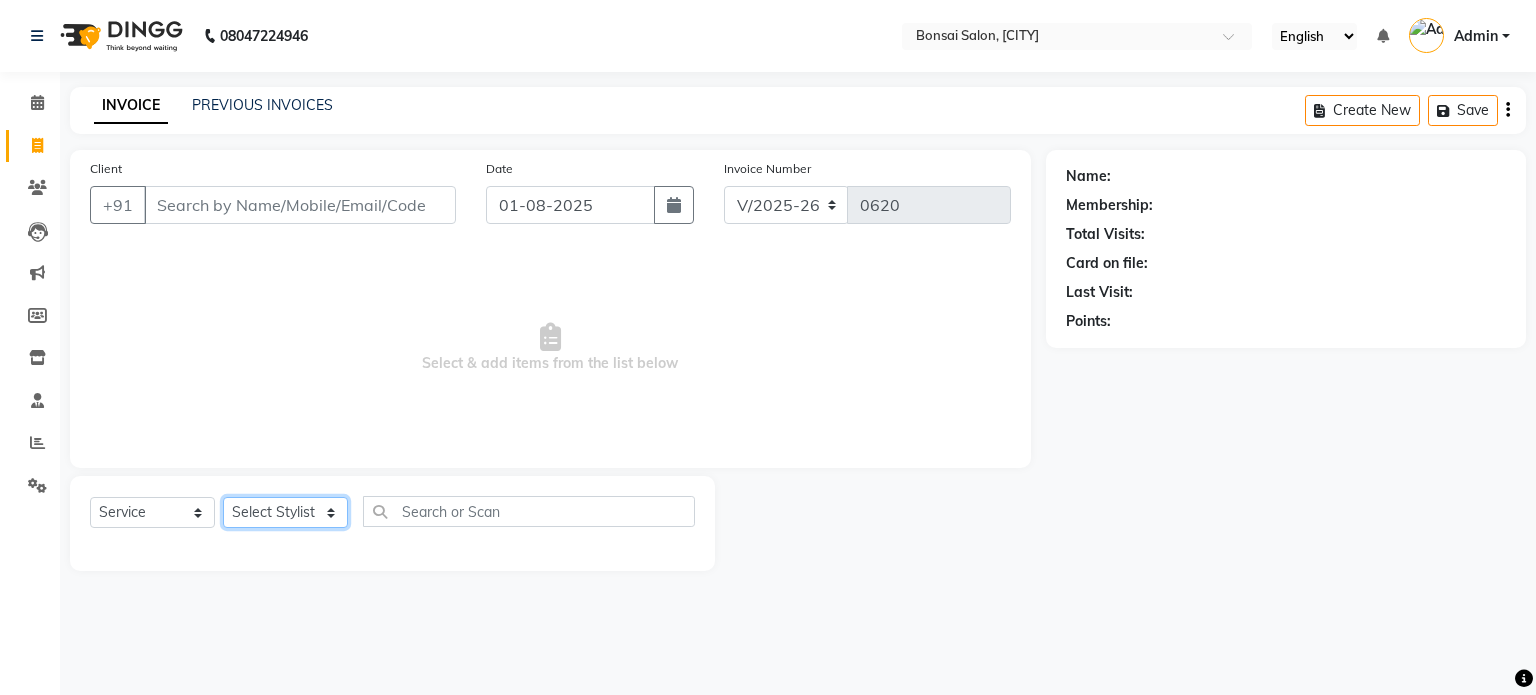 select on "69589" 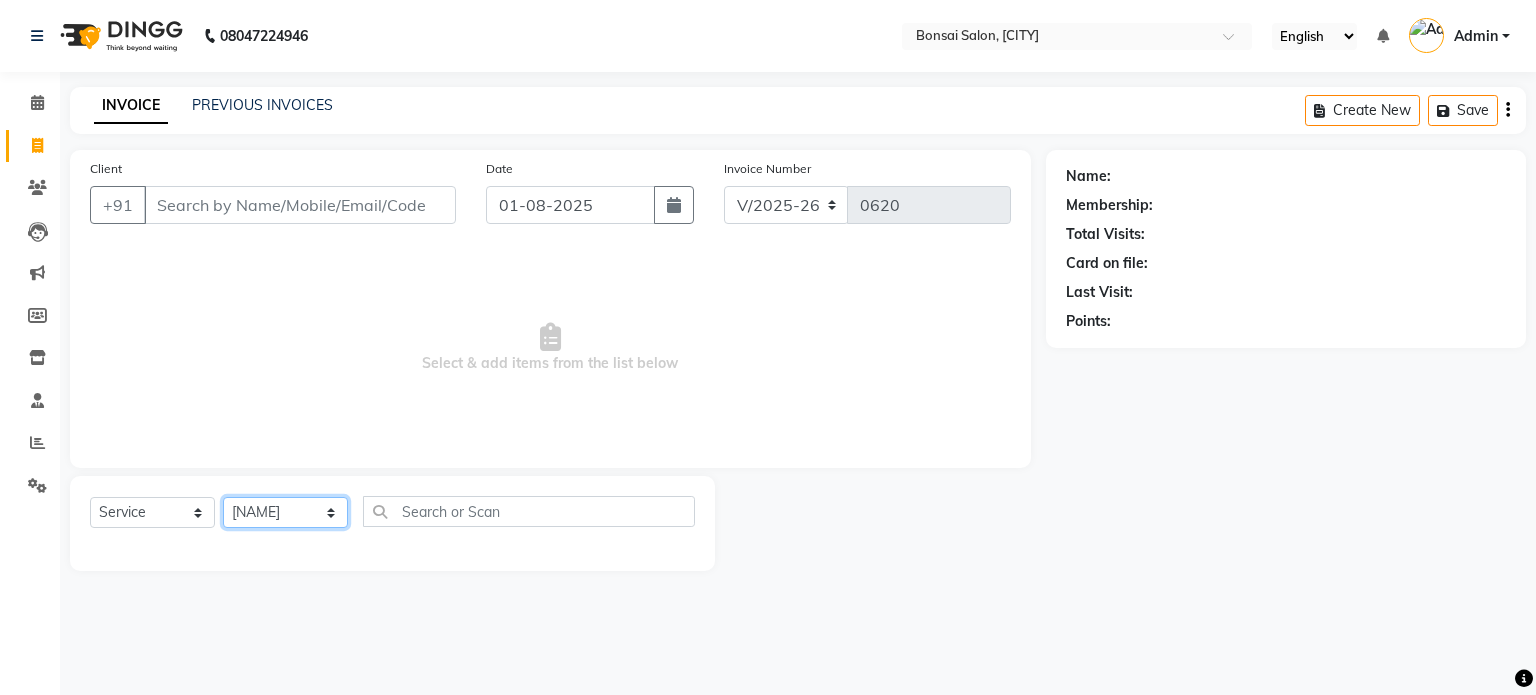 click on "Select Stylist [NAME] [NAME] [NAME] [NAME] [NAME] [NAME] [NAME] men" 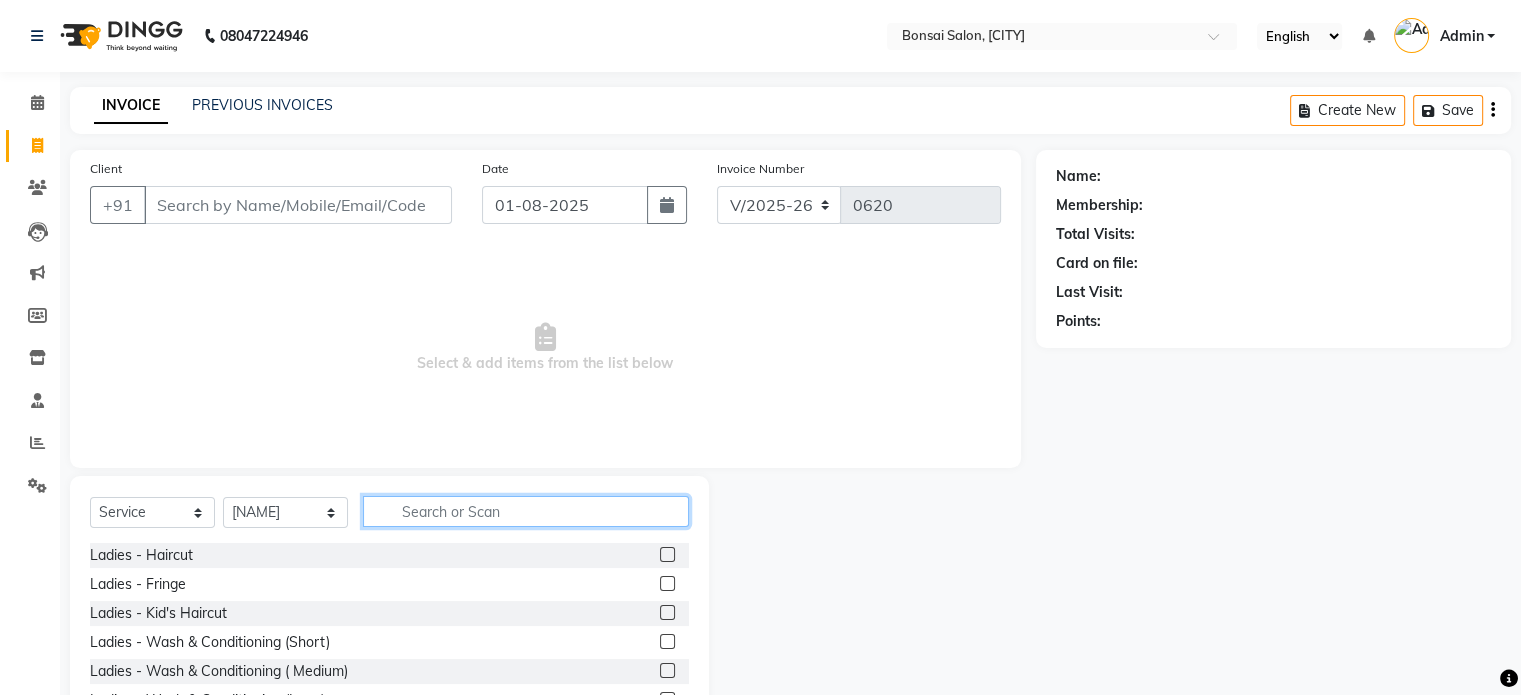 click 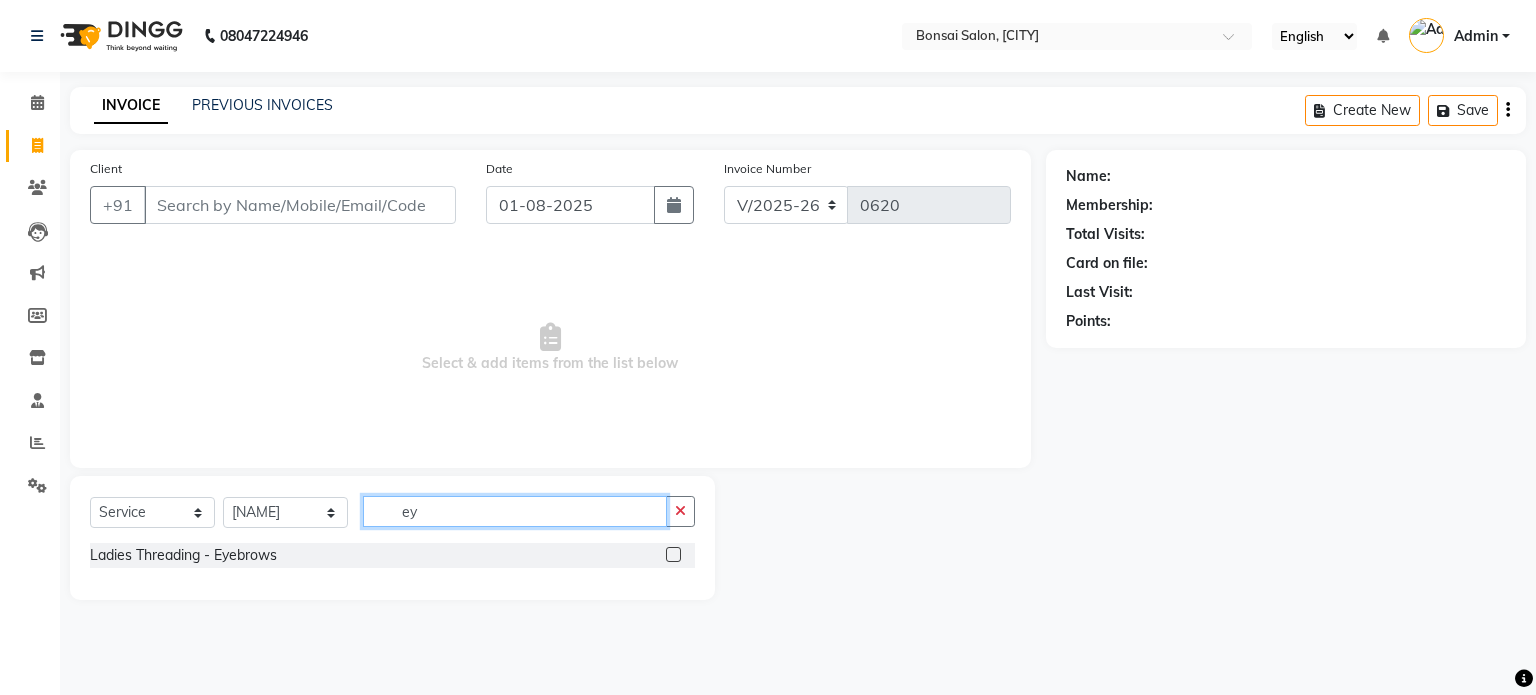 type on "ey" 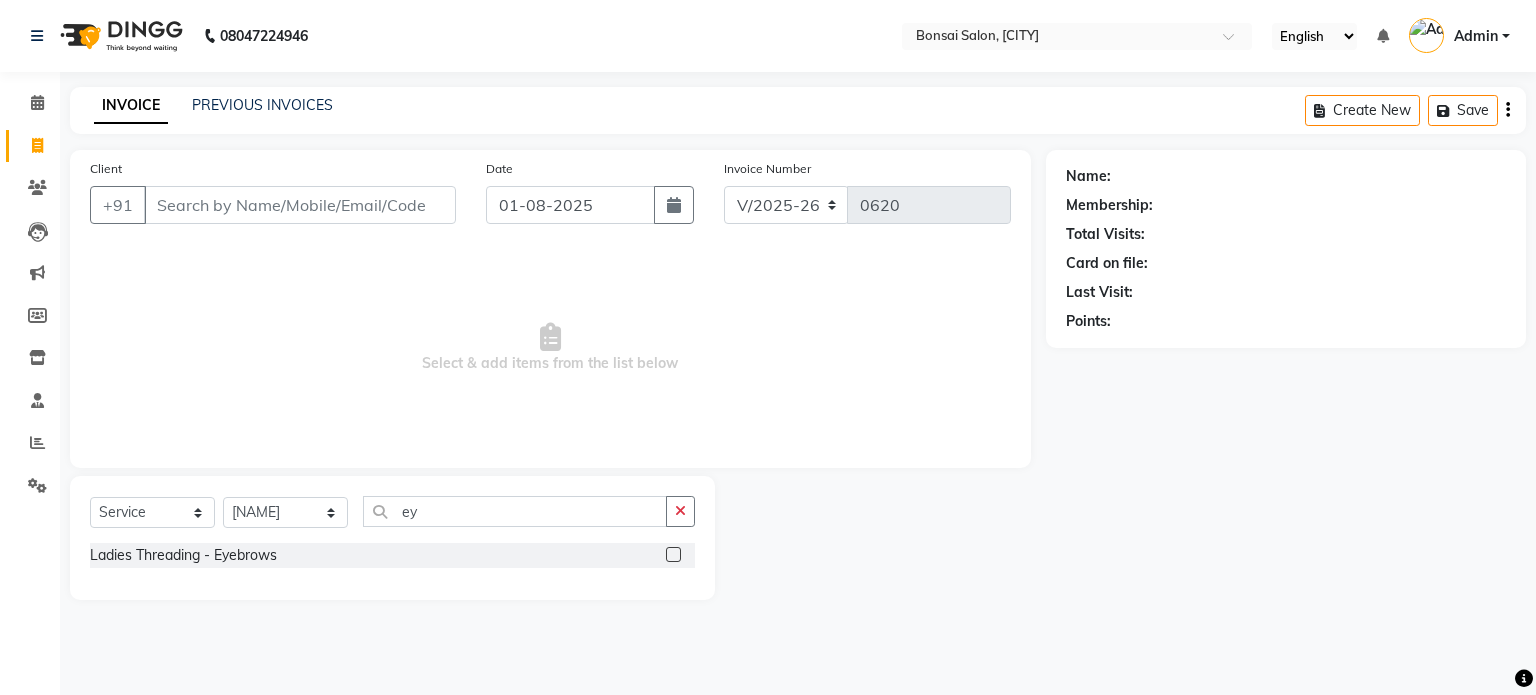 click 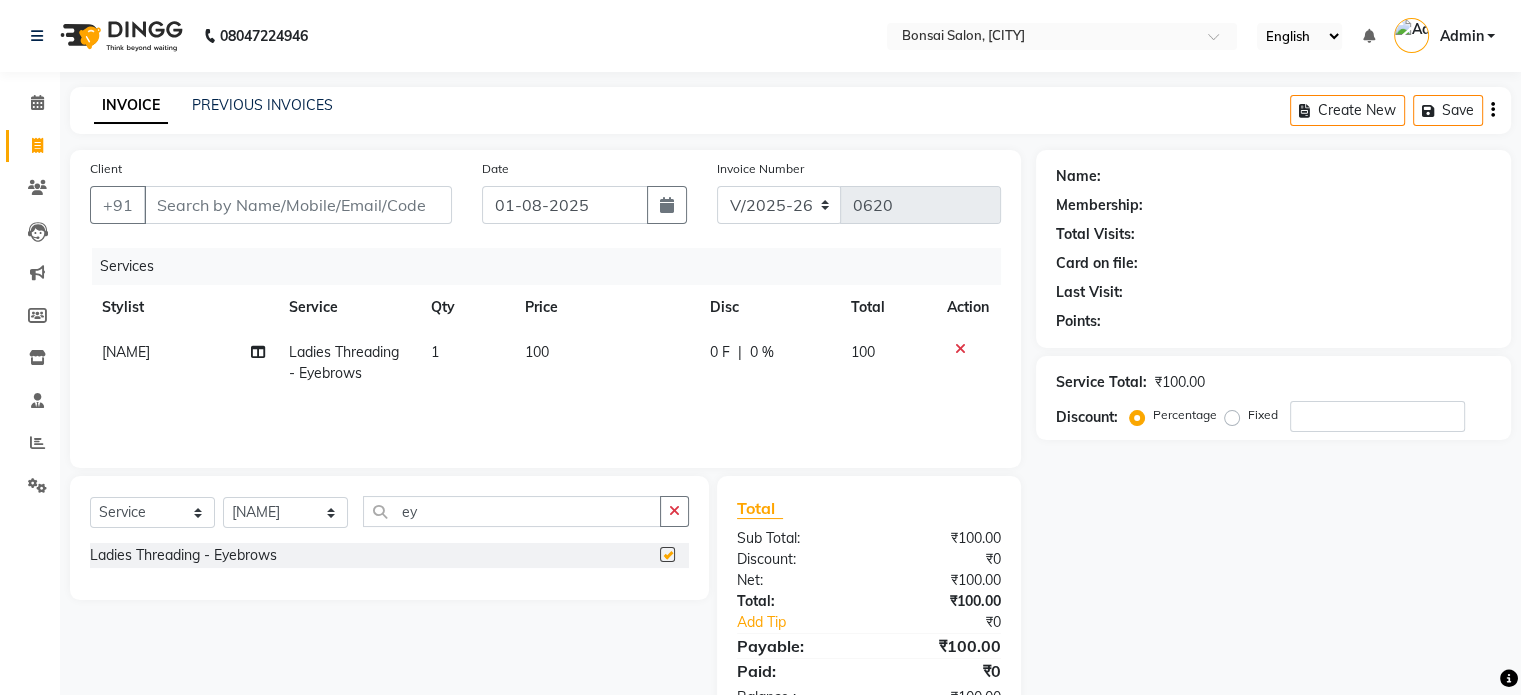 checkbox on "false" 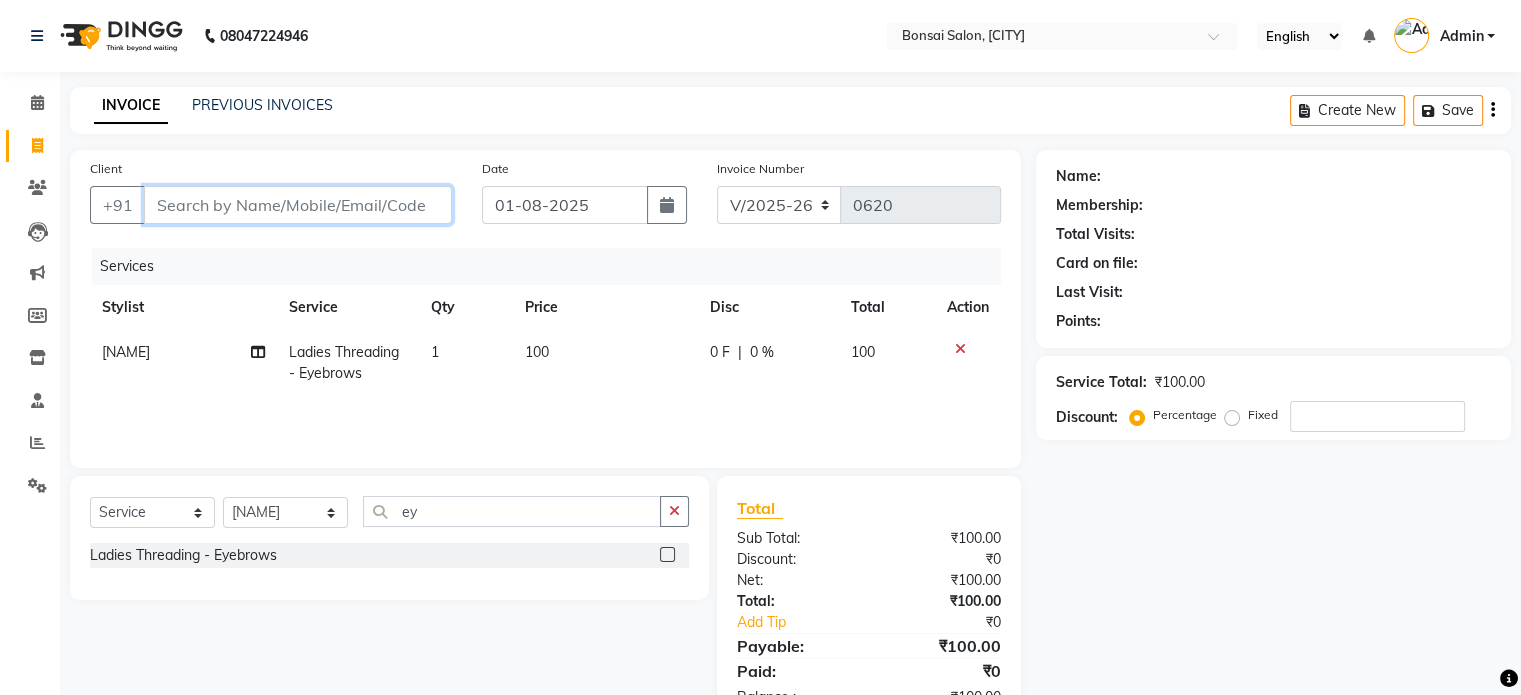click on "Client" at bounding box center [298, 205] 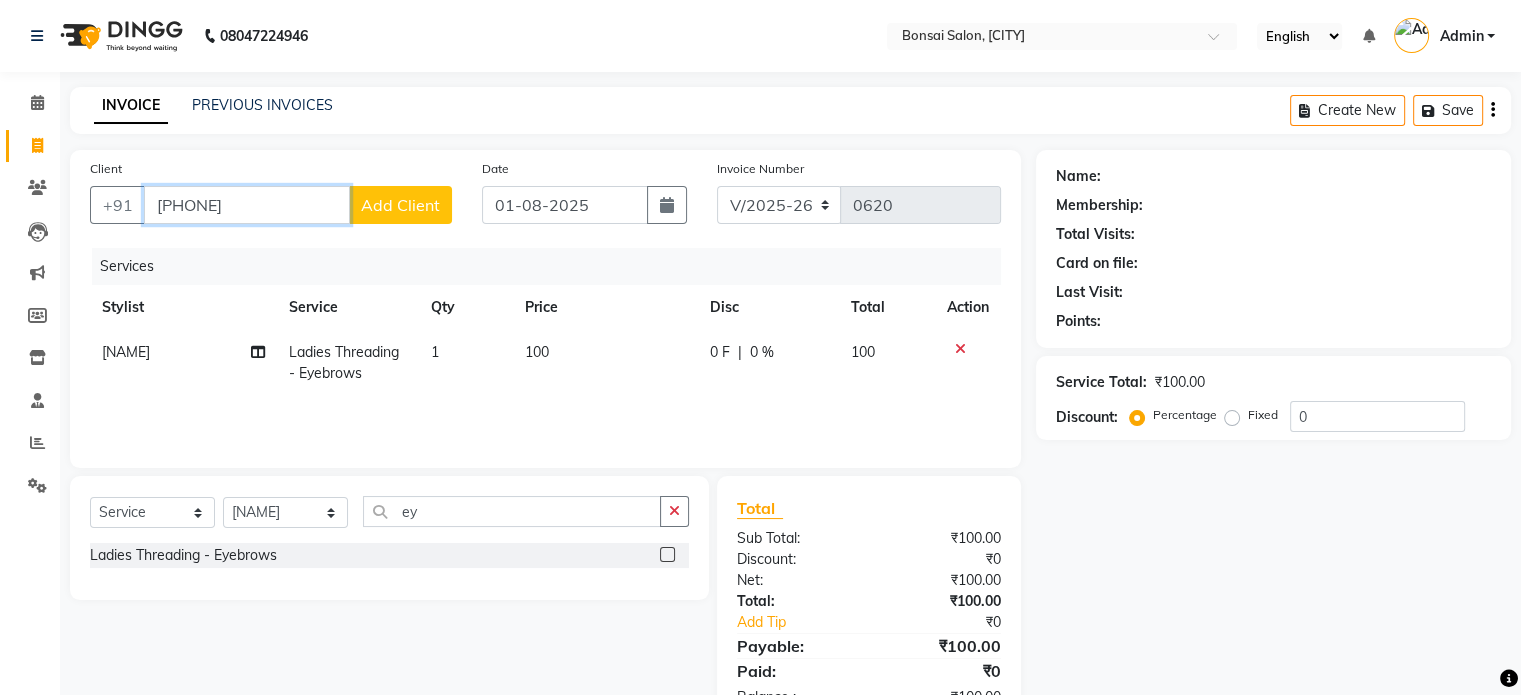 type on "[PHONE]" 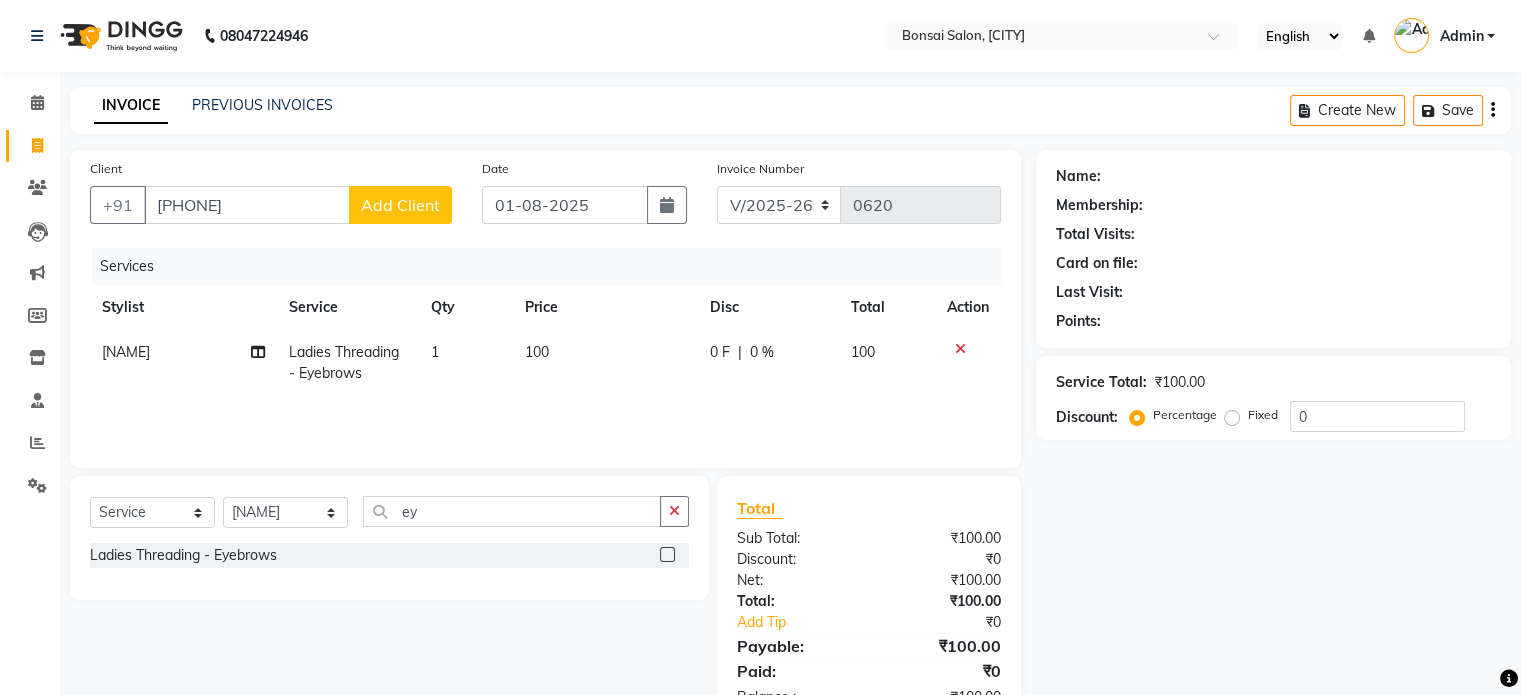 click on "Add Client" 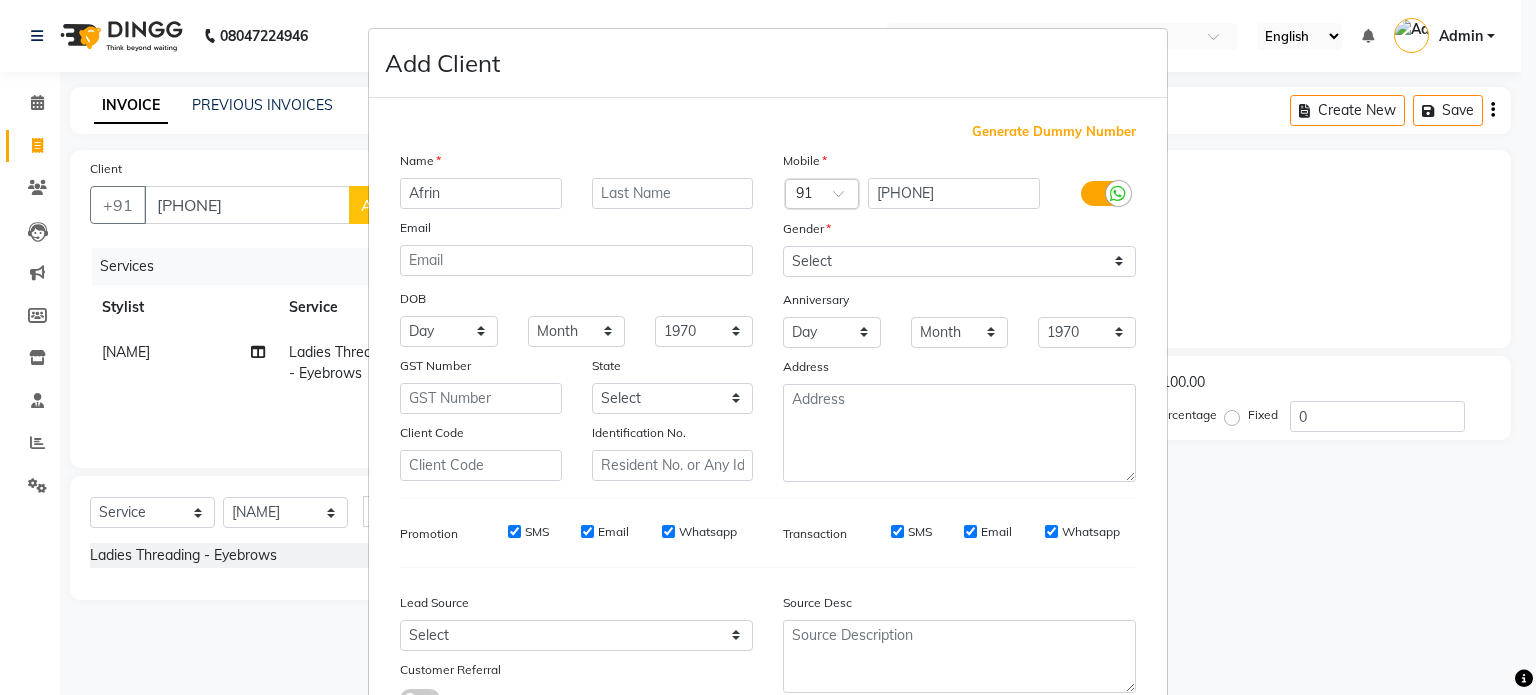 type on "Afrin" 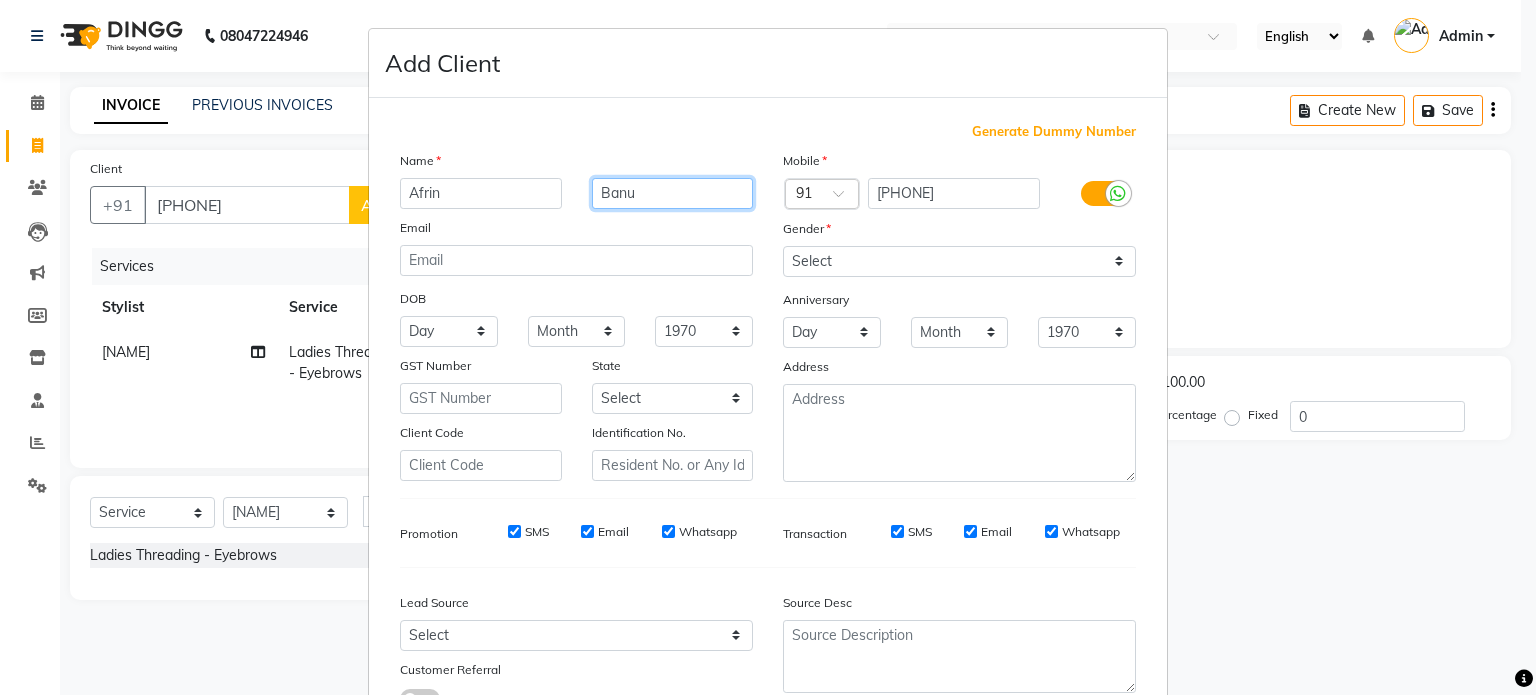 type on "Banu" 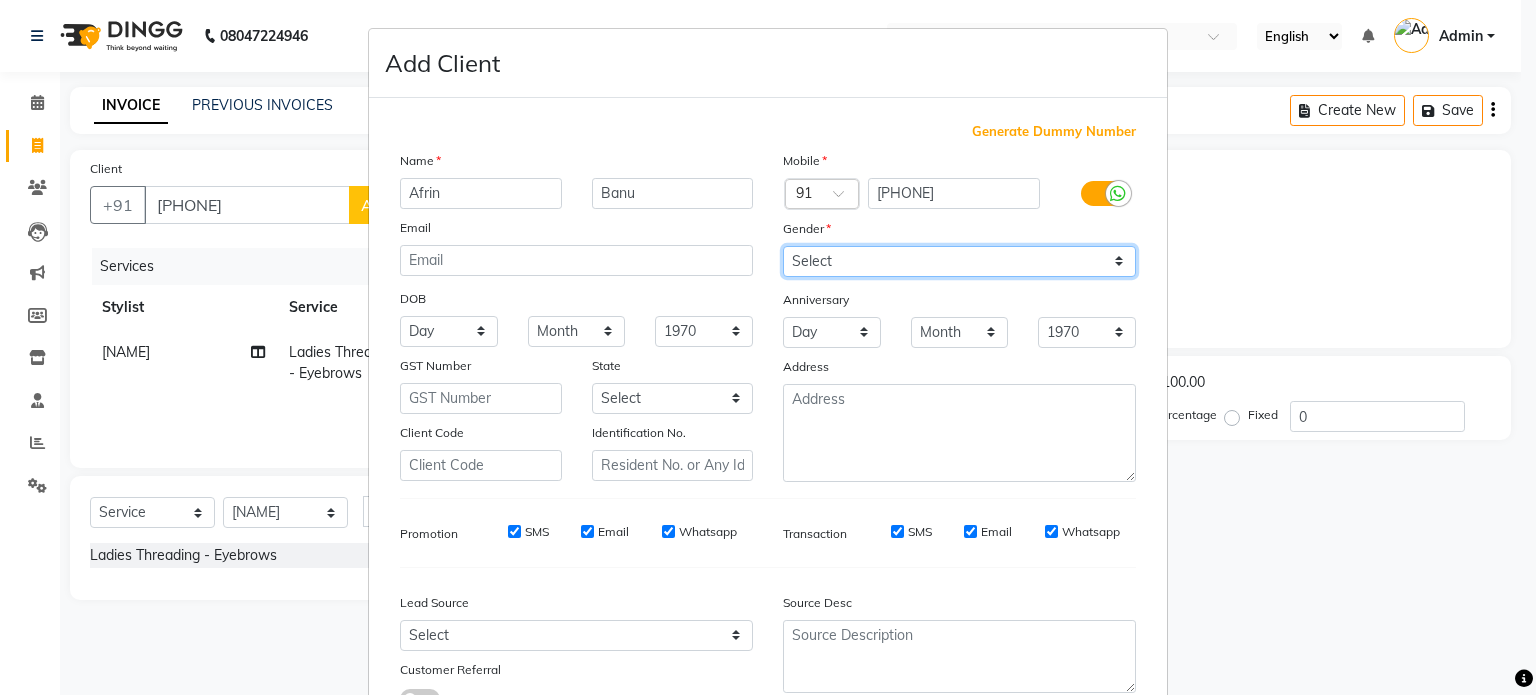 click on "Select Male Female Other Prefer Not To Say" at bounding box center [959, 261] 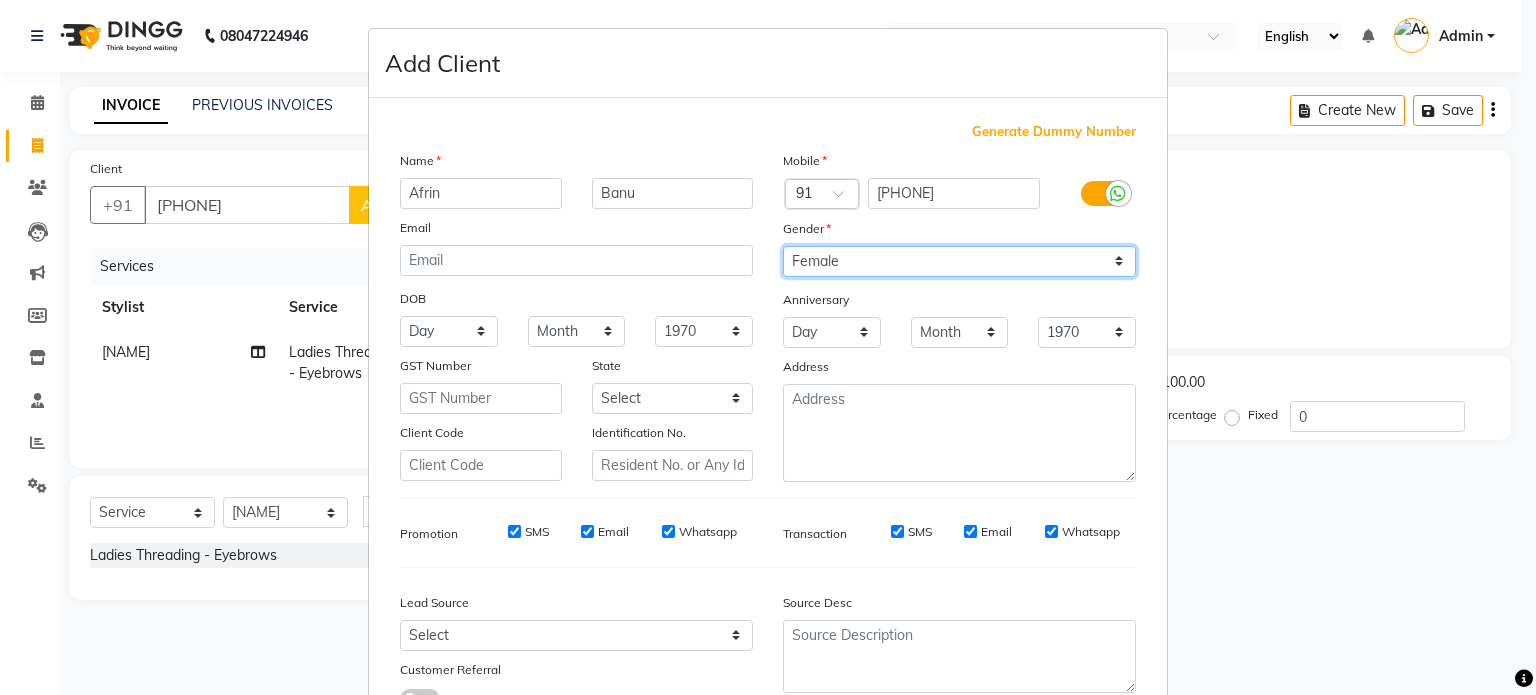 click on "Select Male Female Other Prefer Not To Say" at bounding box center (959, 261) 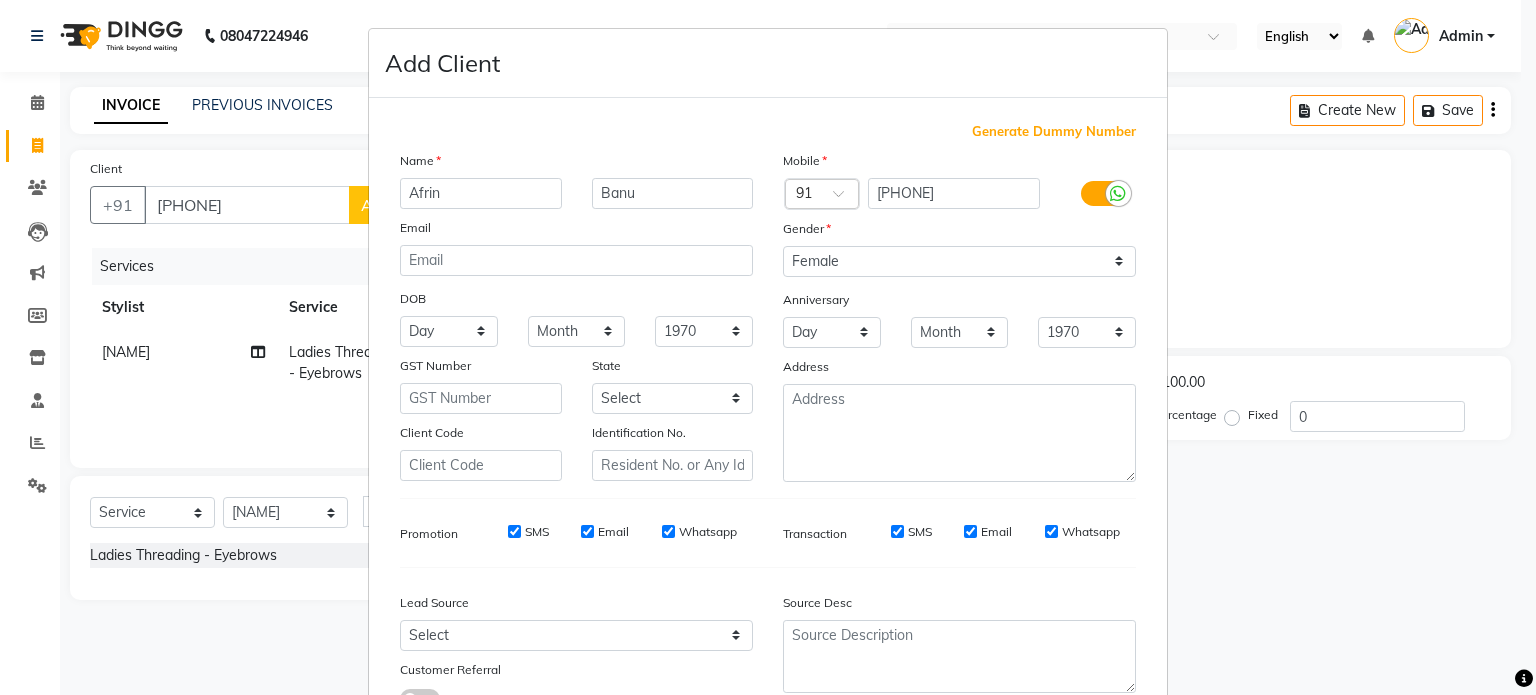 click at bounding box center [1118, 193] 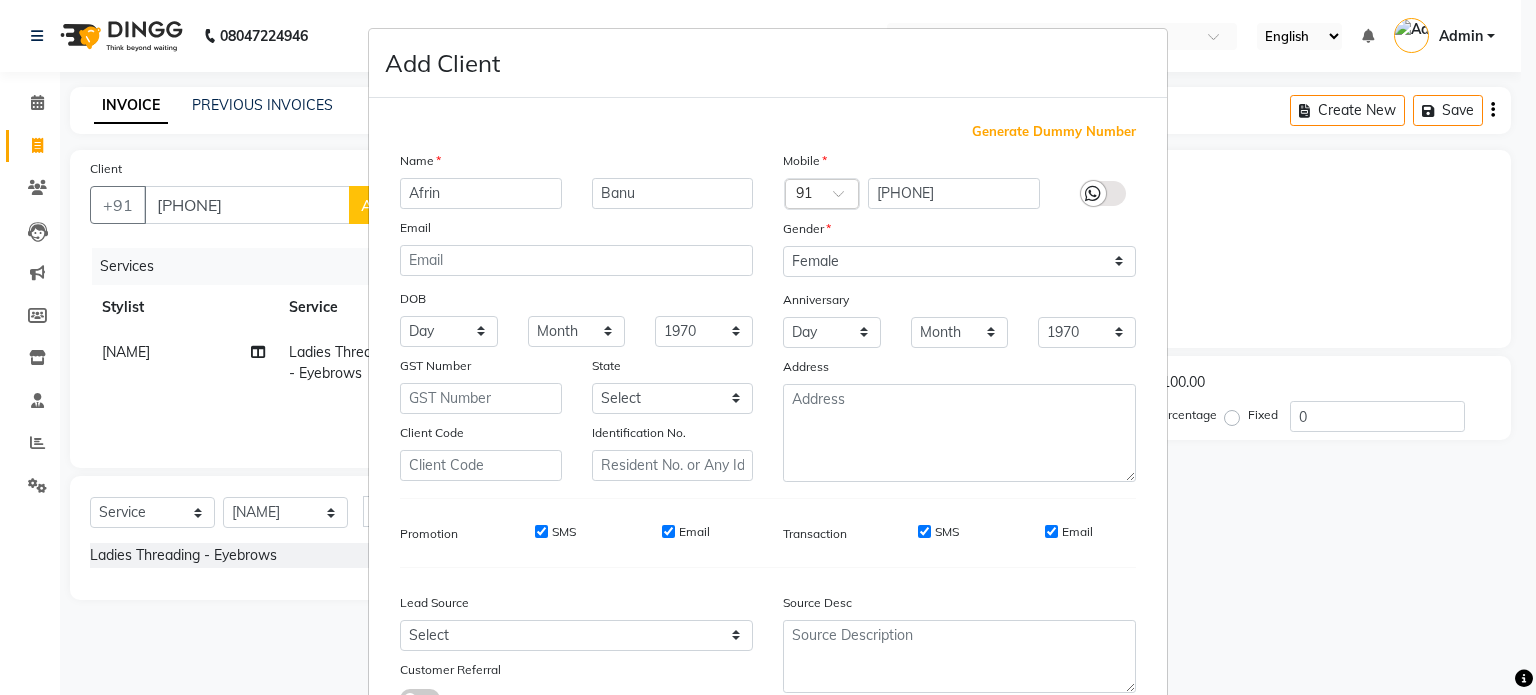 click on "Email" at bounding box center [1069, 532] 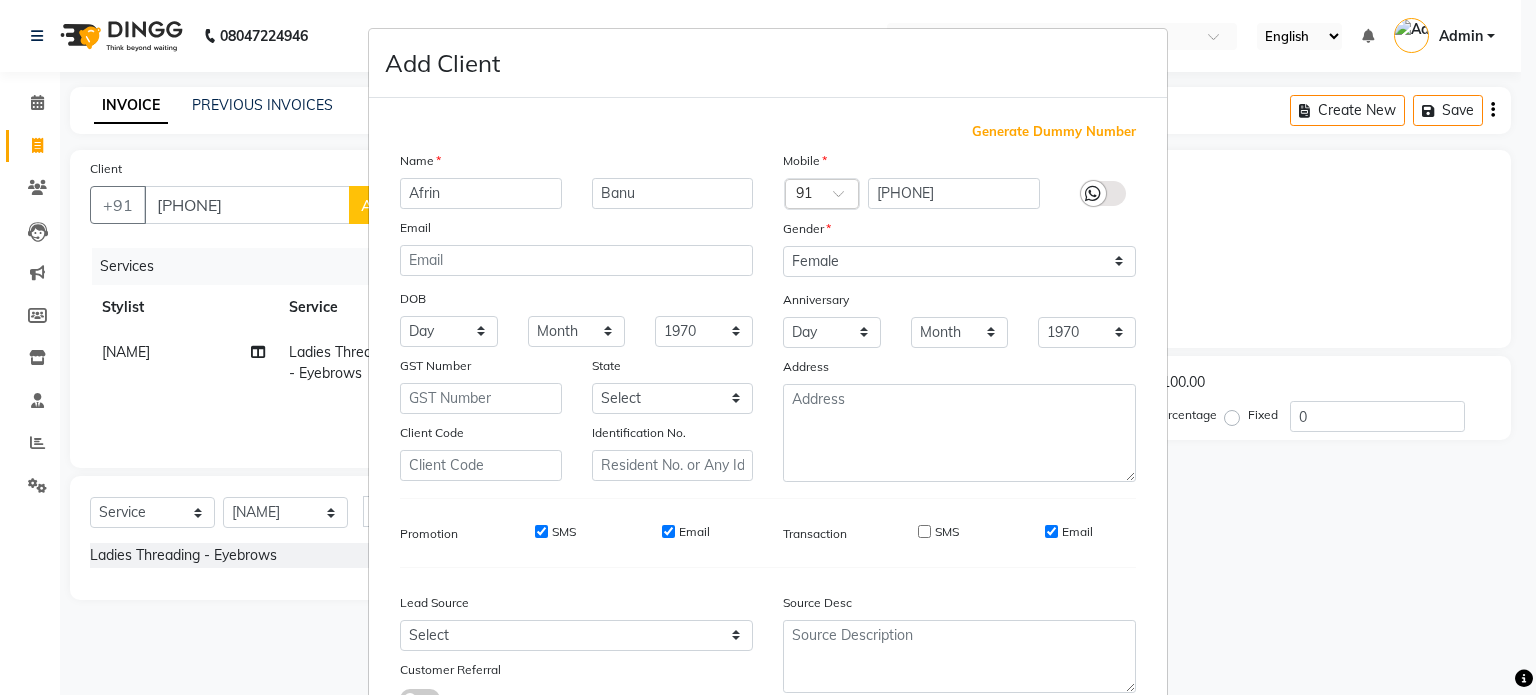 click on "Email" at bounding box center [668, 531] 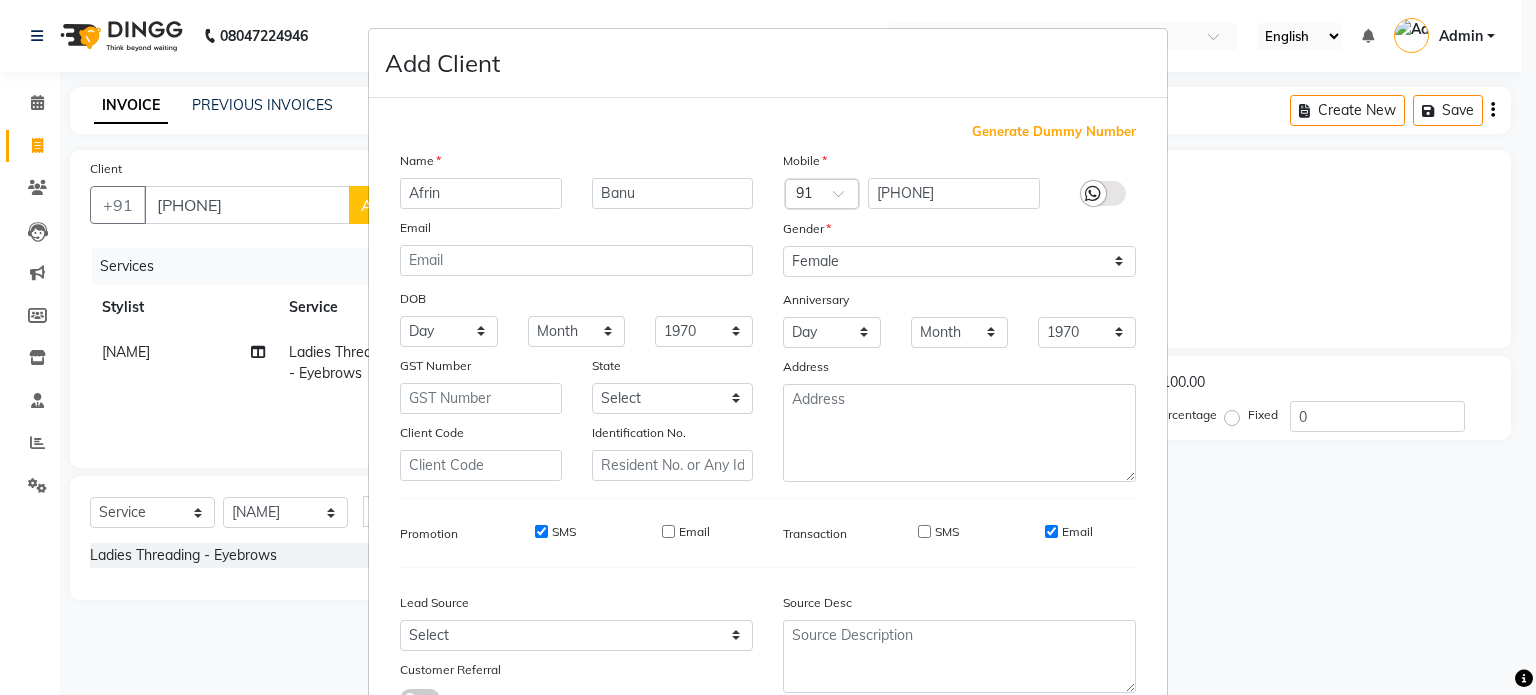 click on "SMS" at bounding box center [541, 531] 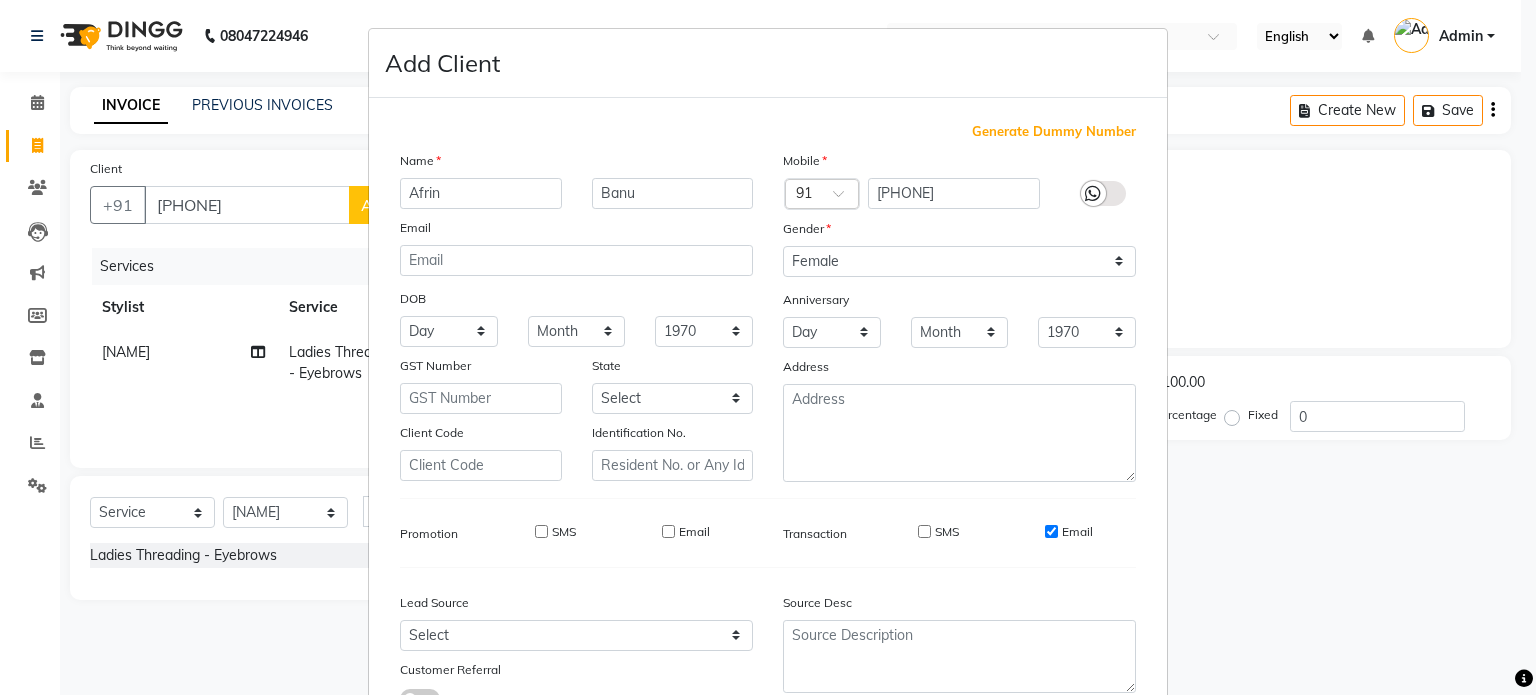 click on "Email" at bounding box center [1051, 531] 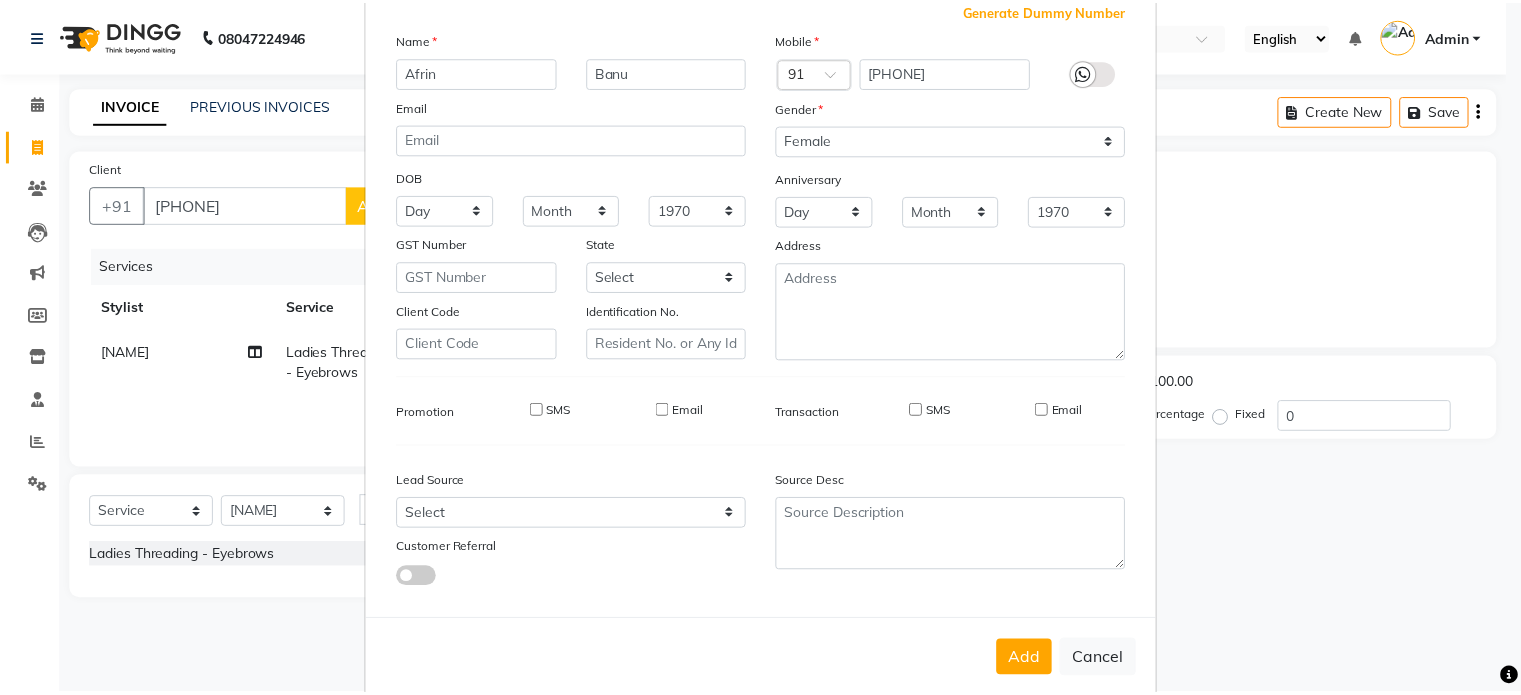 scroll, scrollTop: 161, scrollLeft: 0, axis: vertical 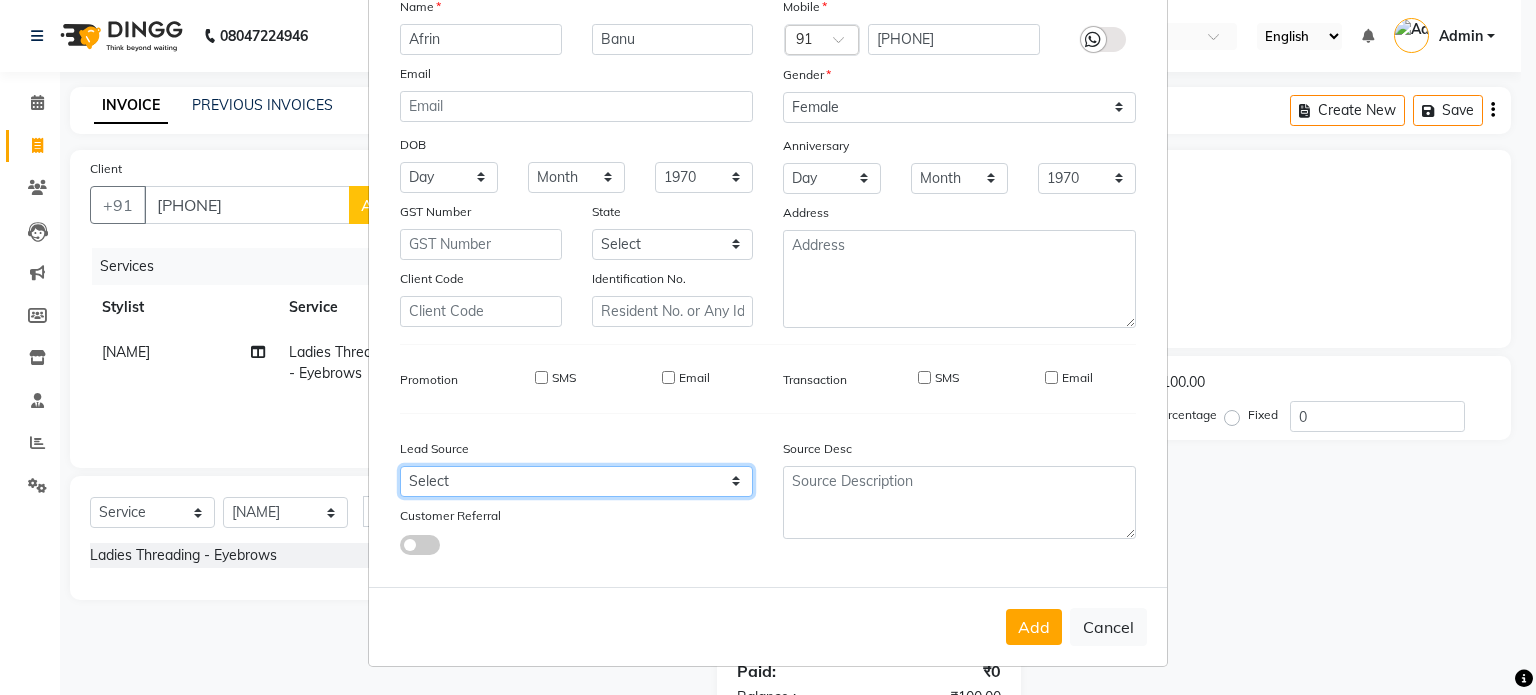 click on "Select Walk-in Referral Internet Friend Word of Mouth Advertisement Facebook JustDial Google Other" at bounding box center (576, 481) 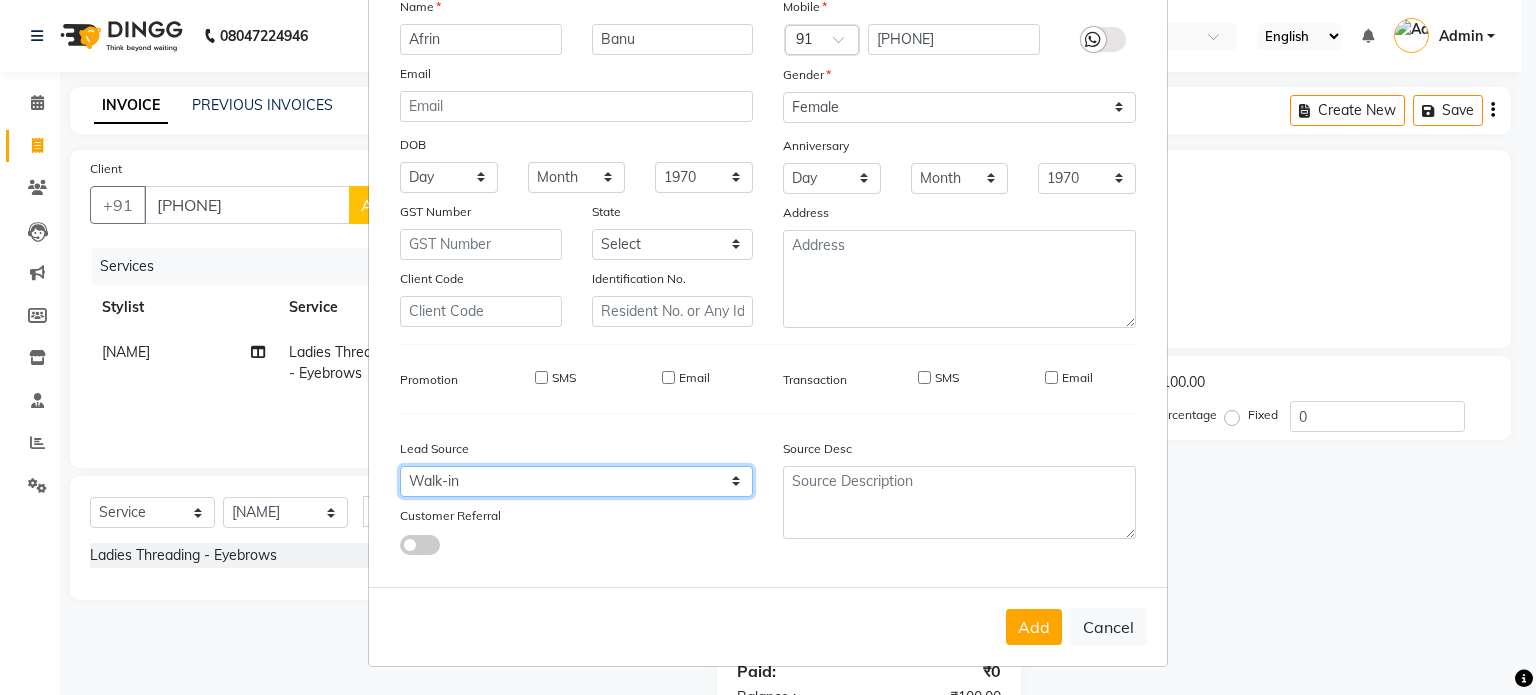 click on "Select Walk-in Referral Internet Friend Word of Mouth Advertisement Facebook JustDial Google Other" at bounding box center [576, 481] 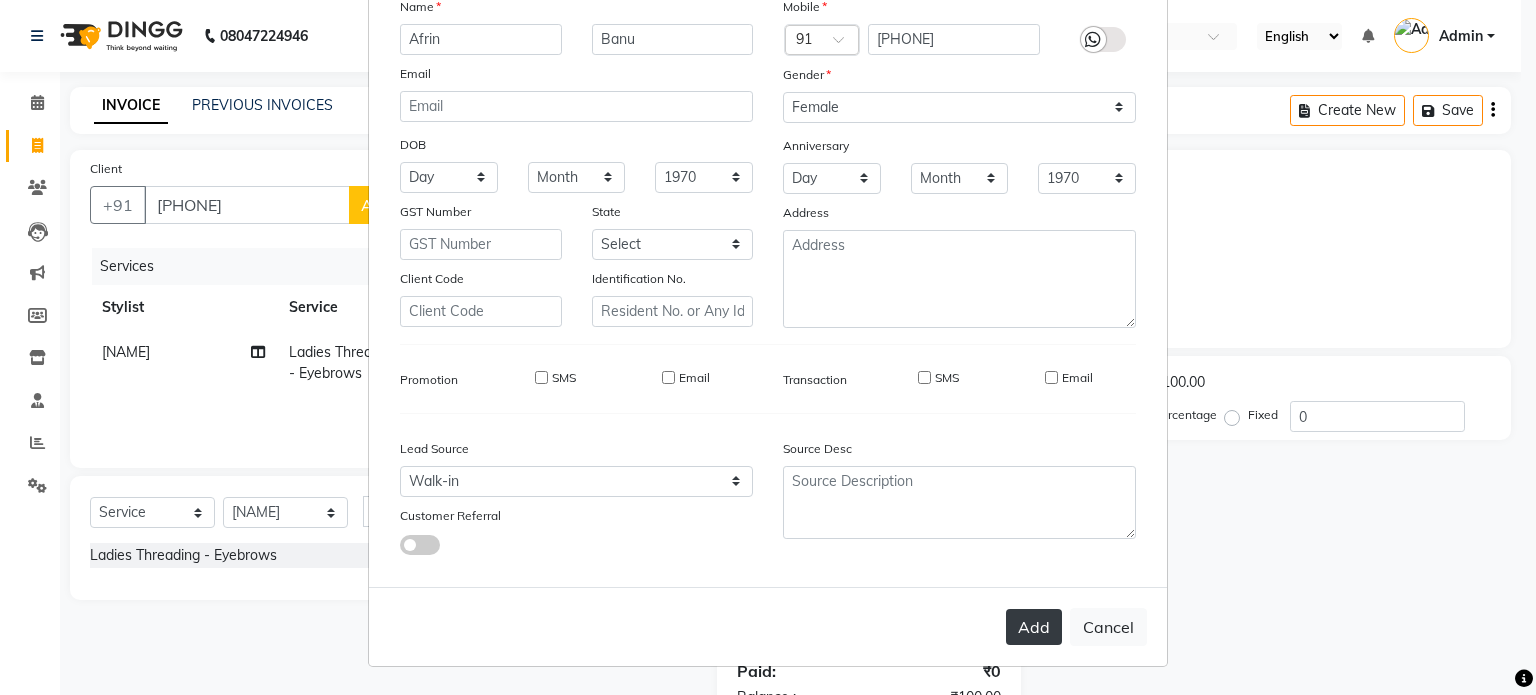 click on "Add" at bounding box center [1034, 627] 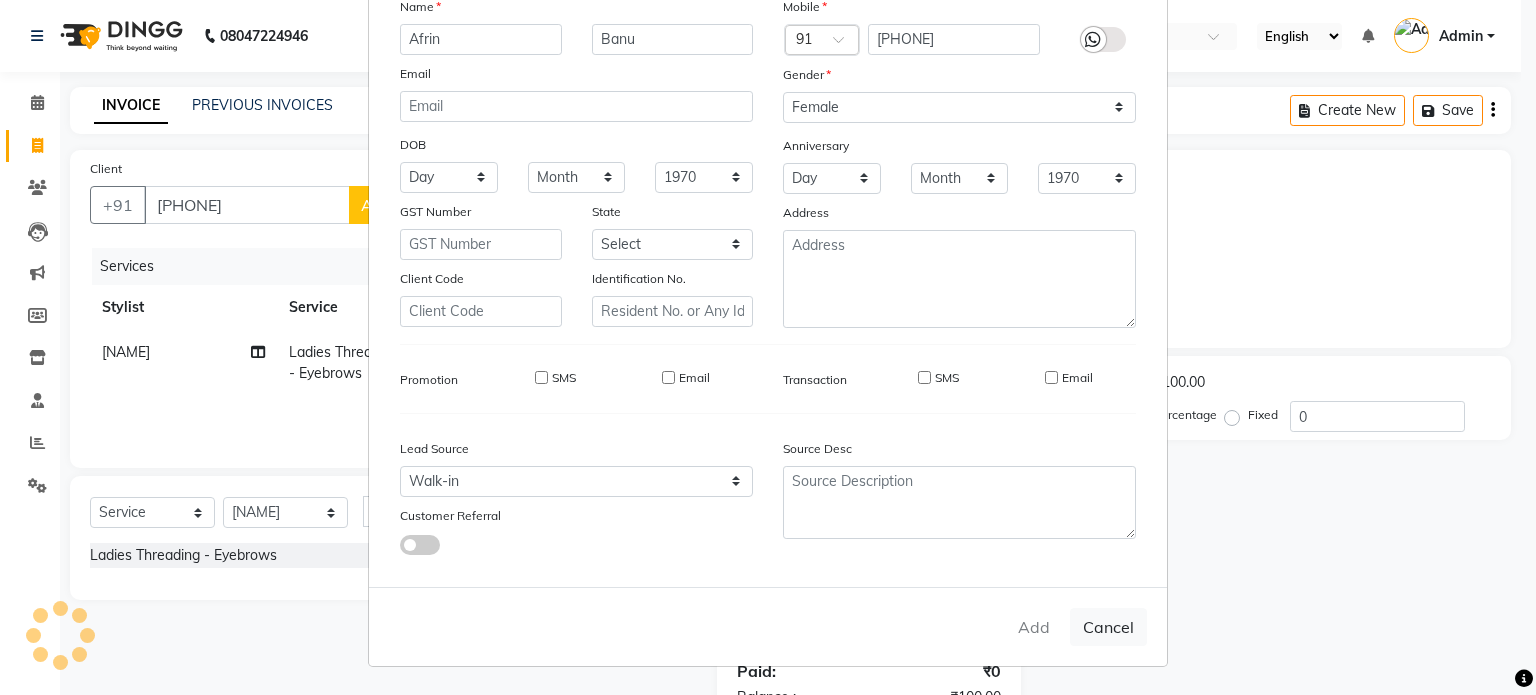 type 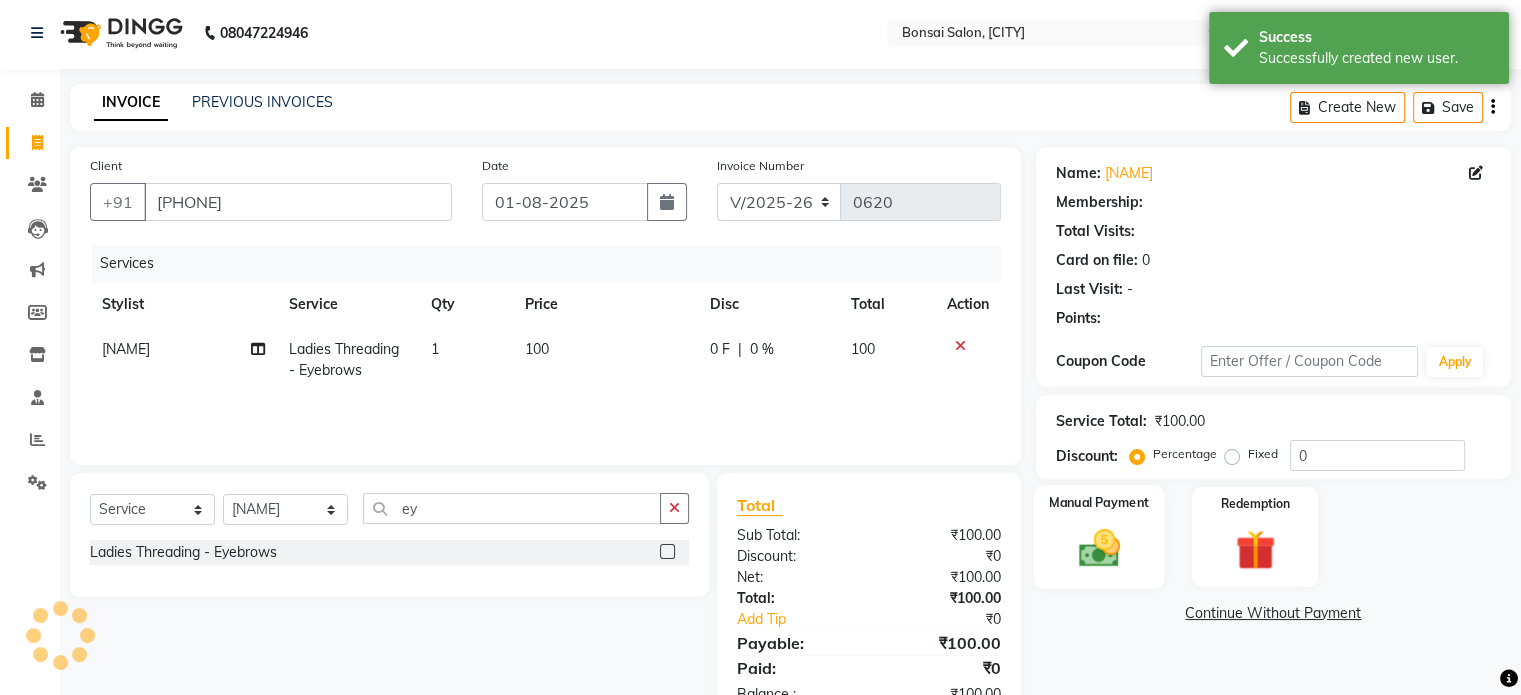 scroll, scrollTop: 0, scrollLeft: 0, axis: both 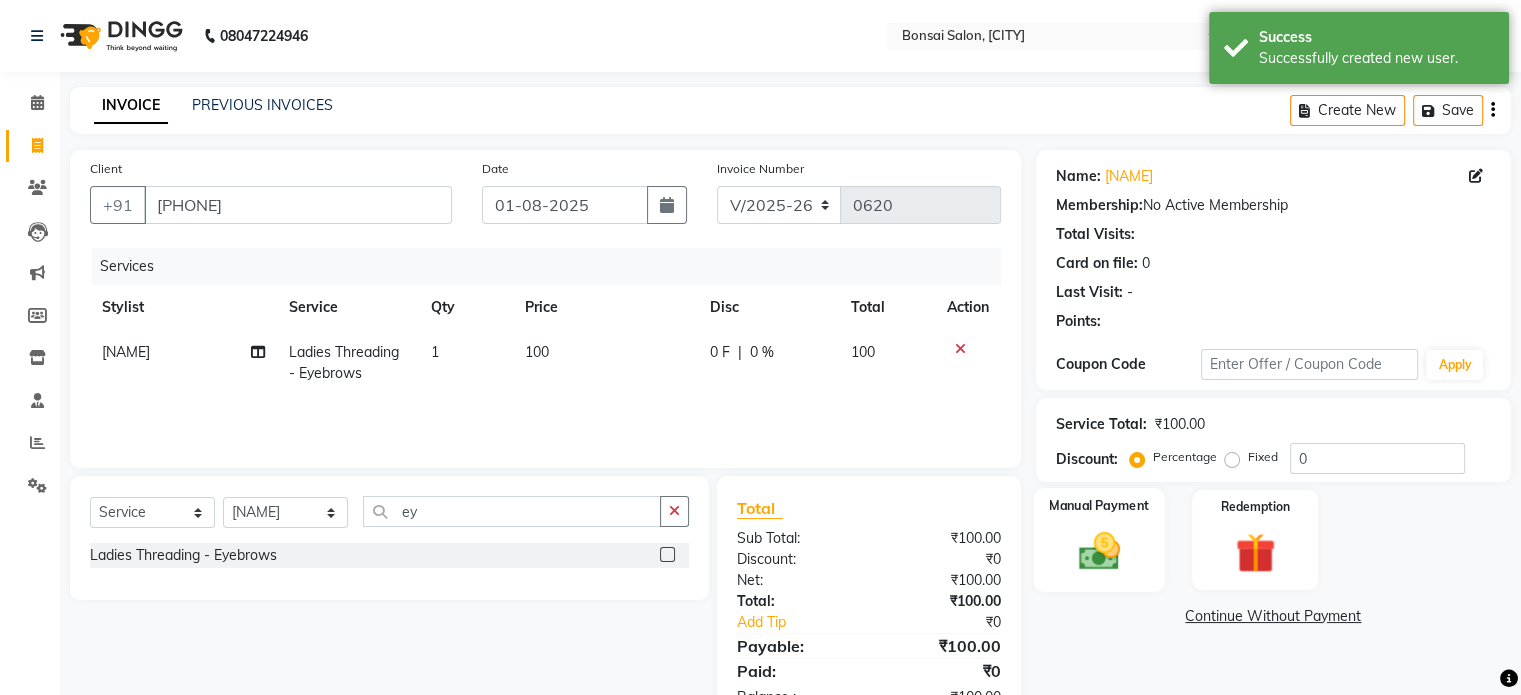 click 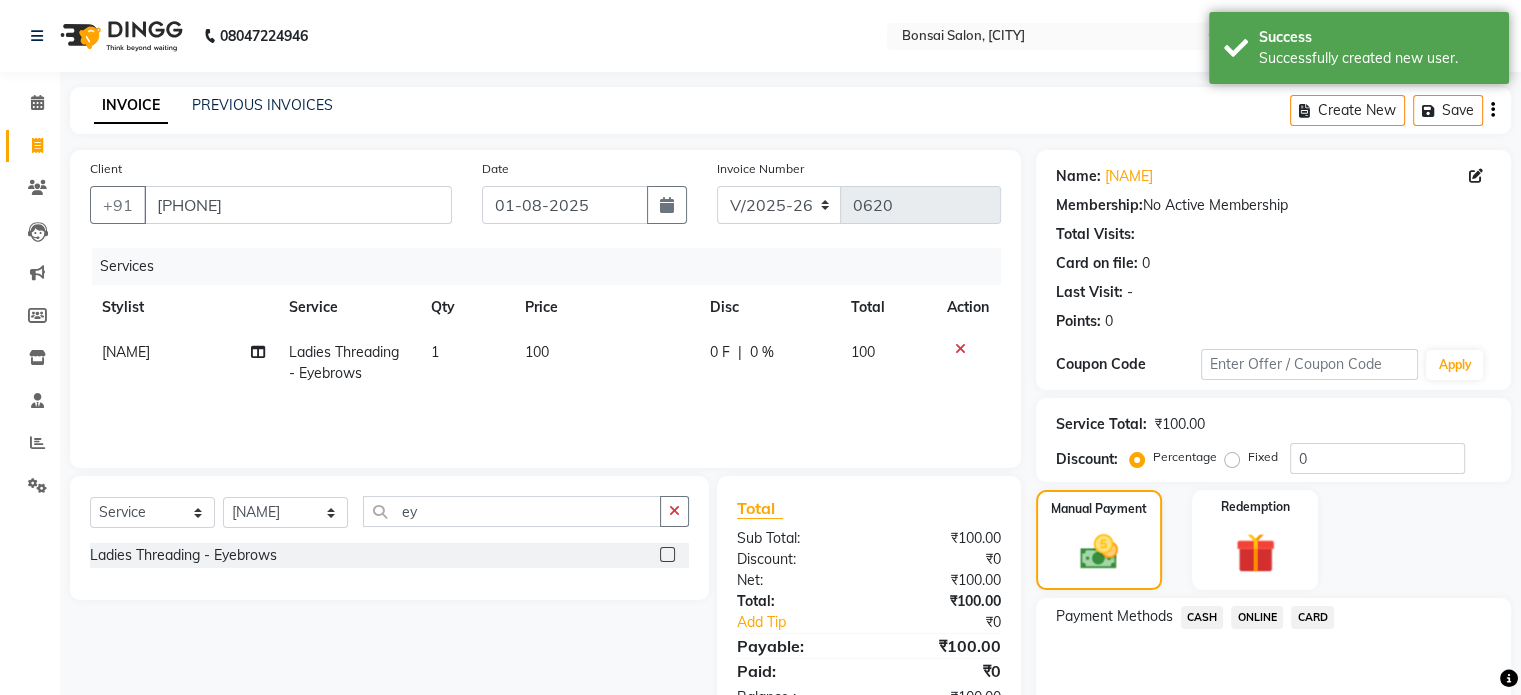 click on "CASH" 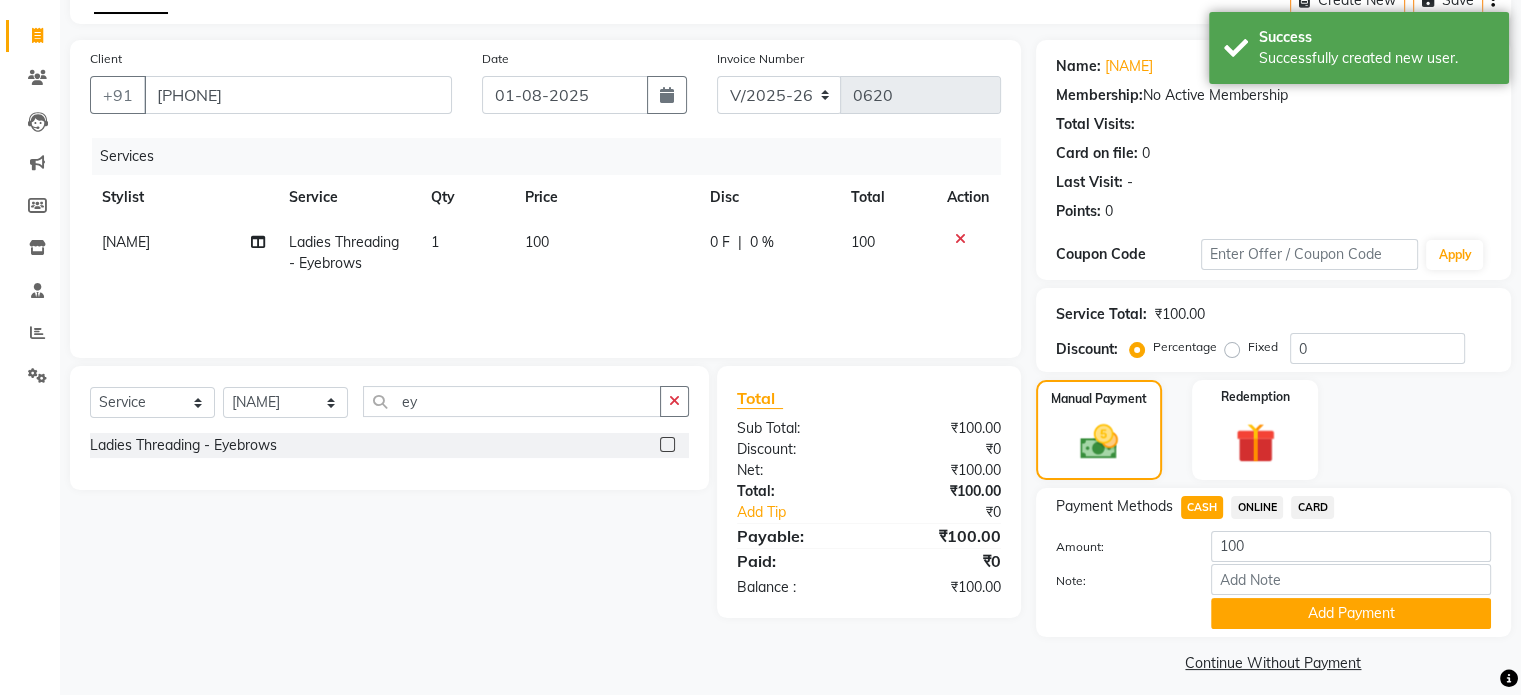 scroll, scrollTop: 124, scrollLeft: 0, axis: vertical 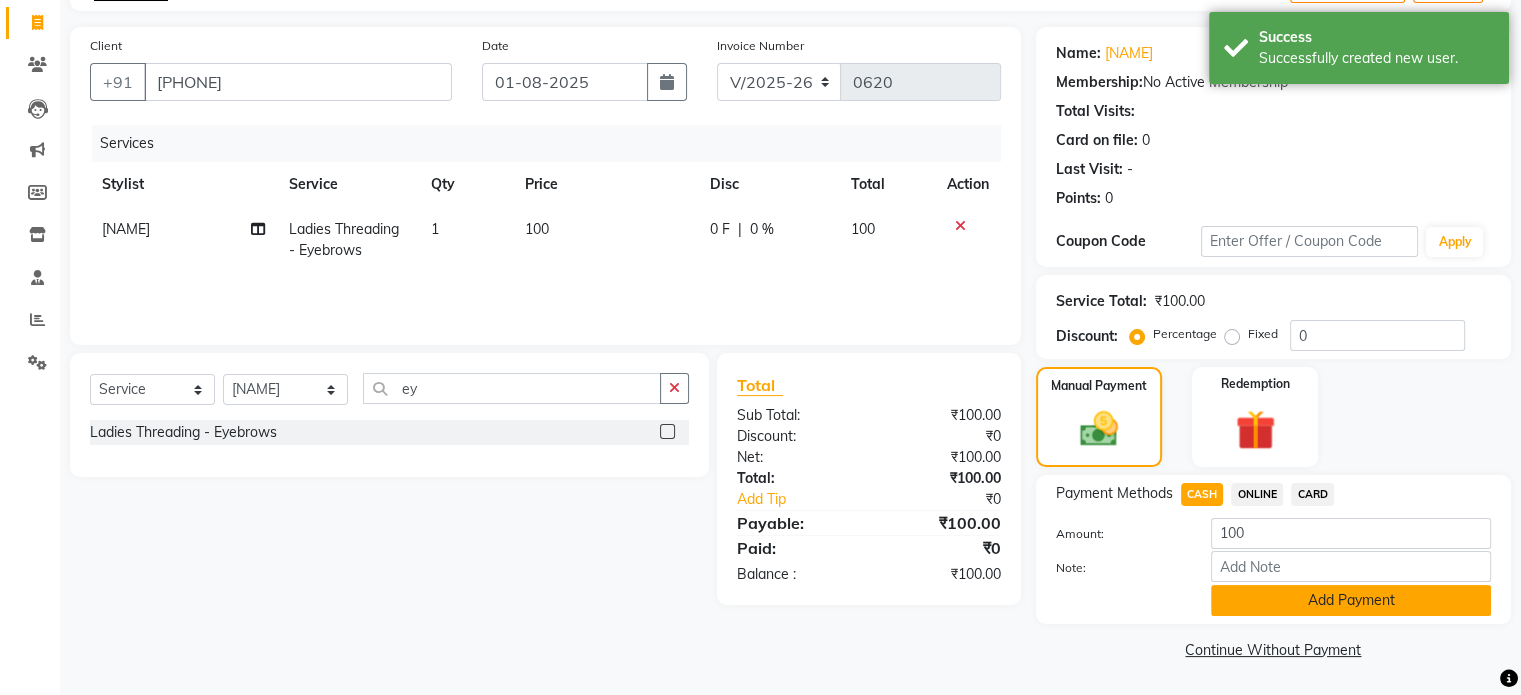 click on "Add Payment" 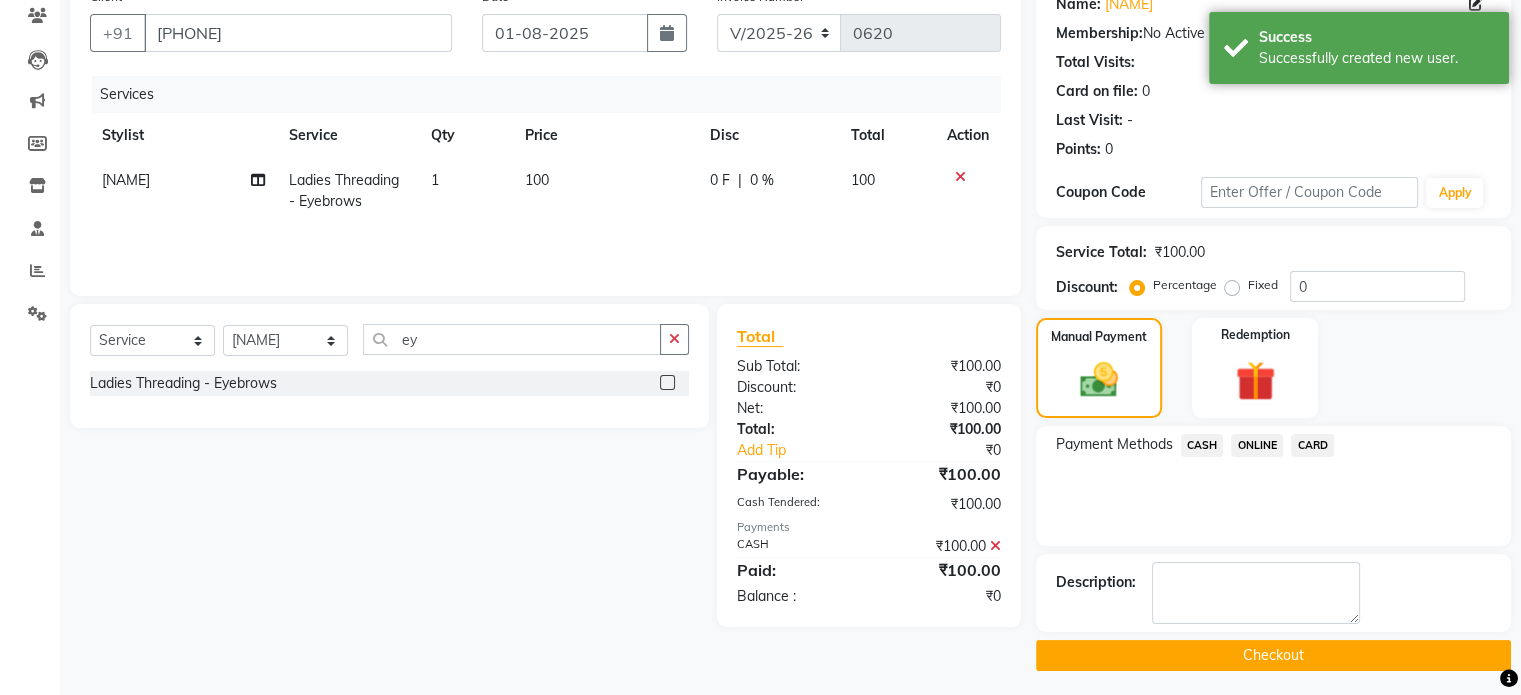 scroll, scrollTop: 176, scrollLeft: 0, axis: vertical 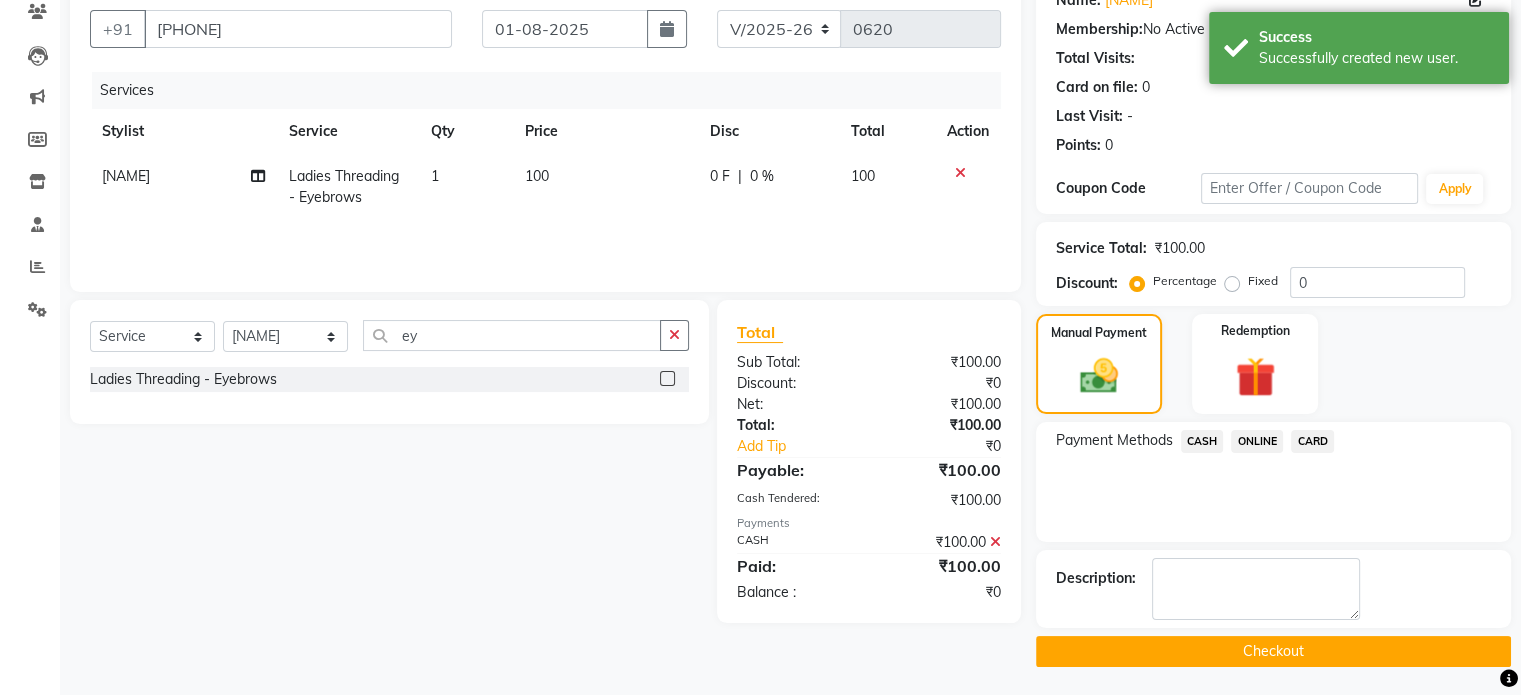 click on "Checkout" 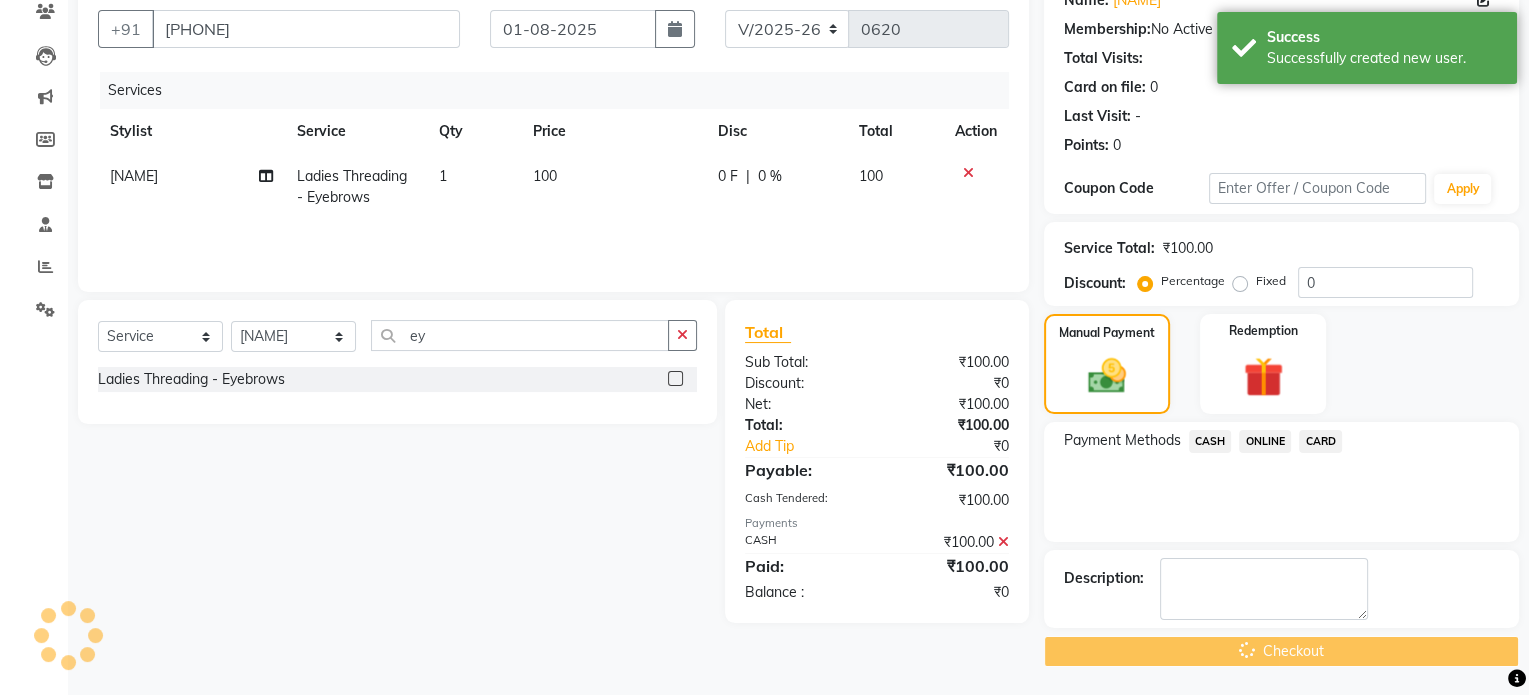 scroll, scrollTop: 0, scrollLeft: 0, axis: both 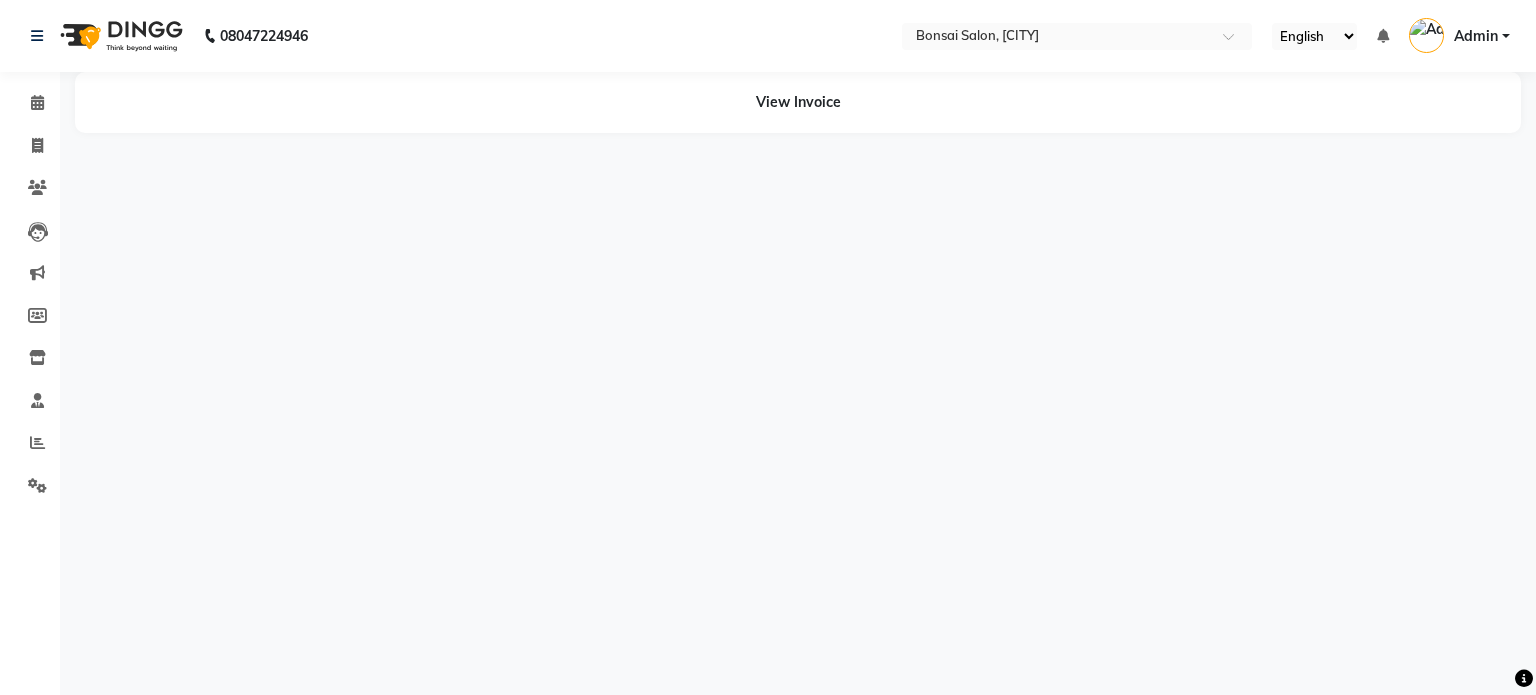 click on "View Invoice" 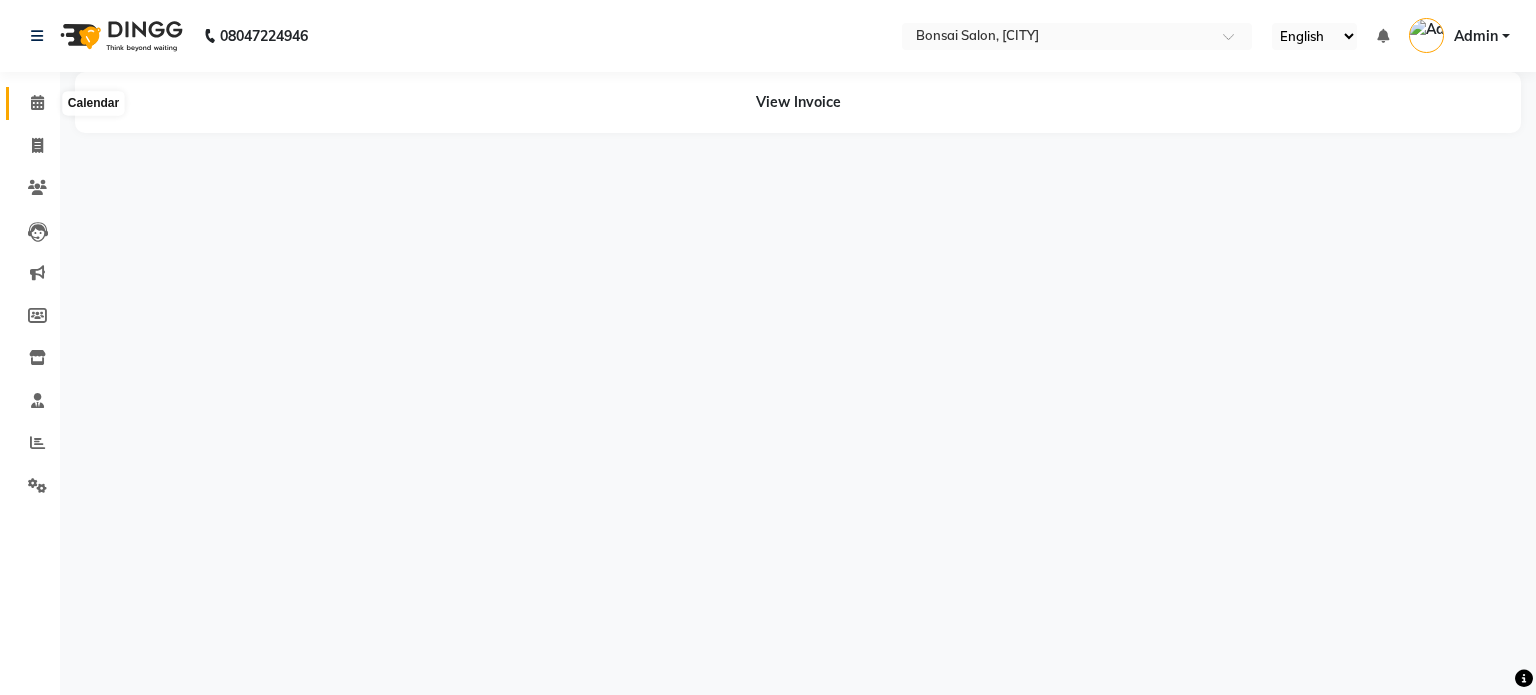 click 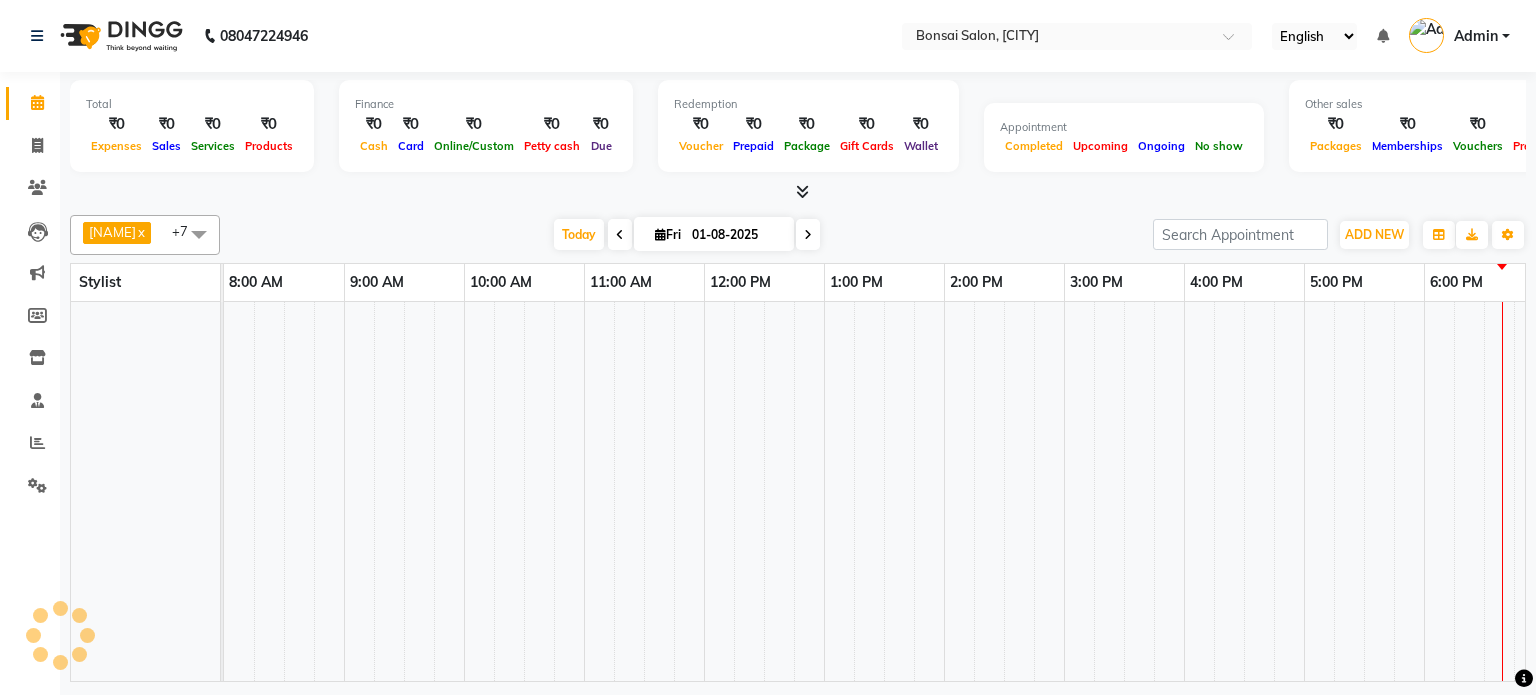 scroll, scrollTop: 0, scrollLeft: 138, axis: horizontal 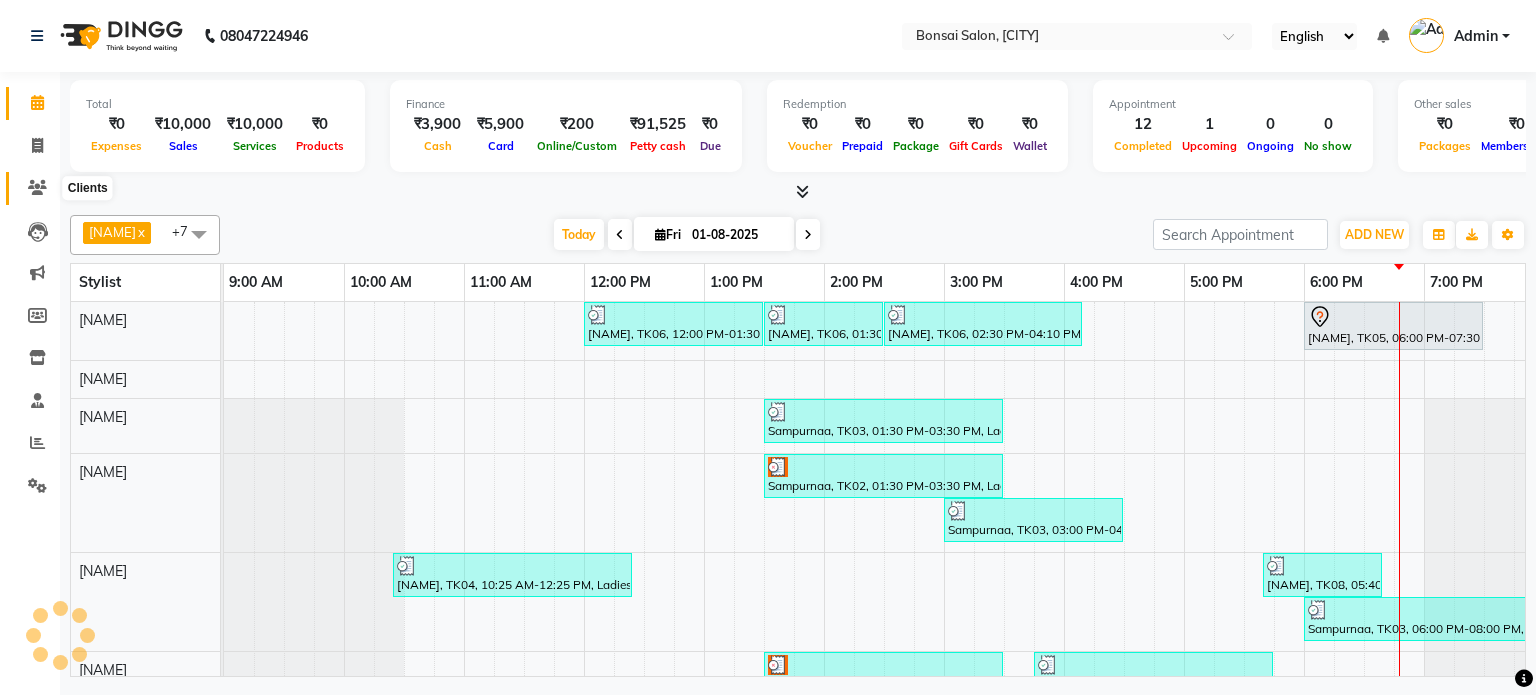 click 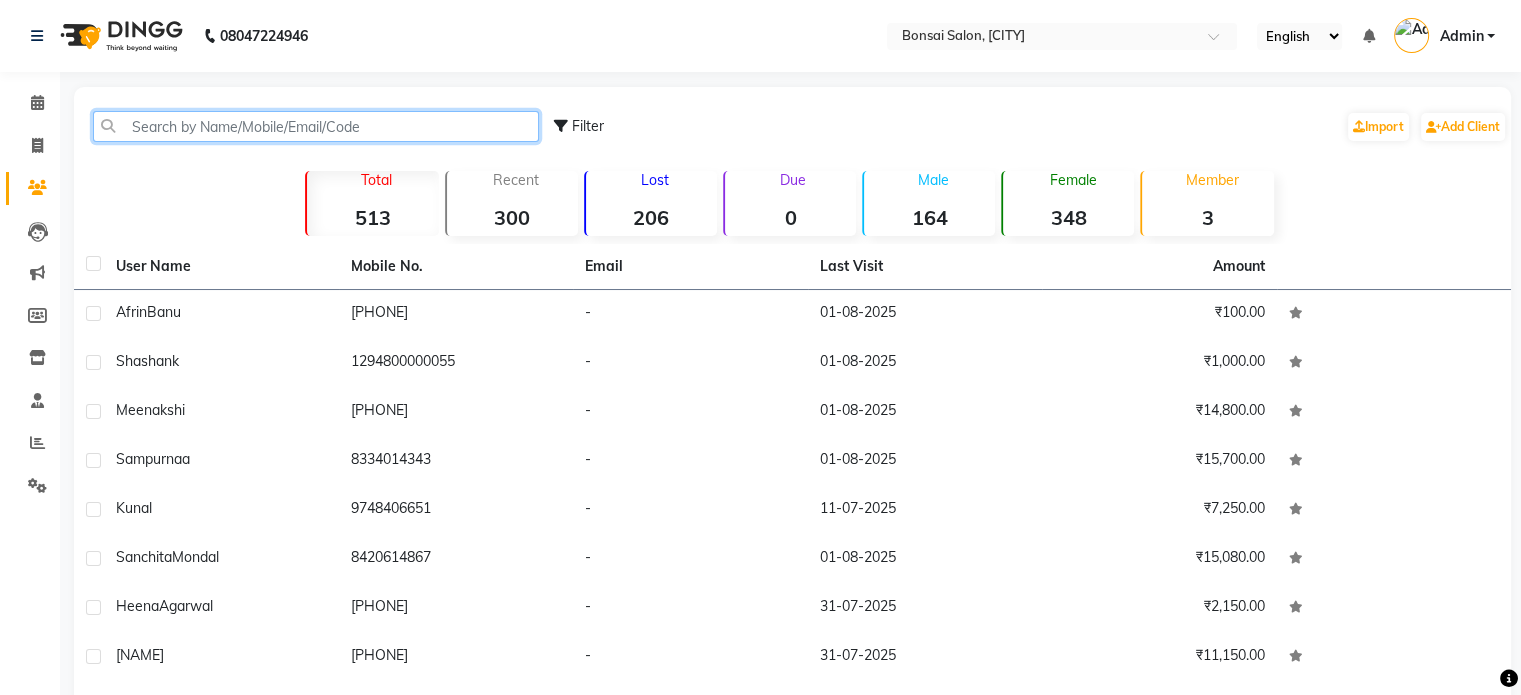 click 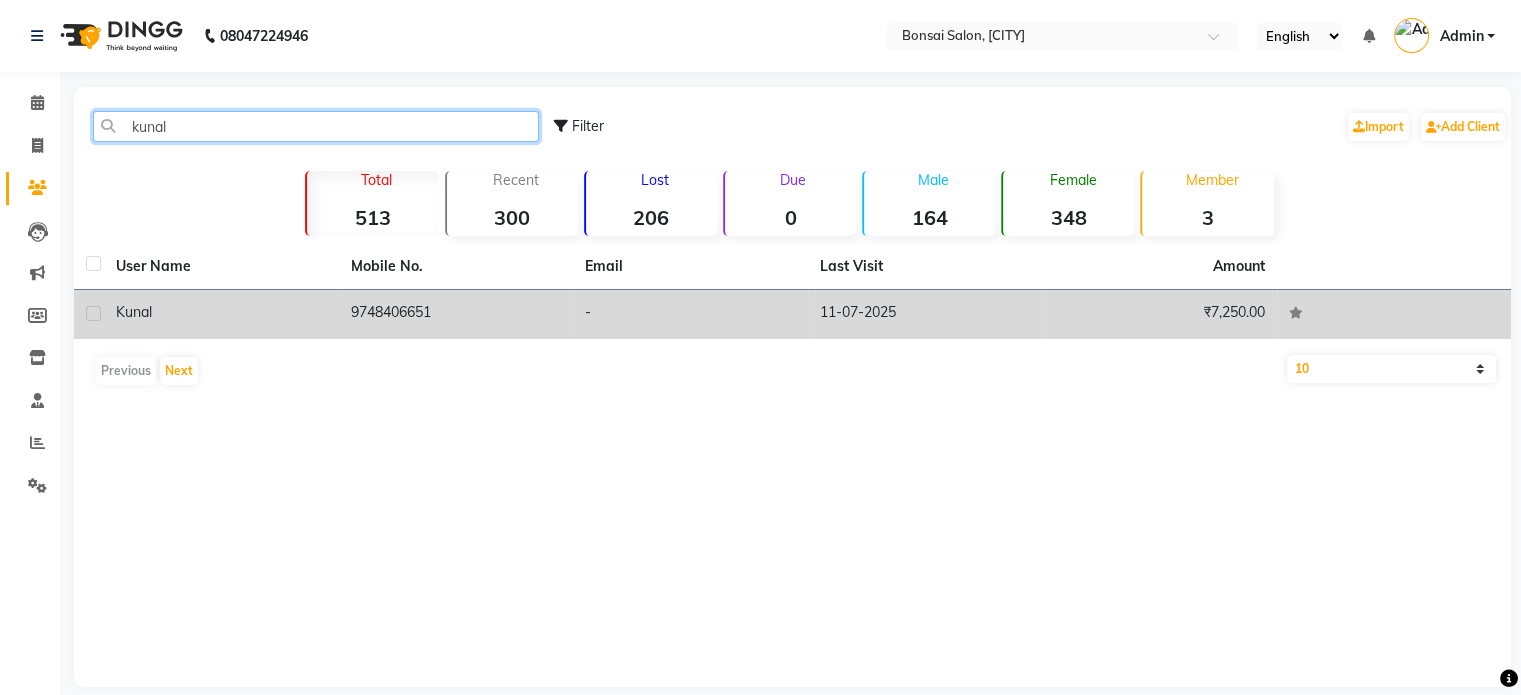 type on "kunal" 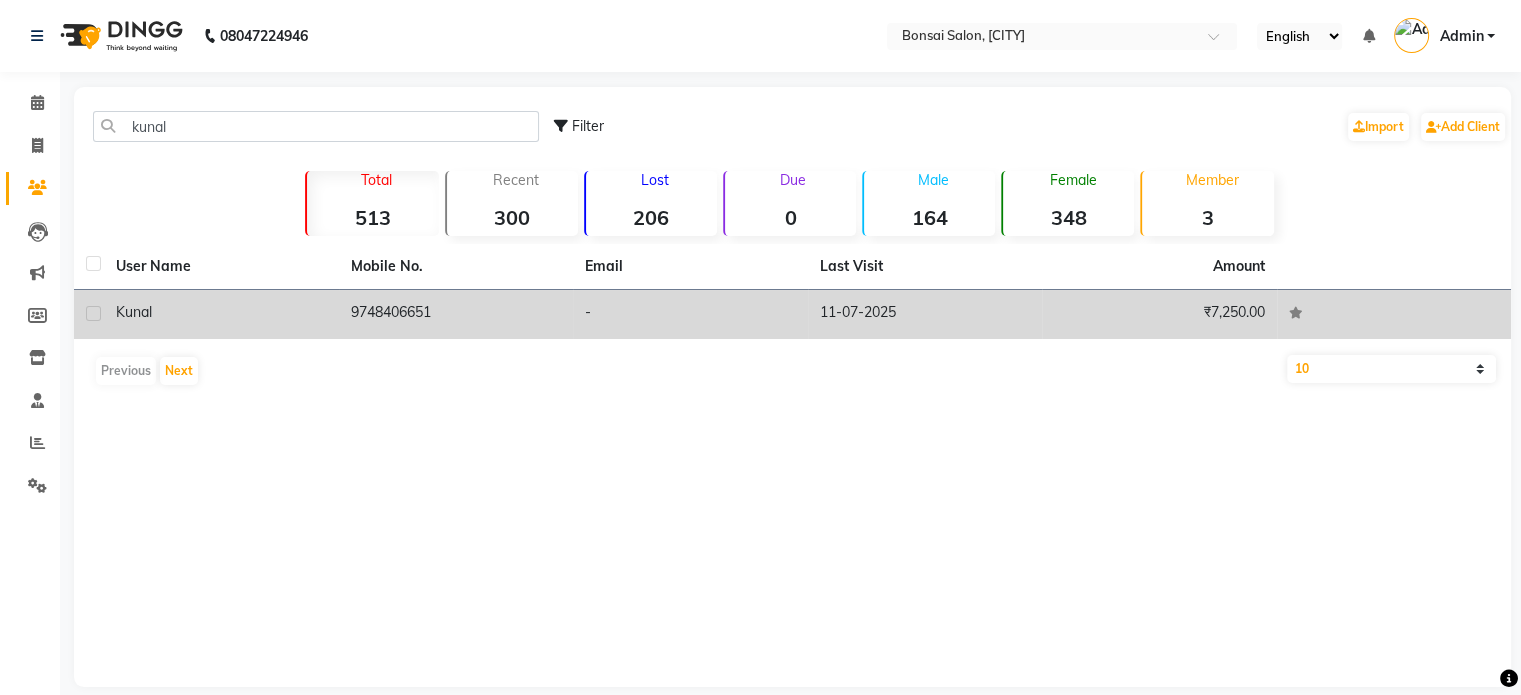 click on "9748406651" 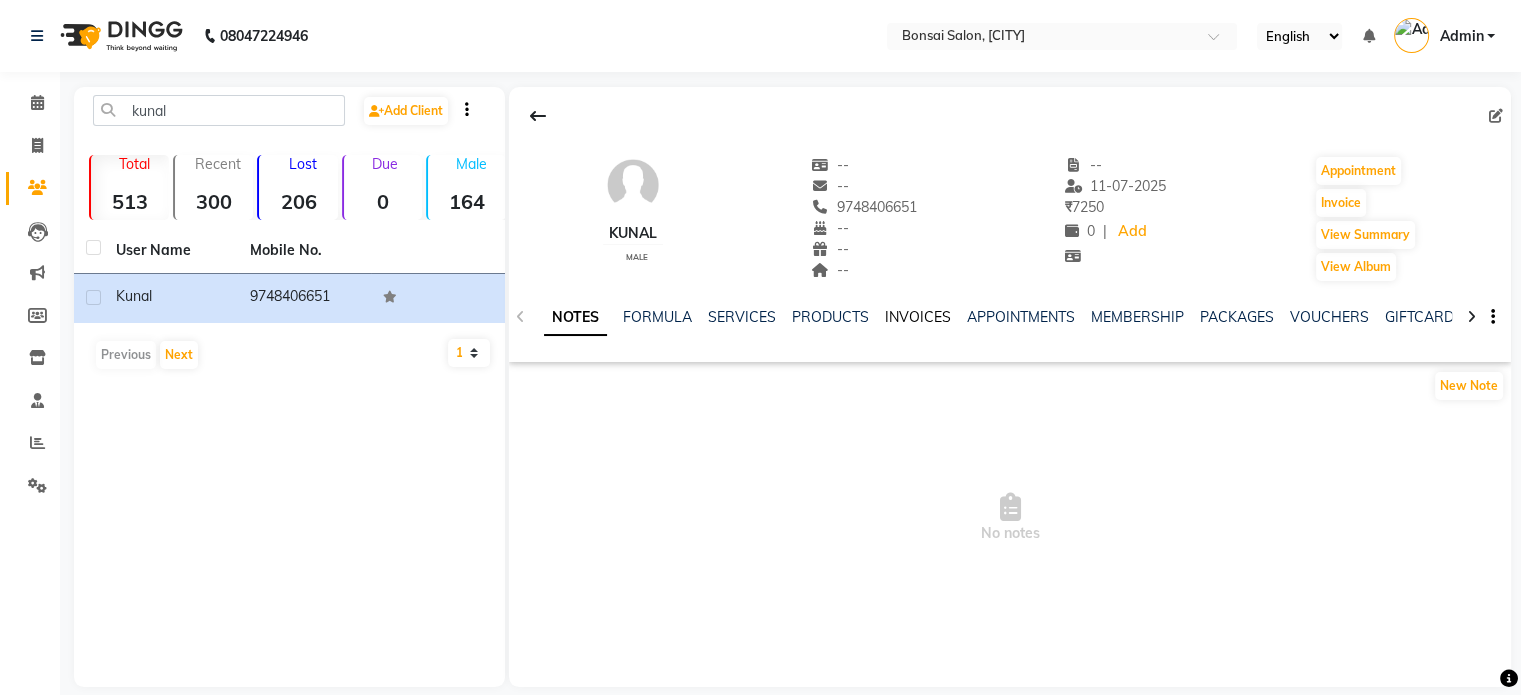 click on "INVOICES" 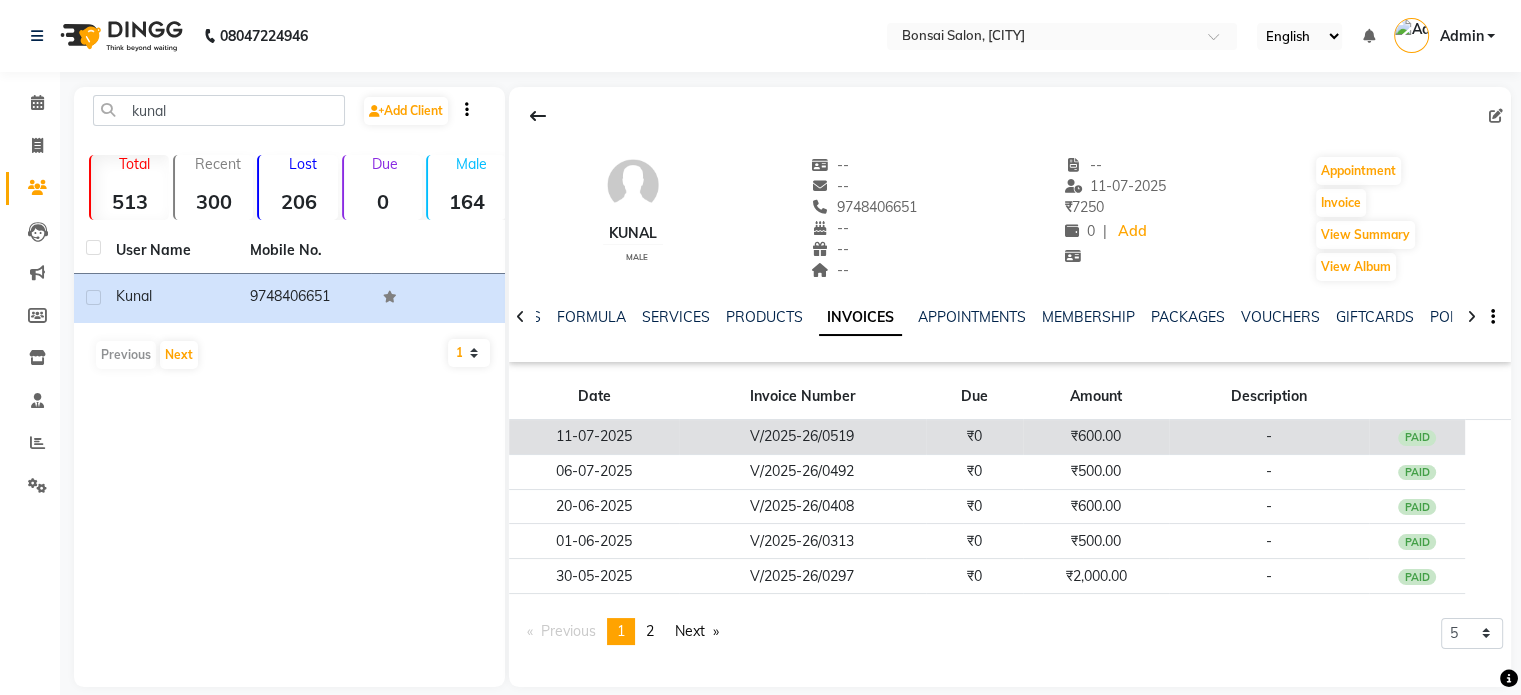 click on "₹600.00" 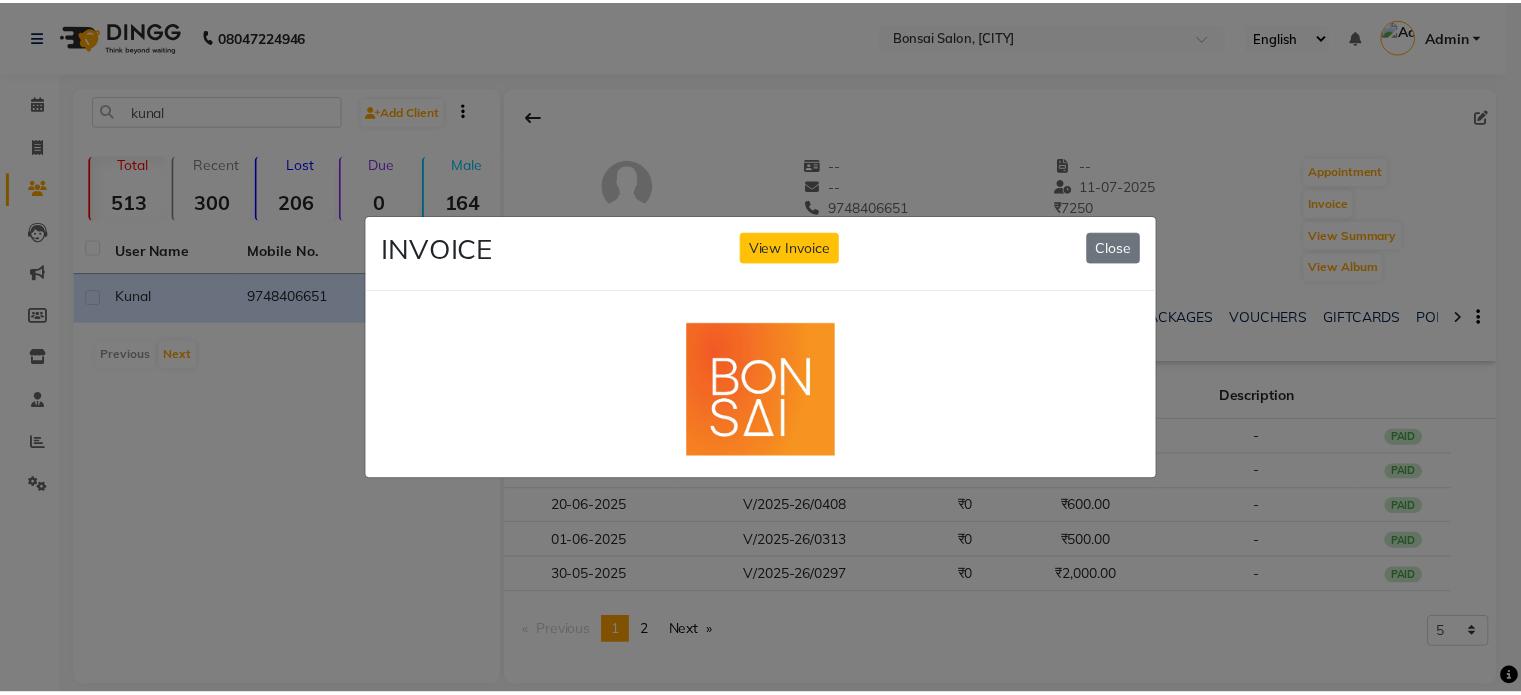 scroll, scrollTop: 0, scrollLeft: 0, axis: both 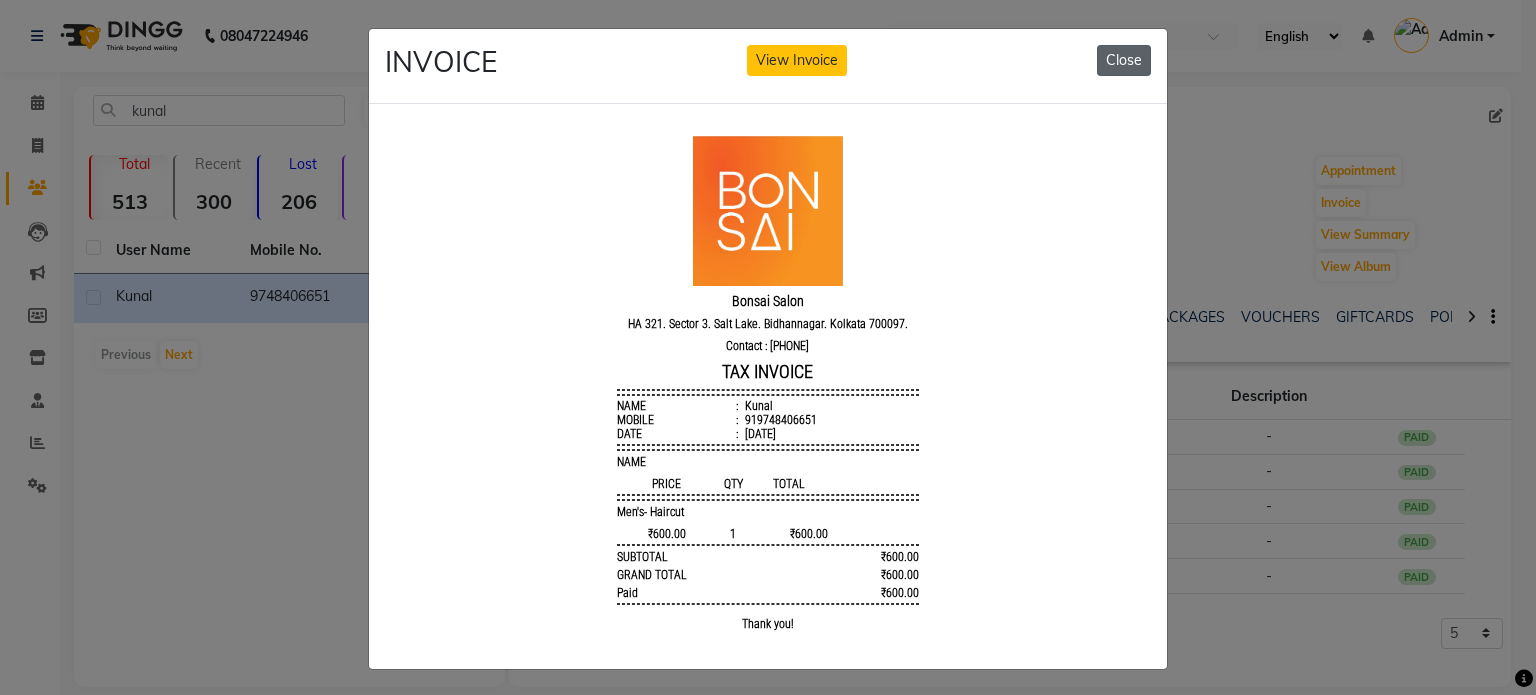 click on "Close" 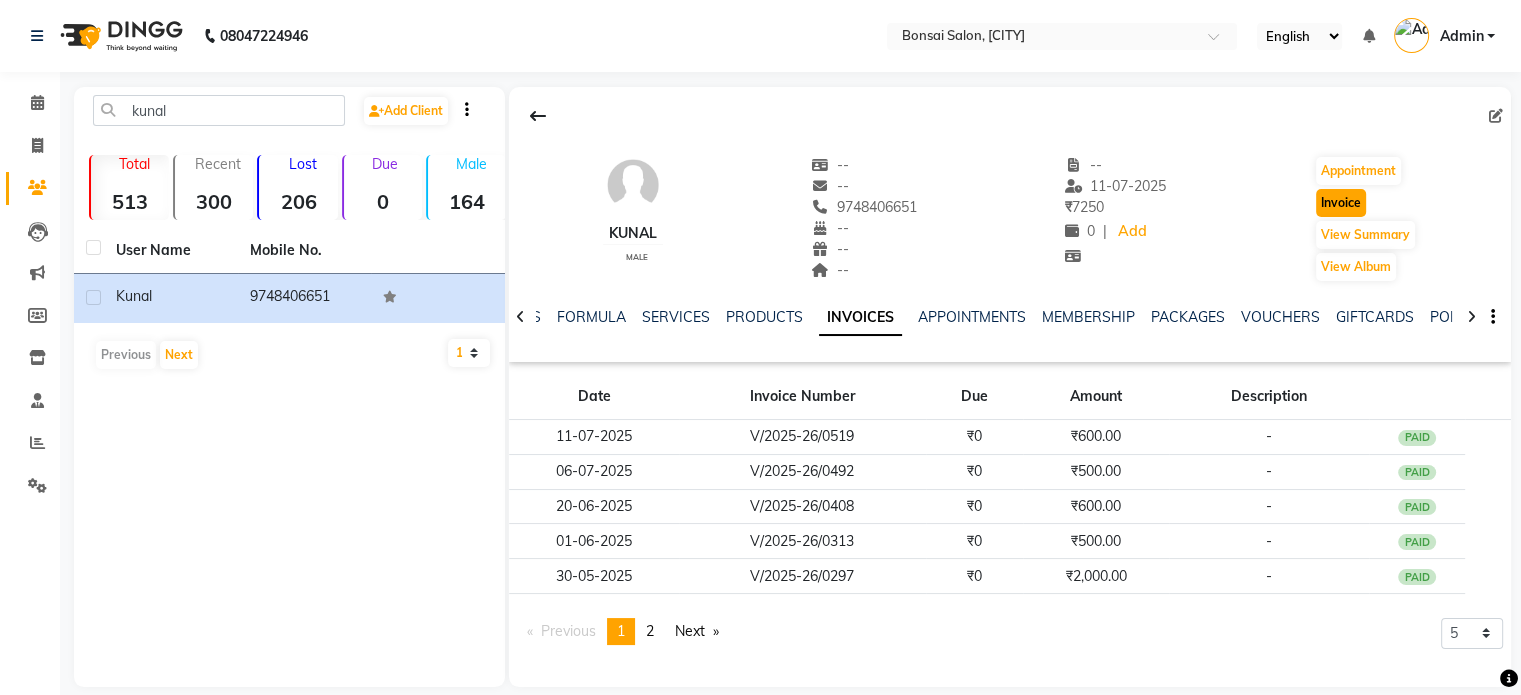 click on "Invoice" 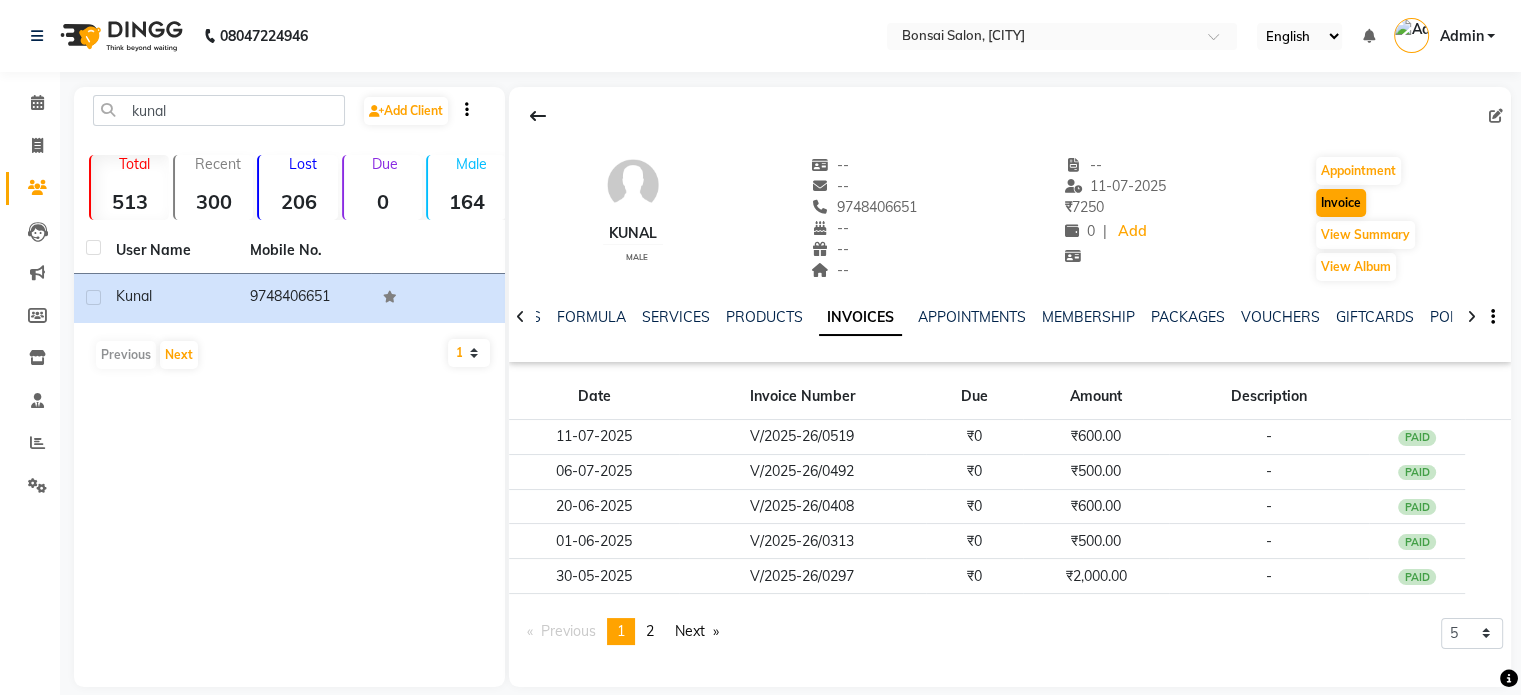 select on "service" 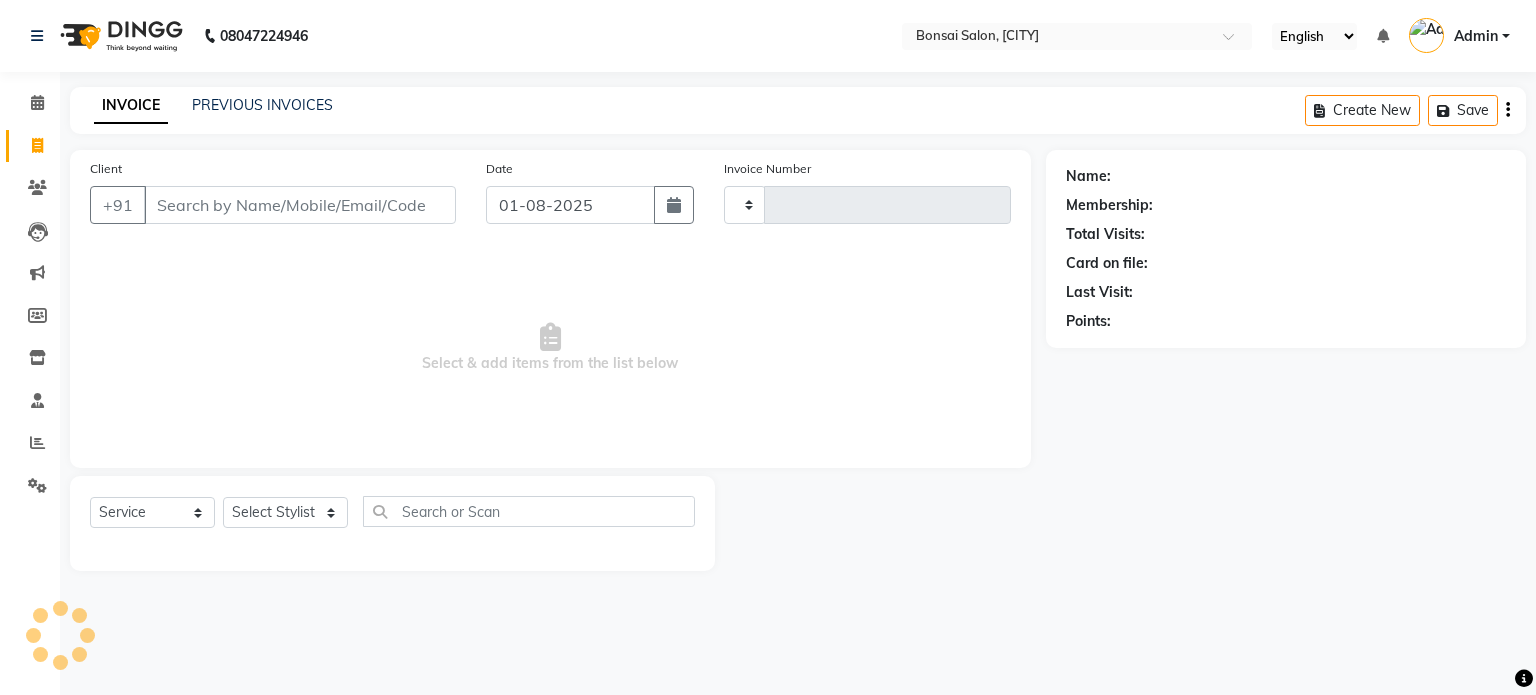 type on "0621" 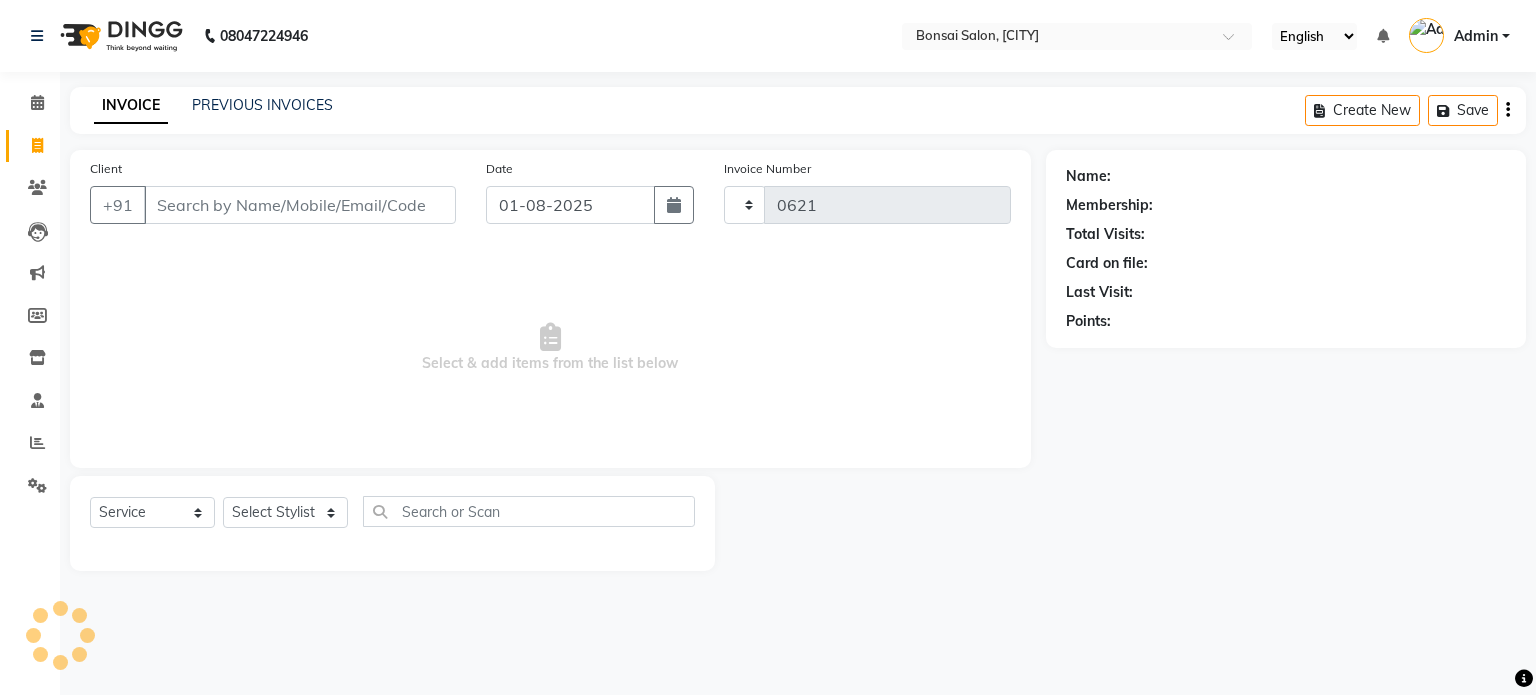 select on "6719" 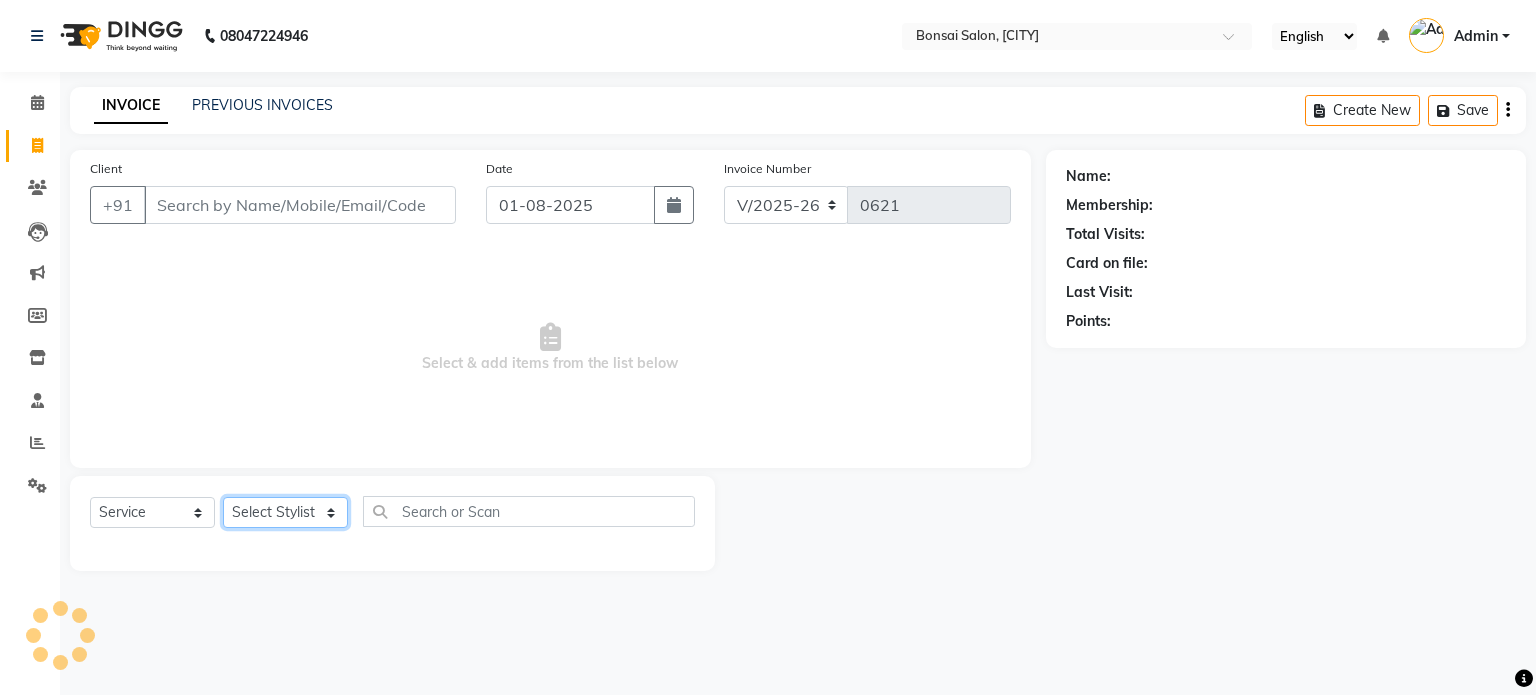 type on "9748406651" 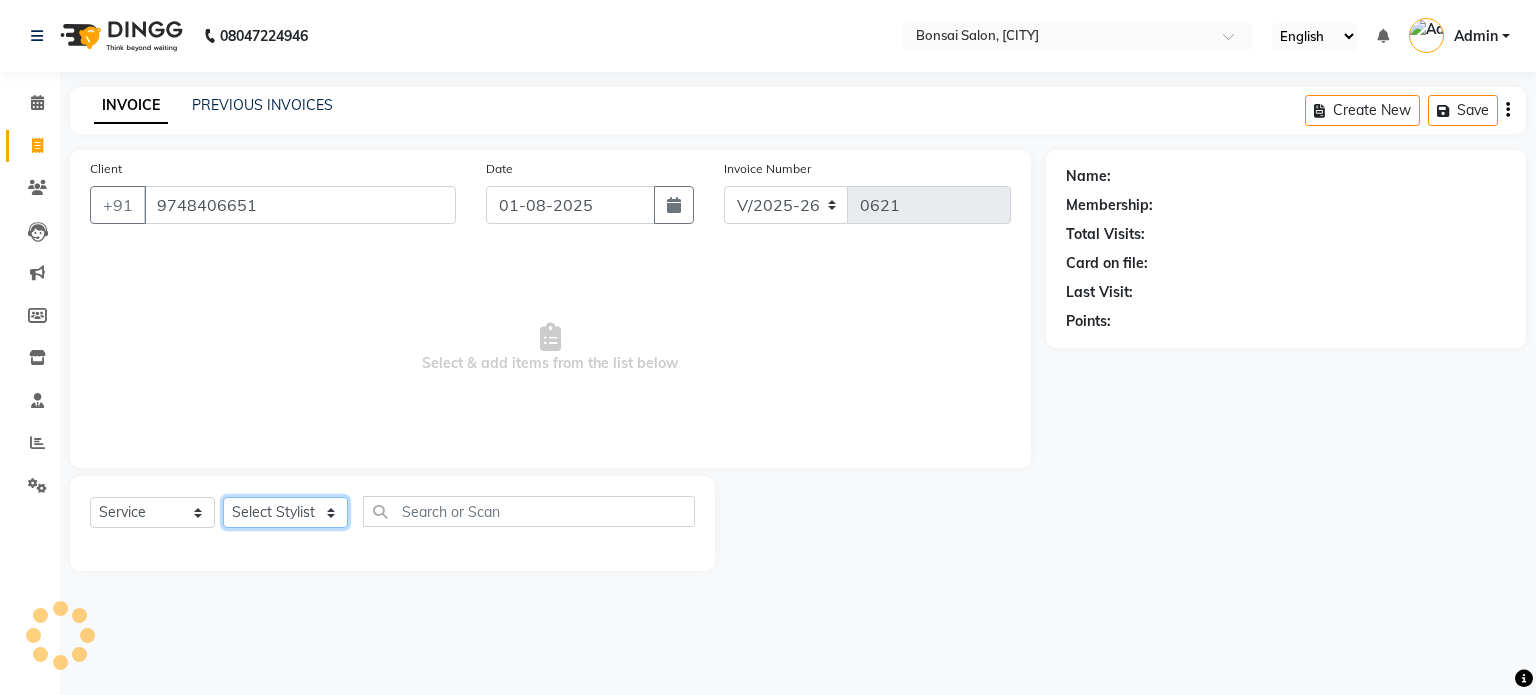 click on "Select Stylist" 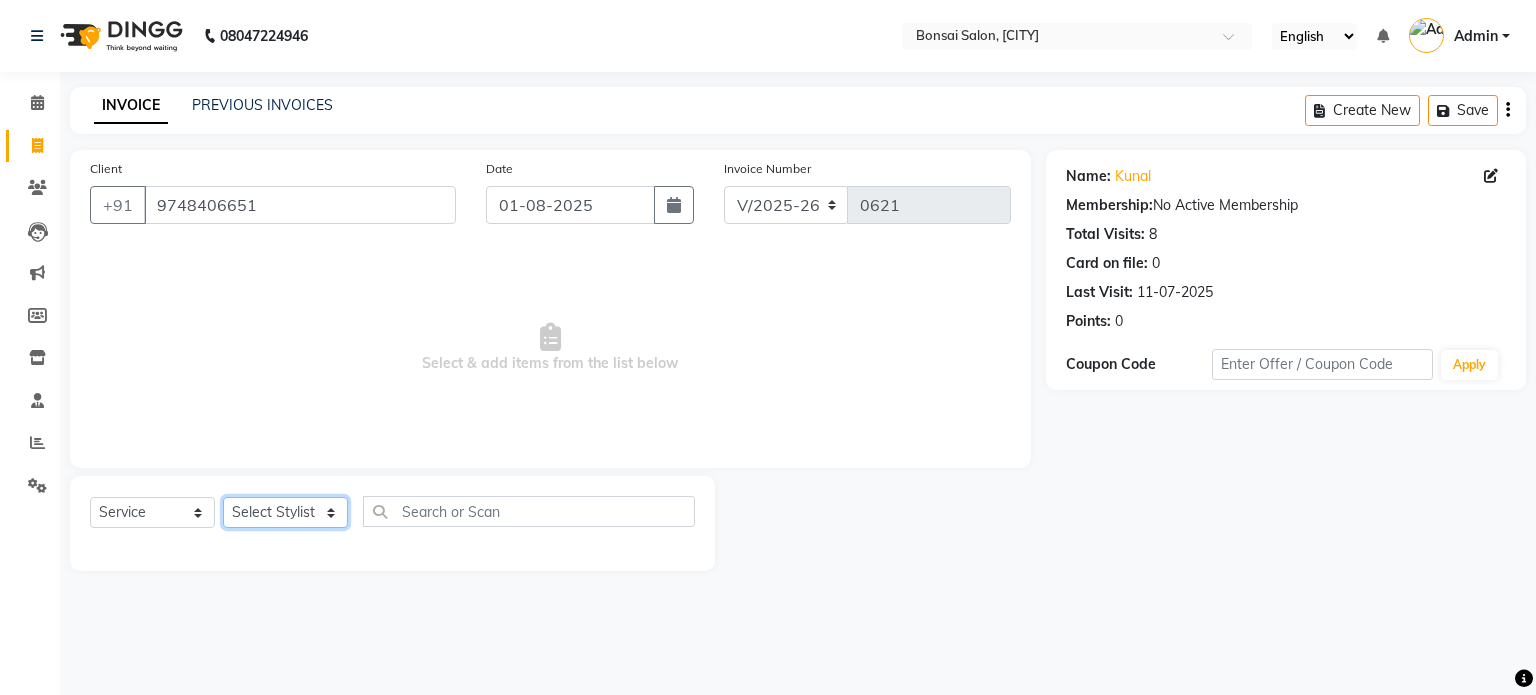 select on "53173" 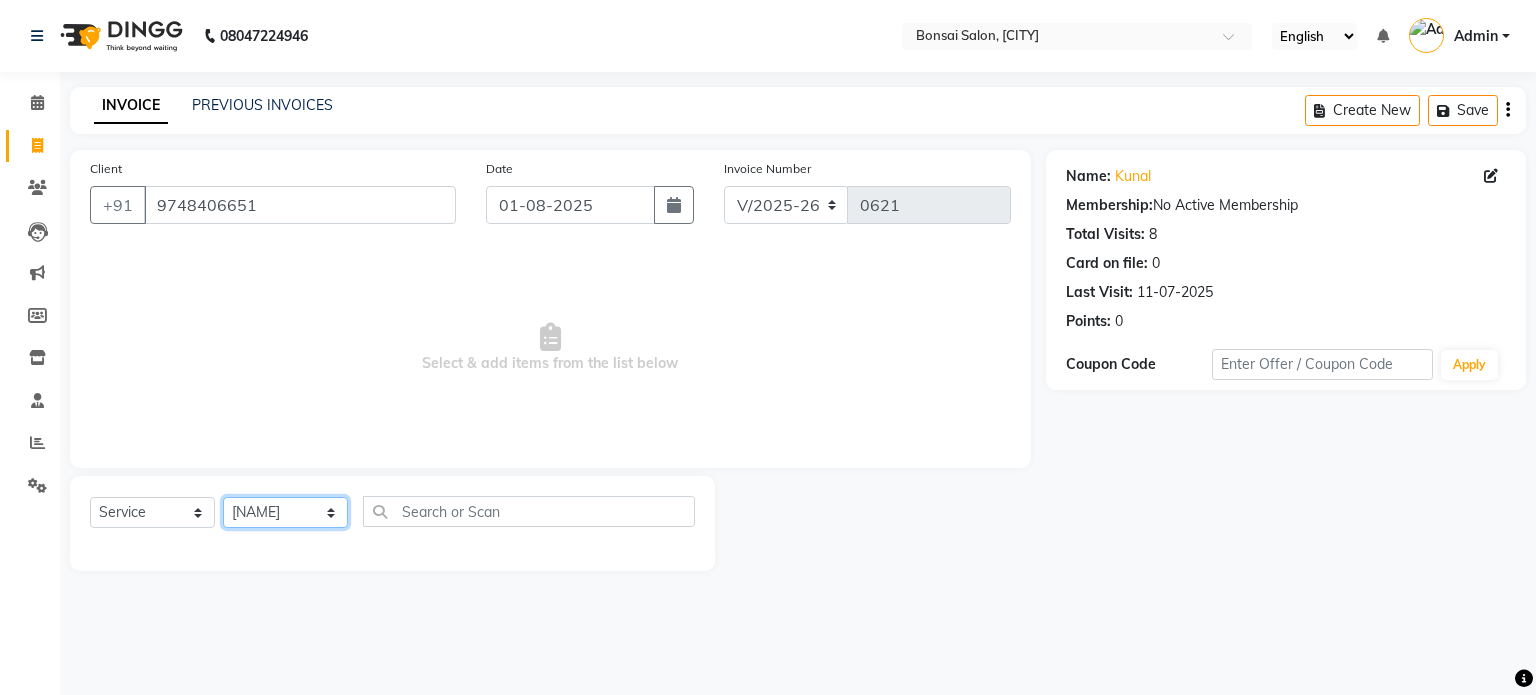 click on "Select Stylist [NAME] [NAME] [NAME] [NAME] [NAME] [NAME] [NAME] men" 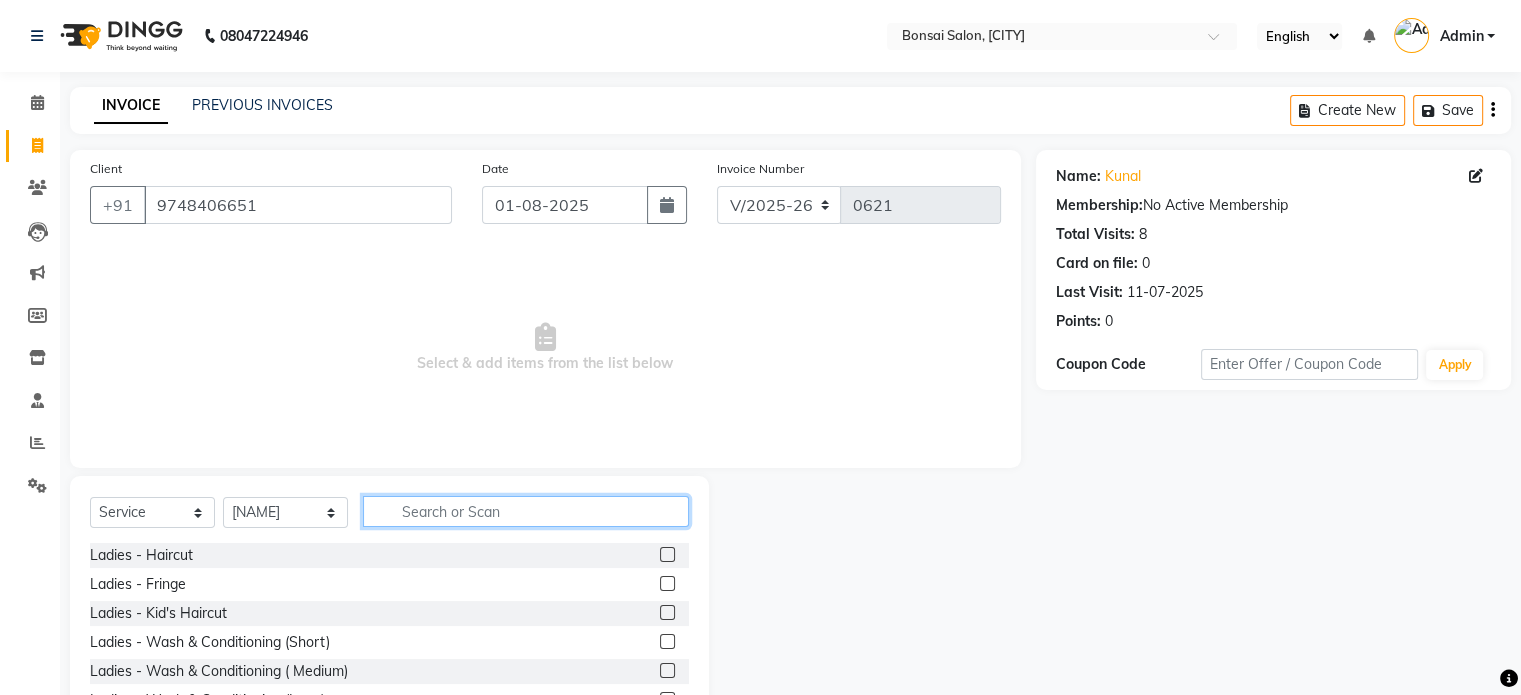 click 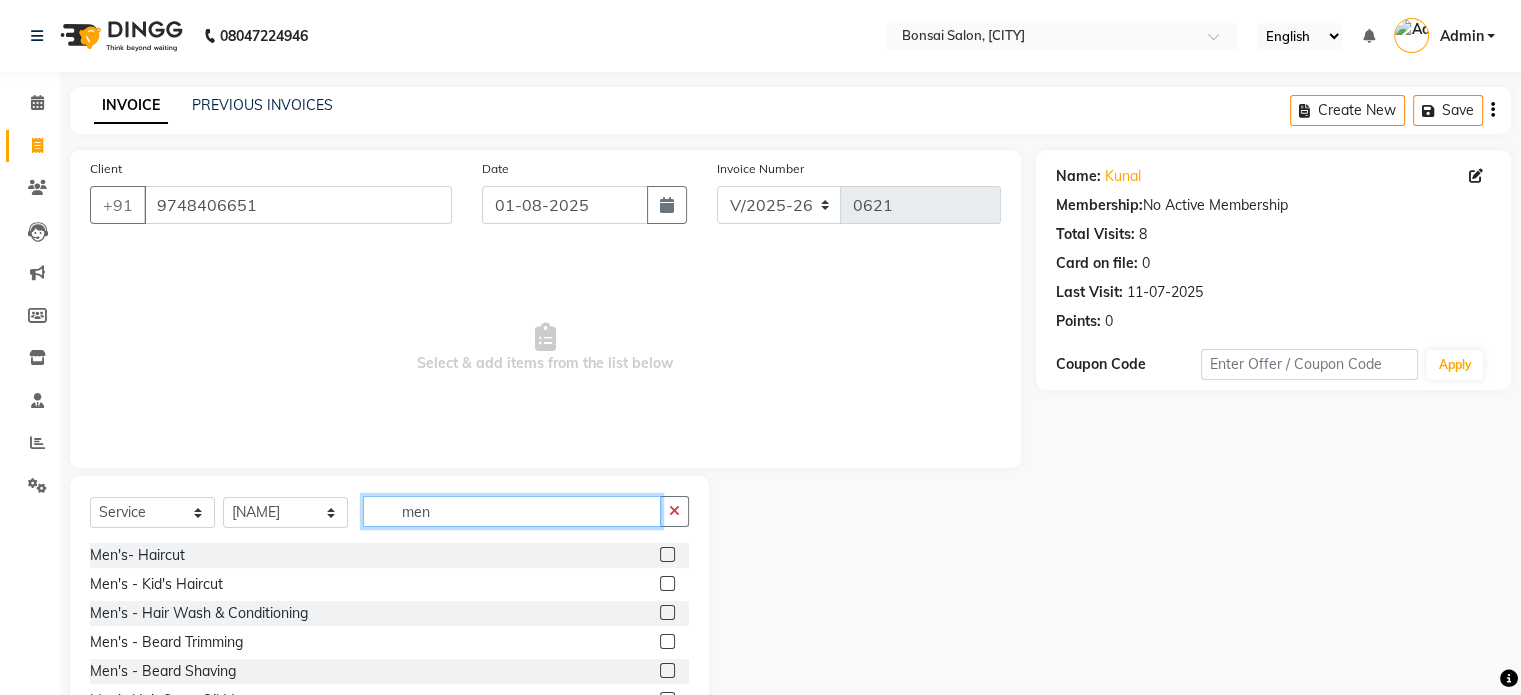 type on "men" 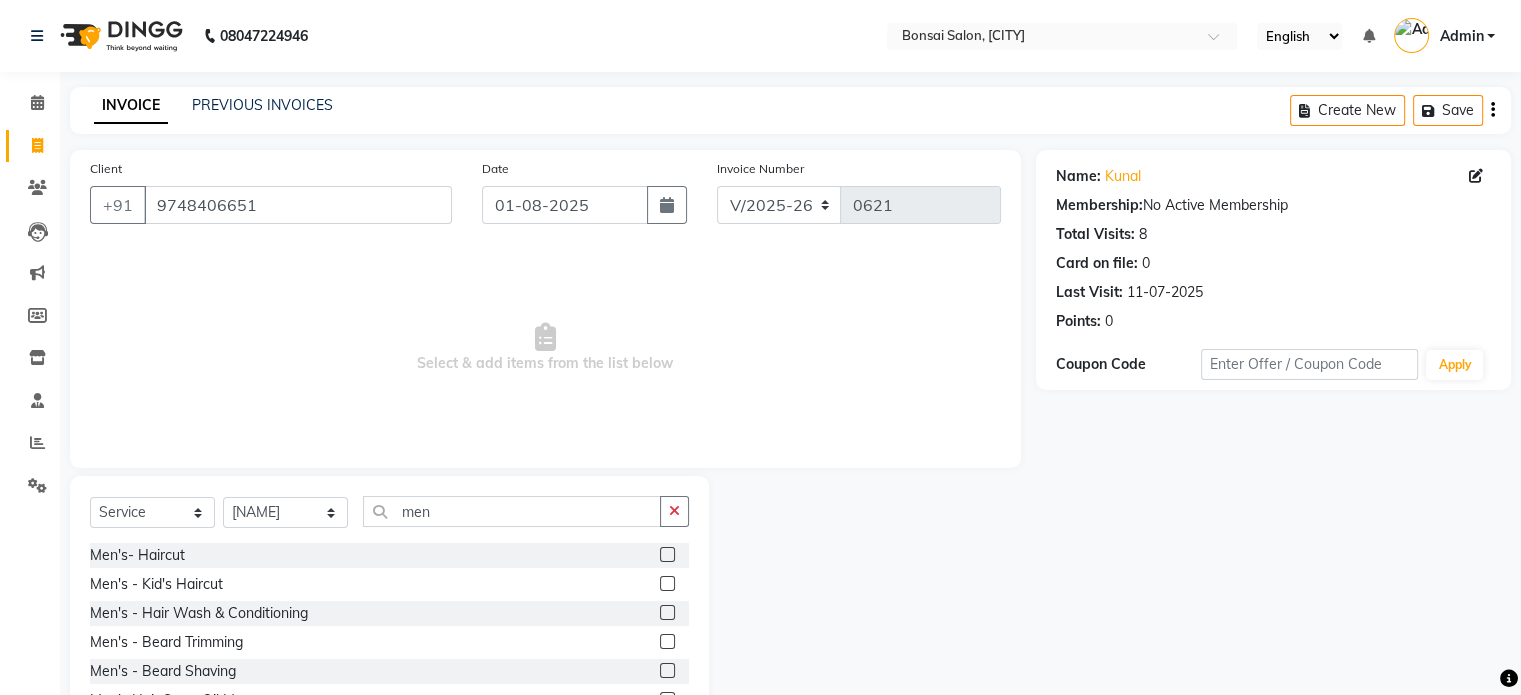 click 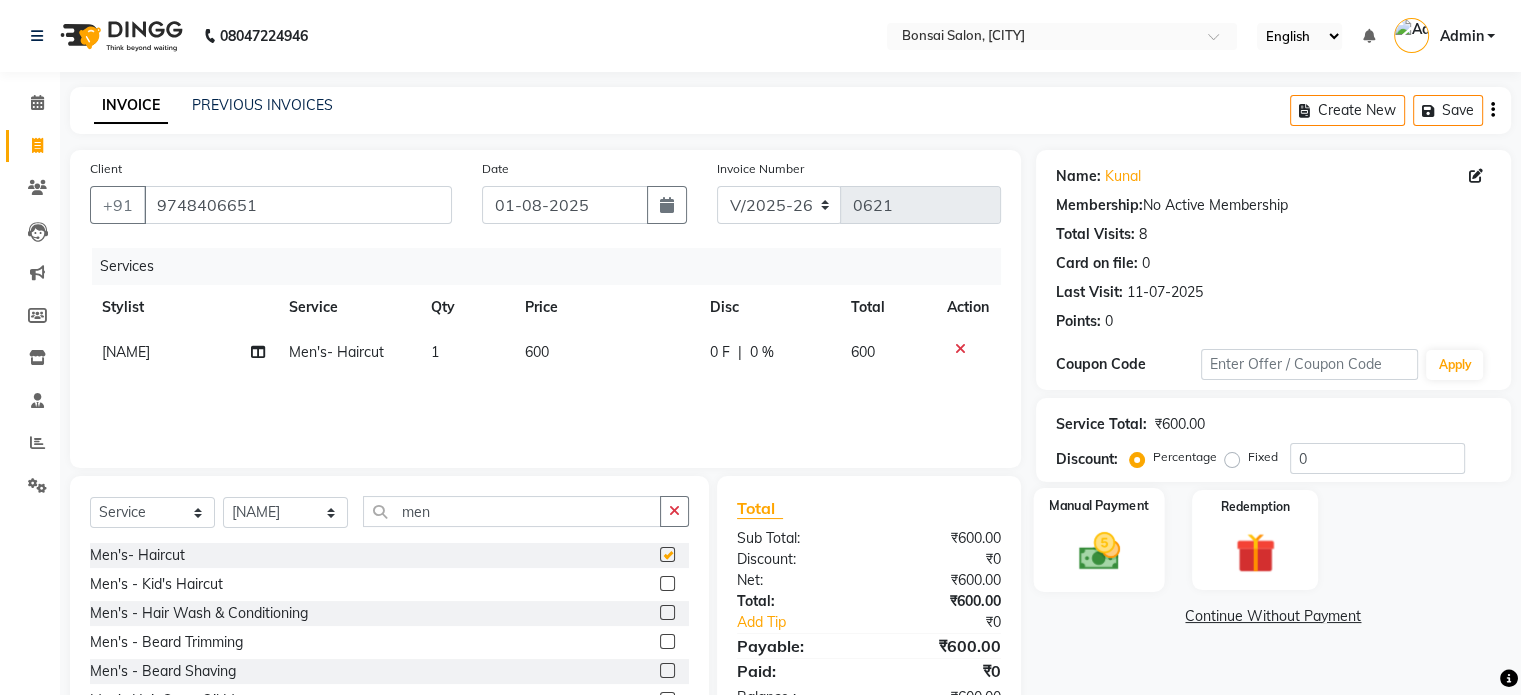 checkbox on "false" 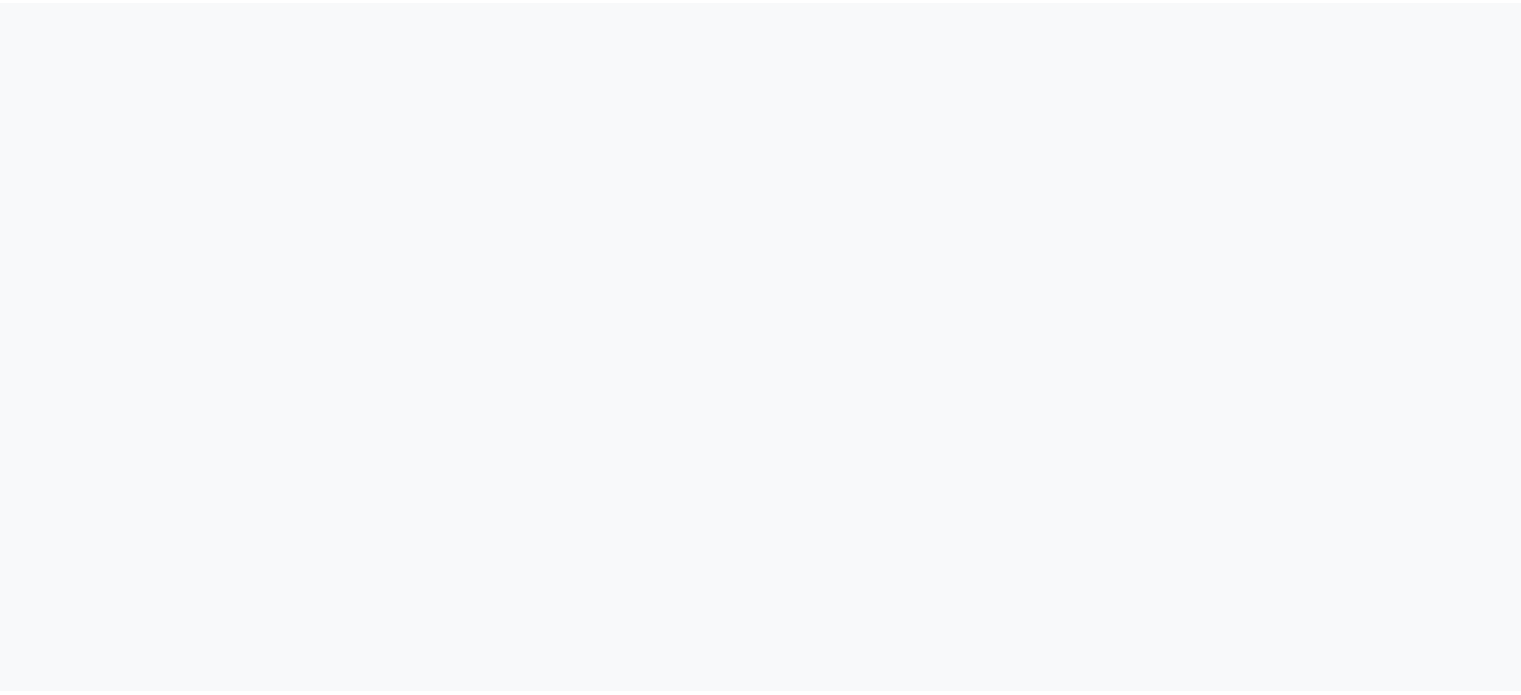 scroll, scrollTop: 0, scrollLeft: 0, axis: both 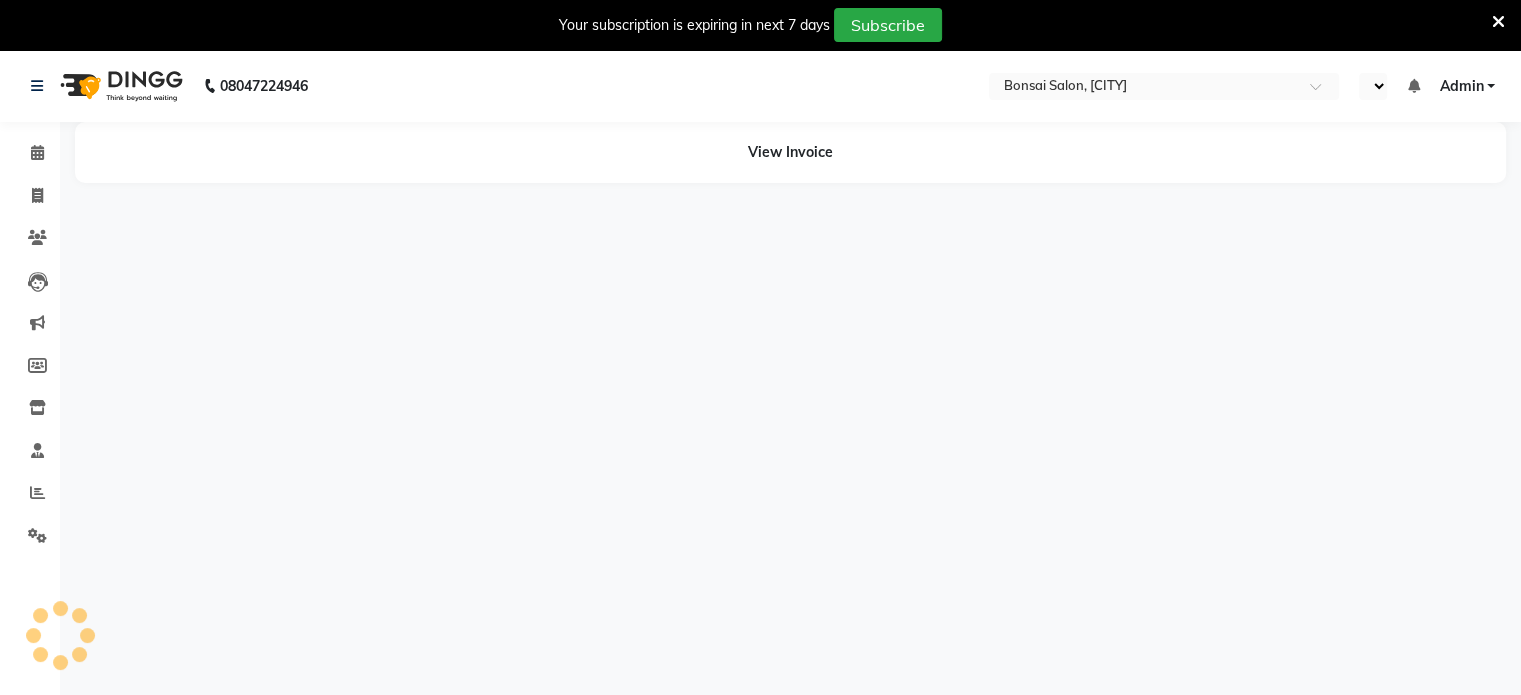 select on "en" 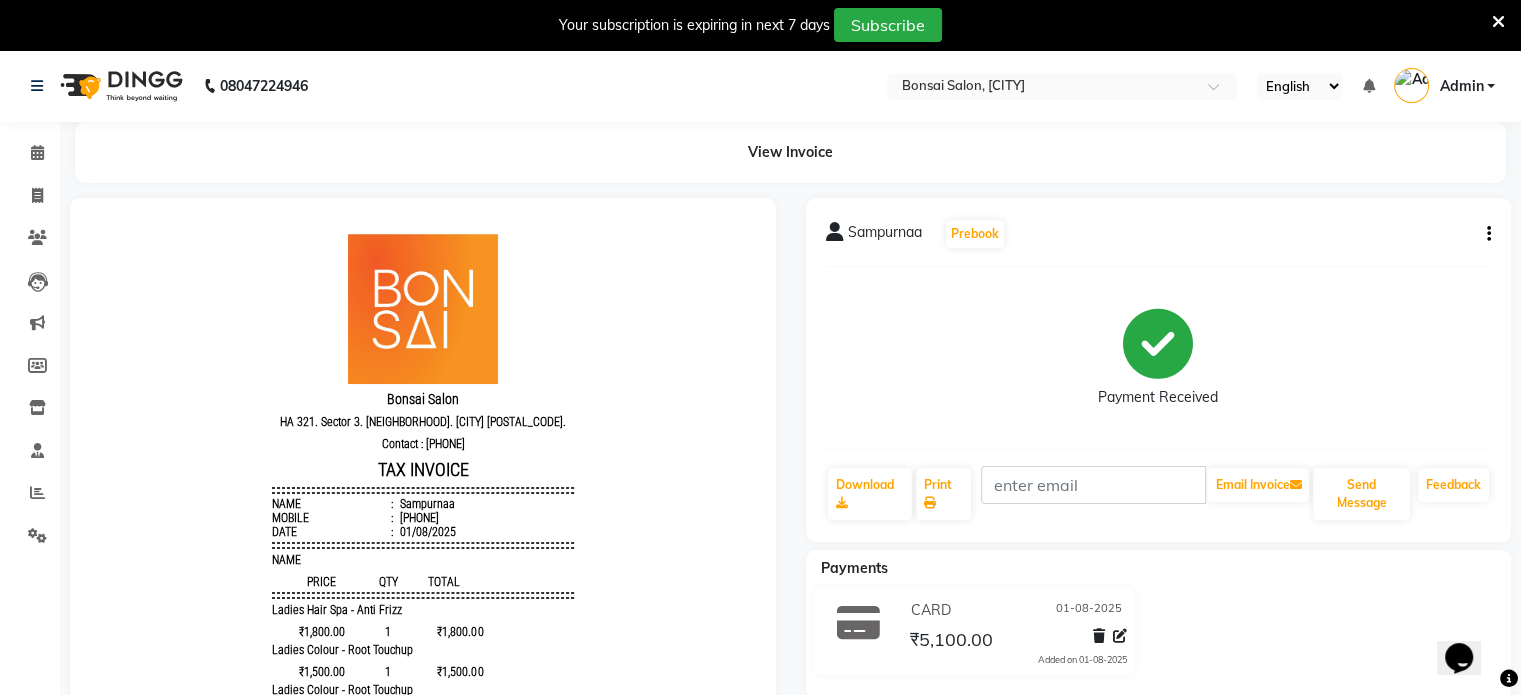scroll, scrollTop: 0, scrollLeft: 0, axis: both 